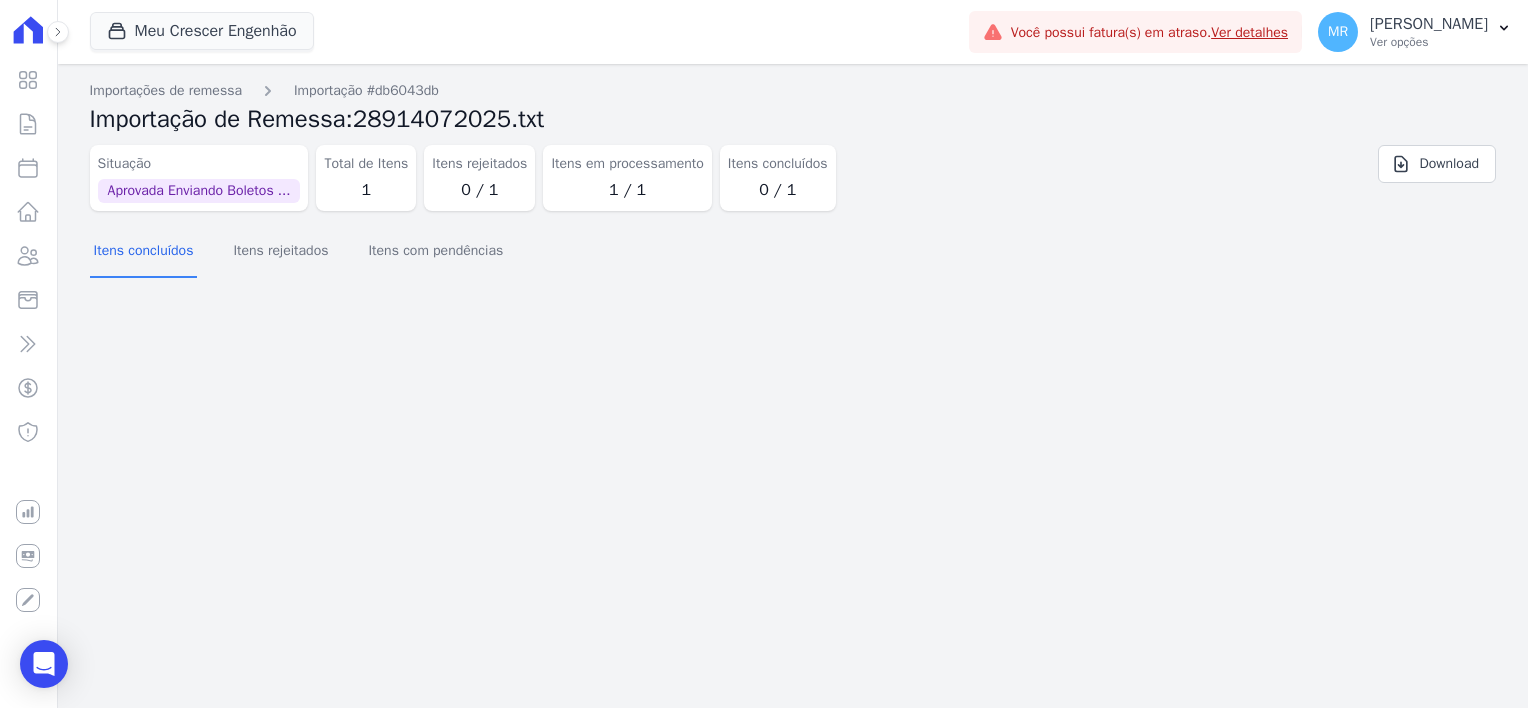 scroll, scrollTop: 0, scrollLeft: 0, axis: both 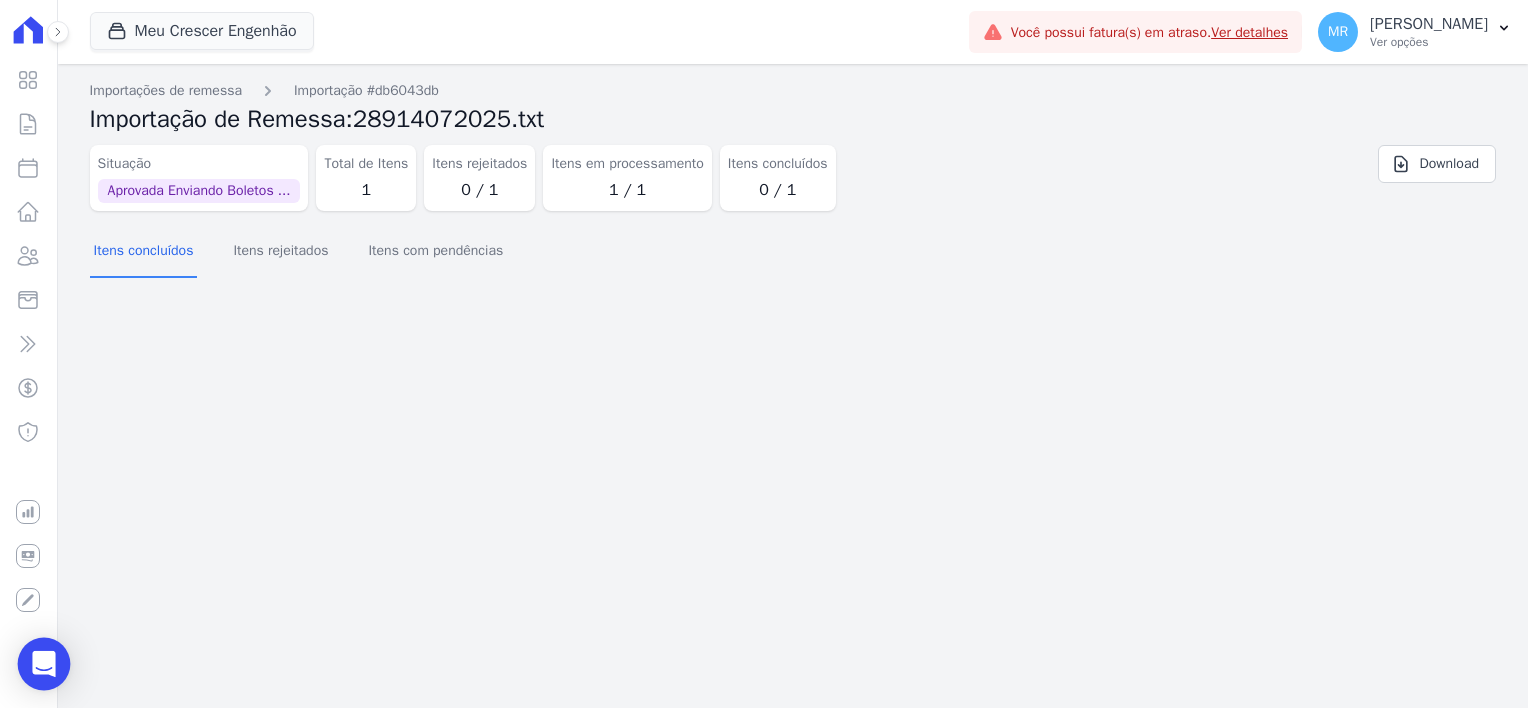 click 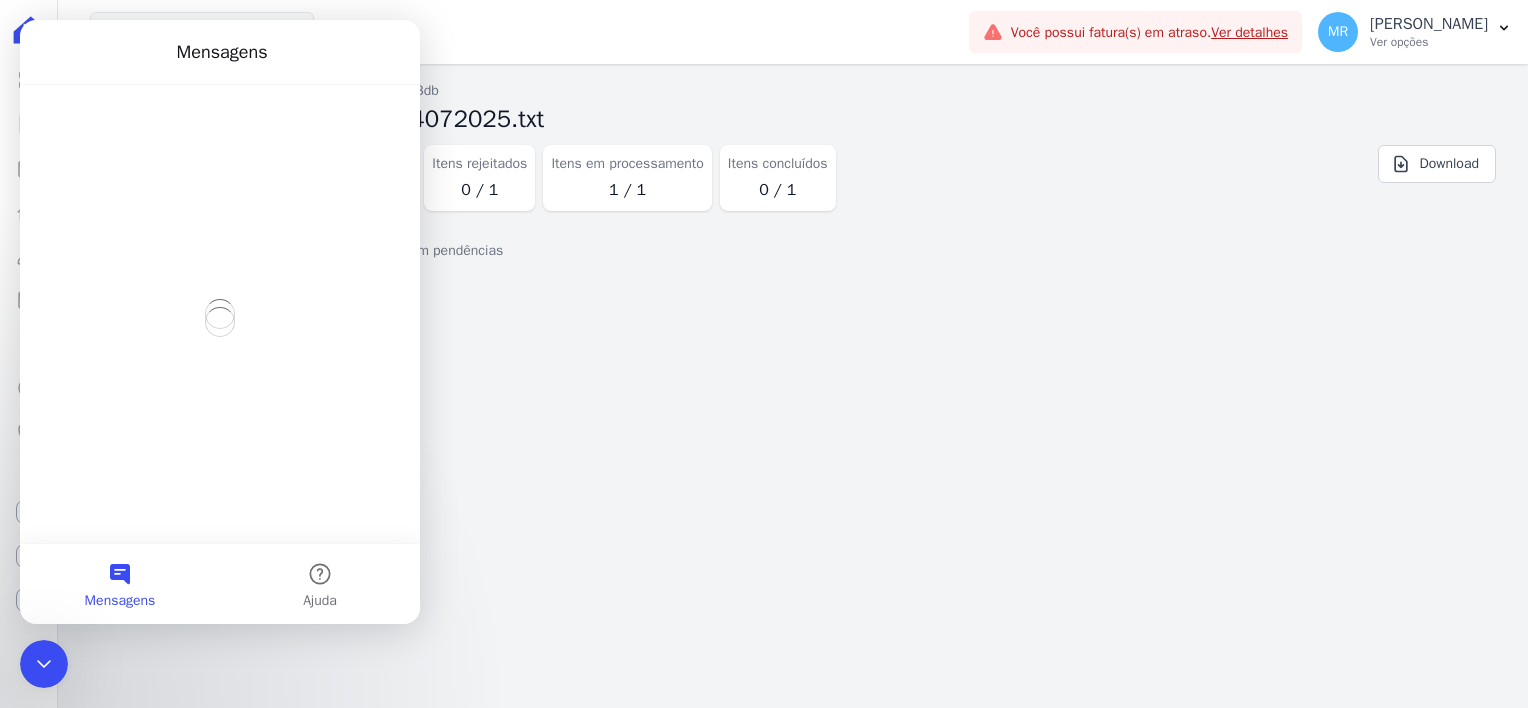 scroll, scrollTop: 0, scrollLeft: 0, axis: both 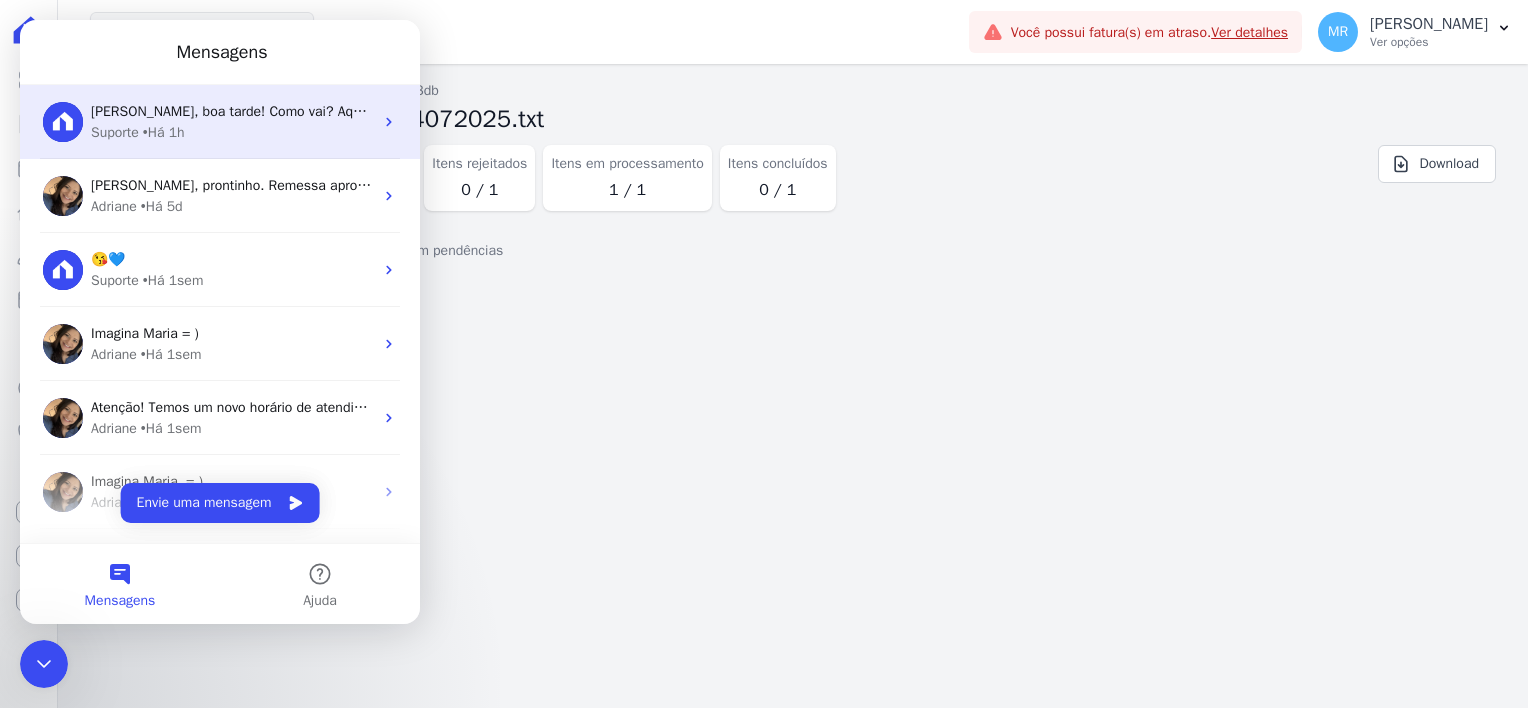 click on "Suporte •  Há 1h" at bounding box center [232, 132] 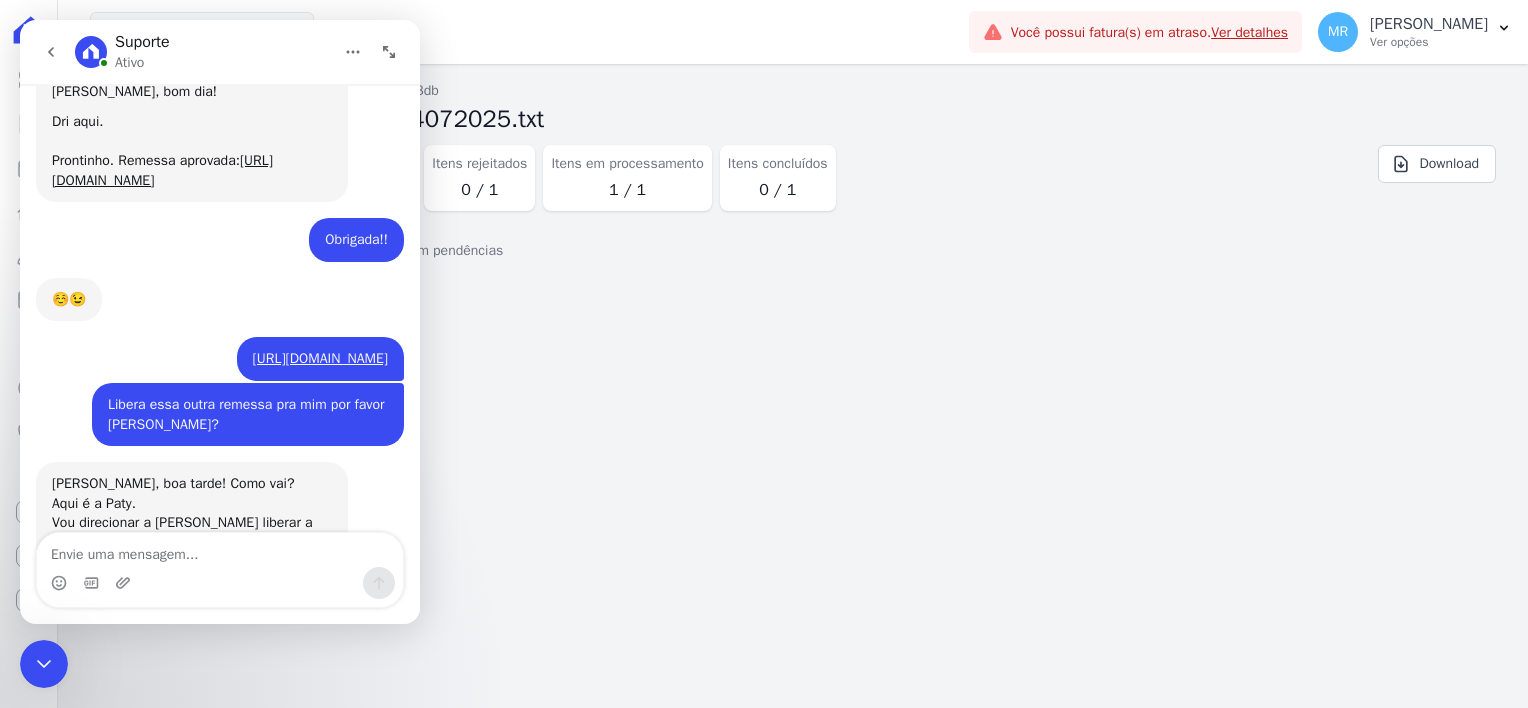 scroll, scrollTop: 672, scrollLeft: 0, axis: vertical 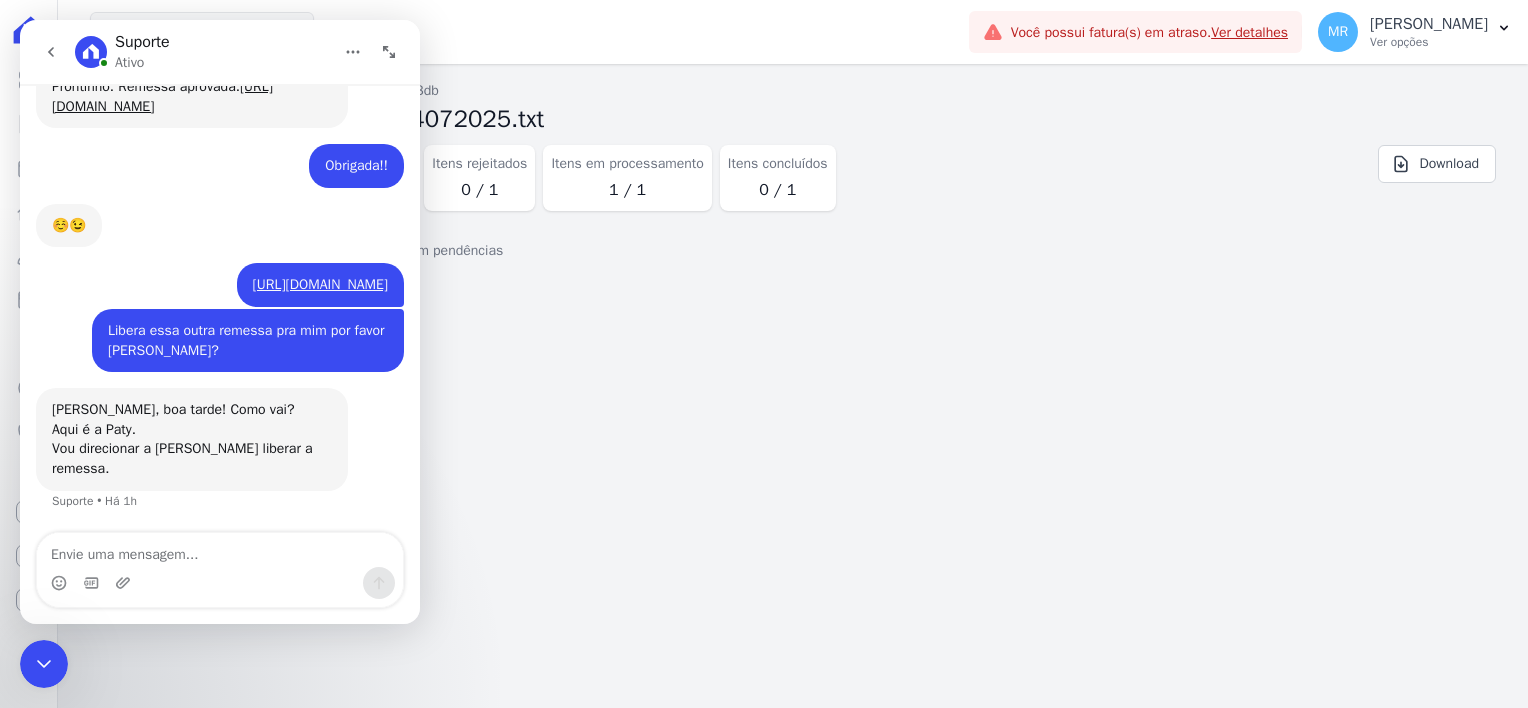 click at bounding box center [220, 550] 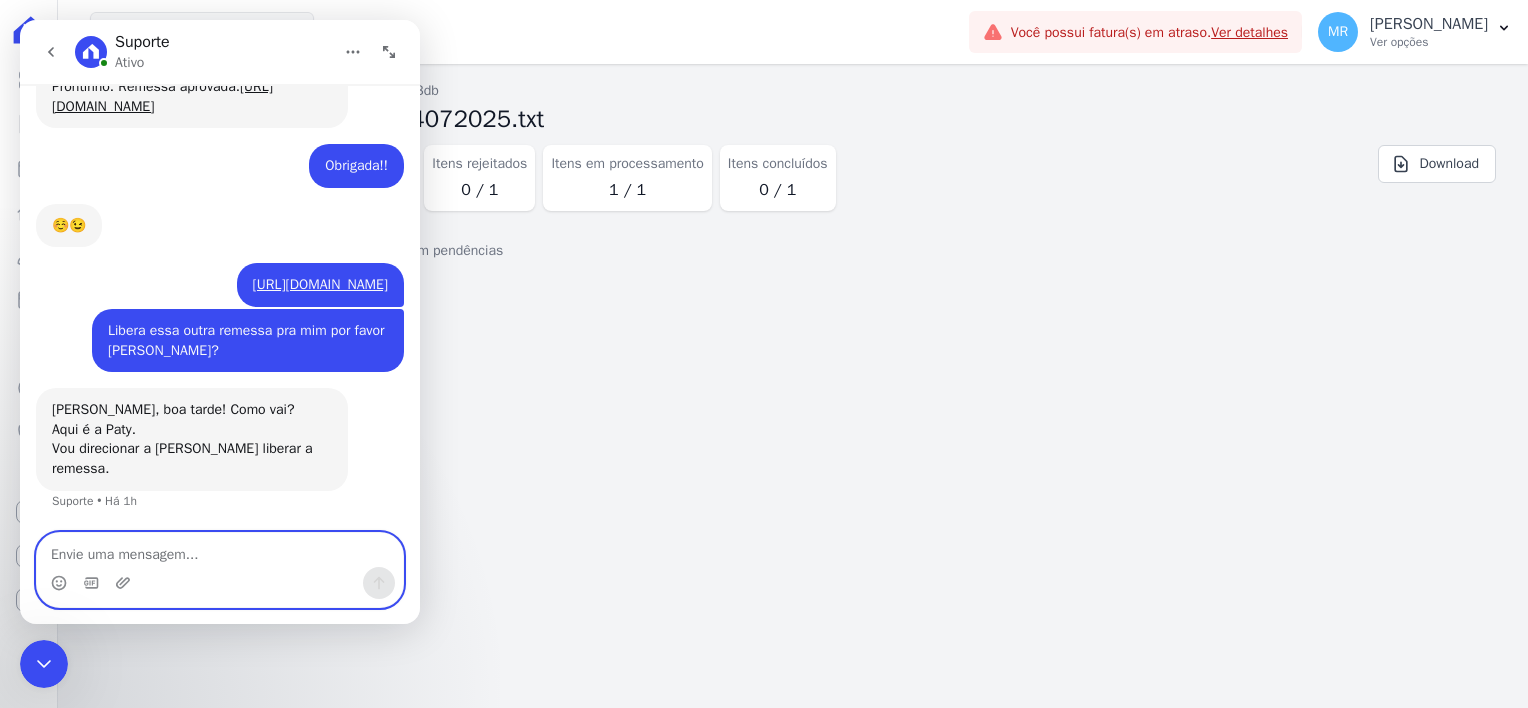 click at bounding box center [220, 550] 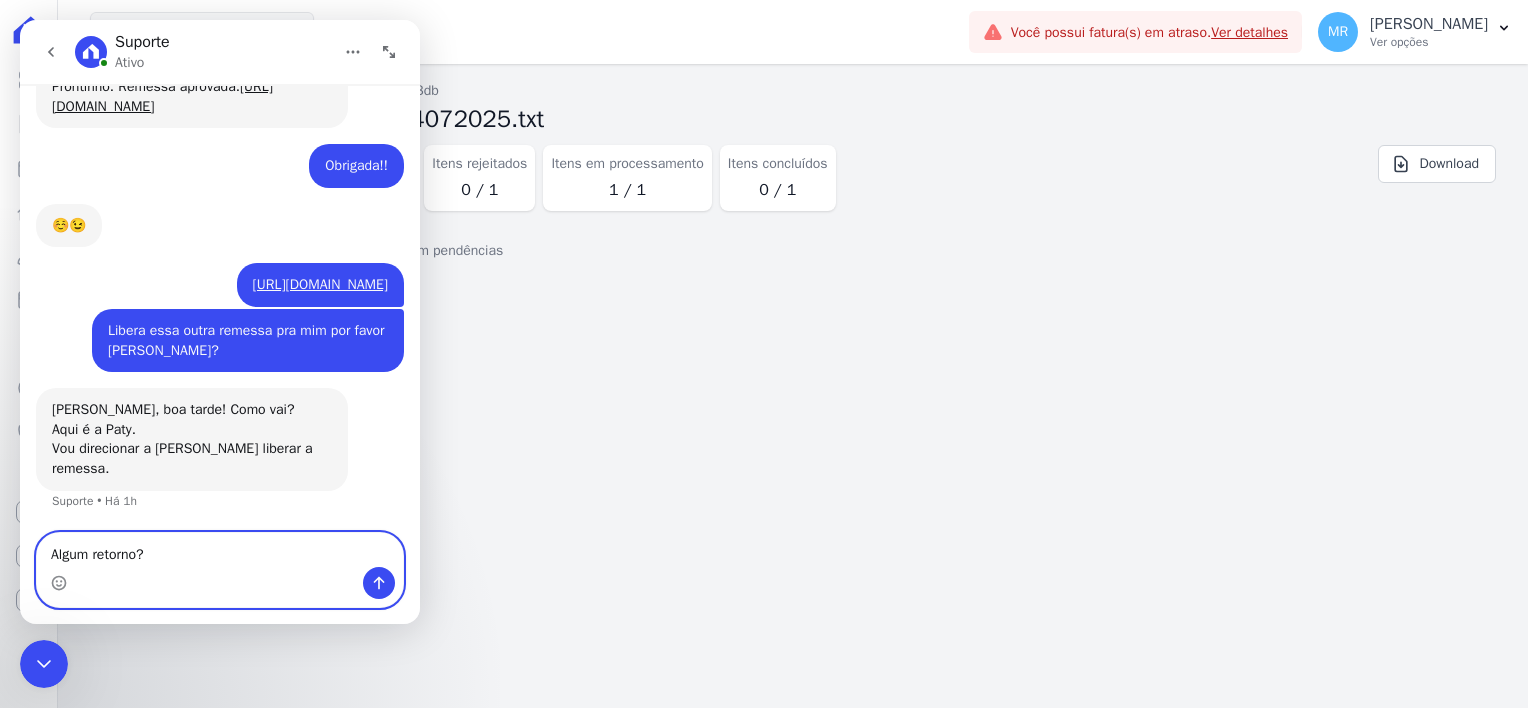 type on "Algum retorno?" 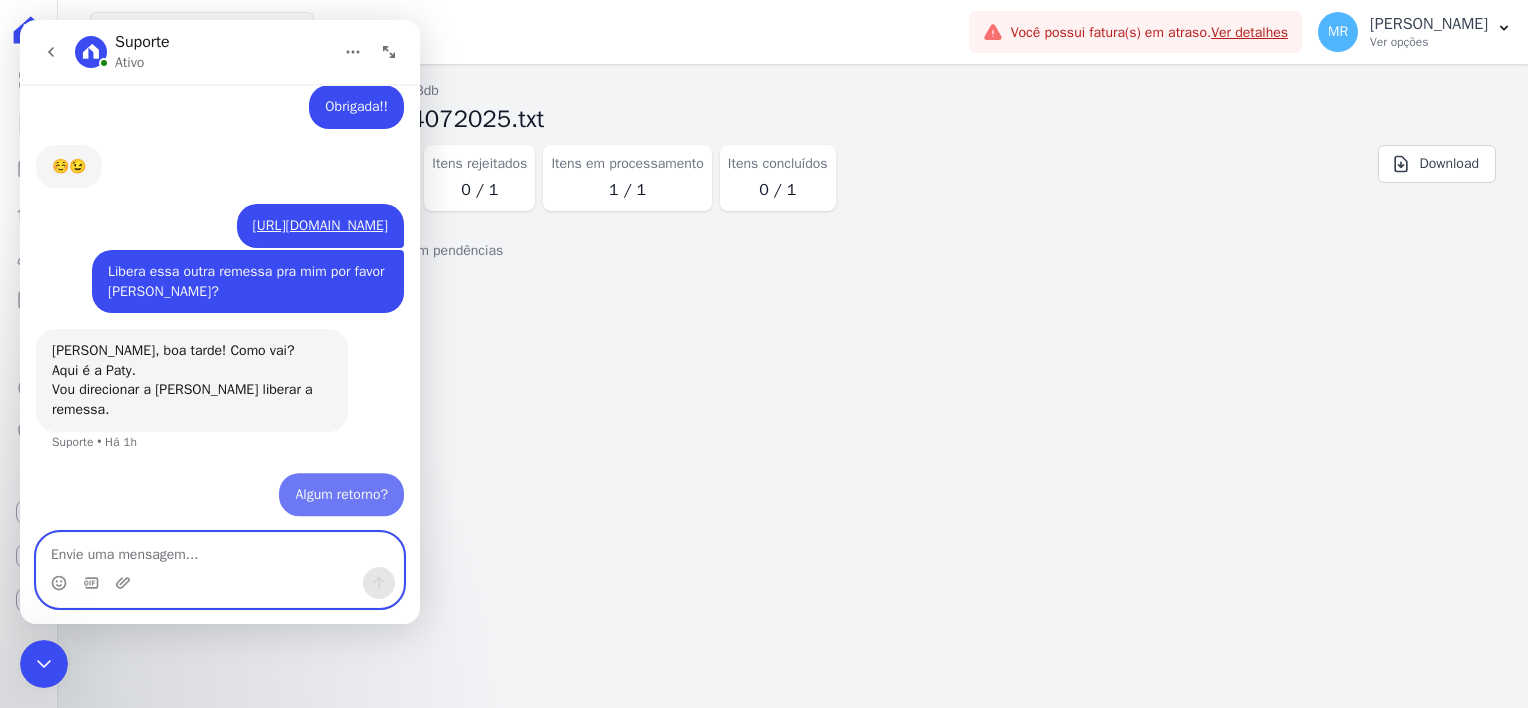 scroll, scrollTop: 732, scrollLeft: 0, axis: vertical 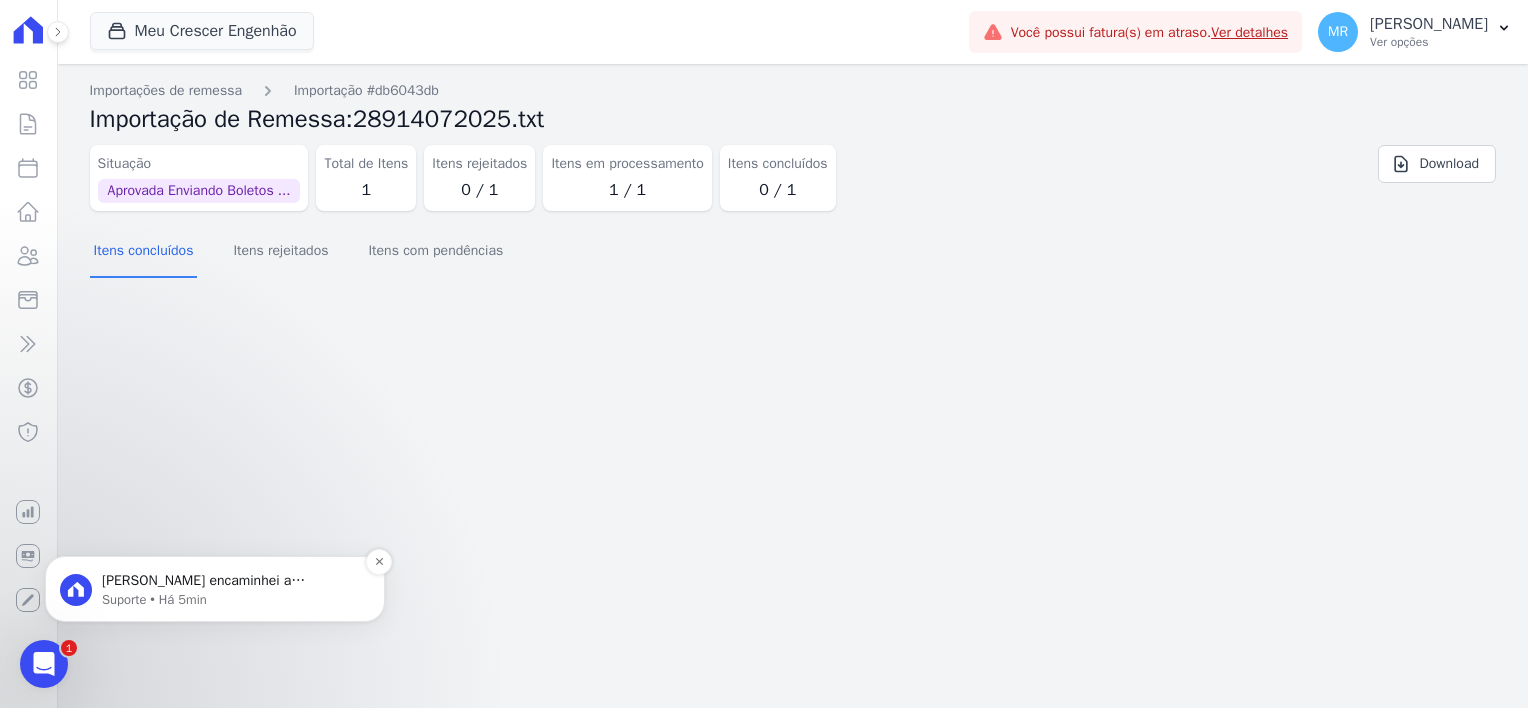 click on "Suporte • Há 5min" at bounding box center (231, 600) 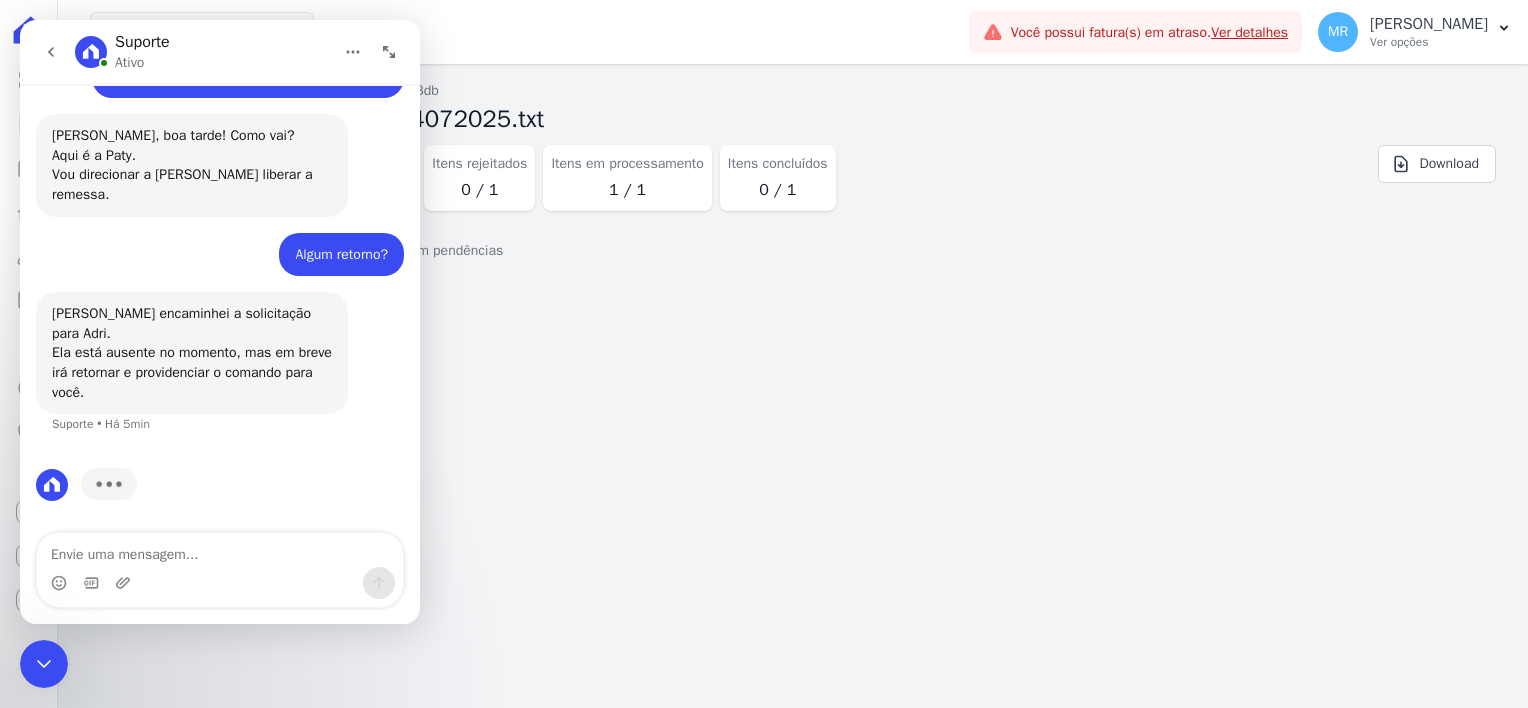 scroll, scrollTop: 0, scrollLeft: 0, axis: both 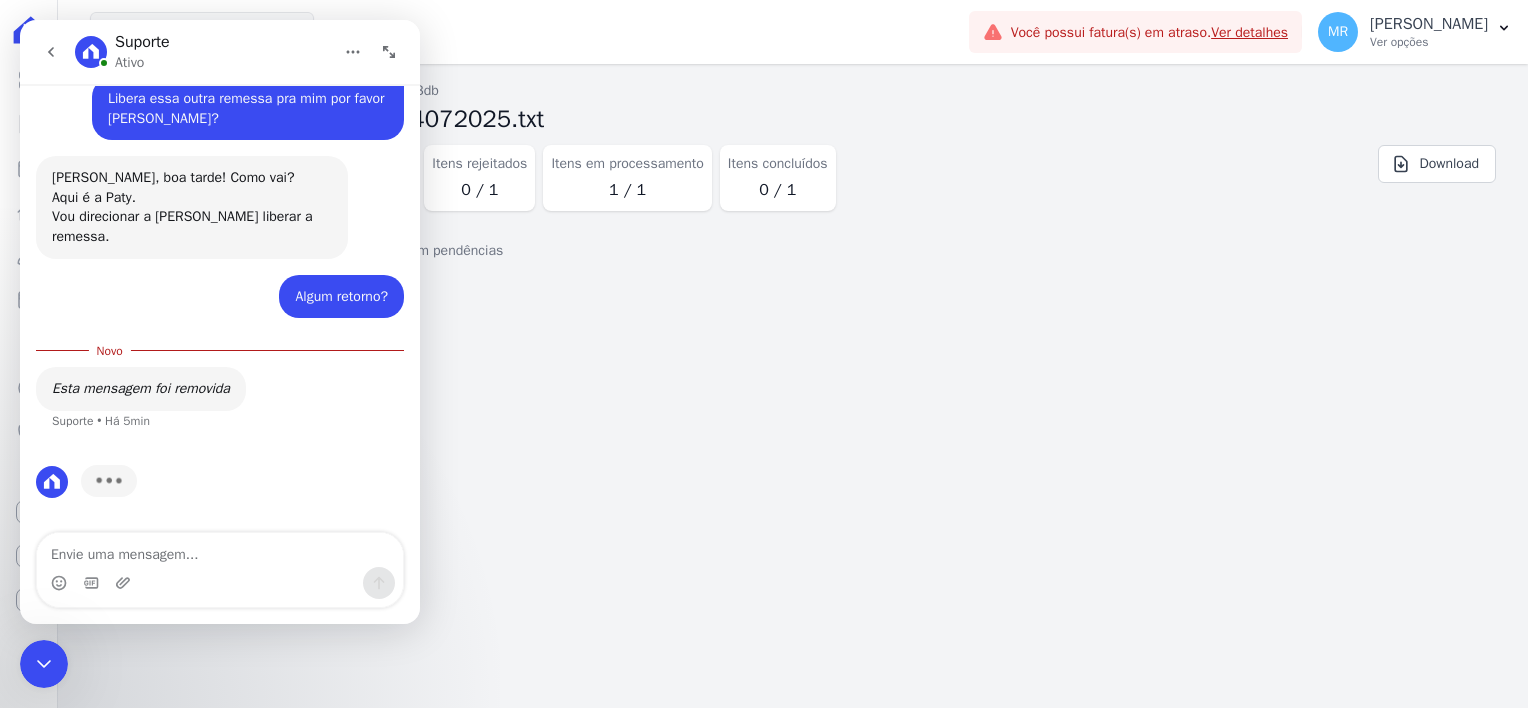 click at bounding box center (44, 664) 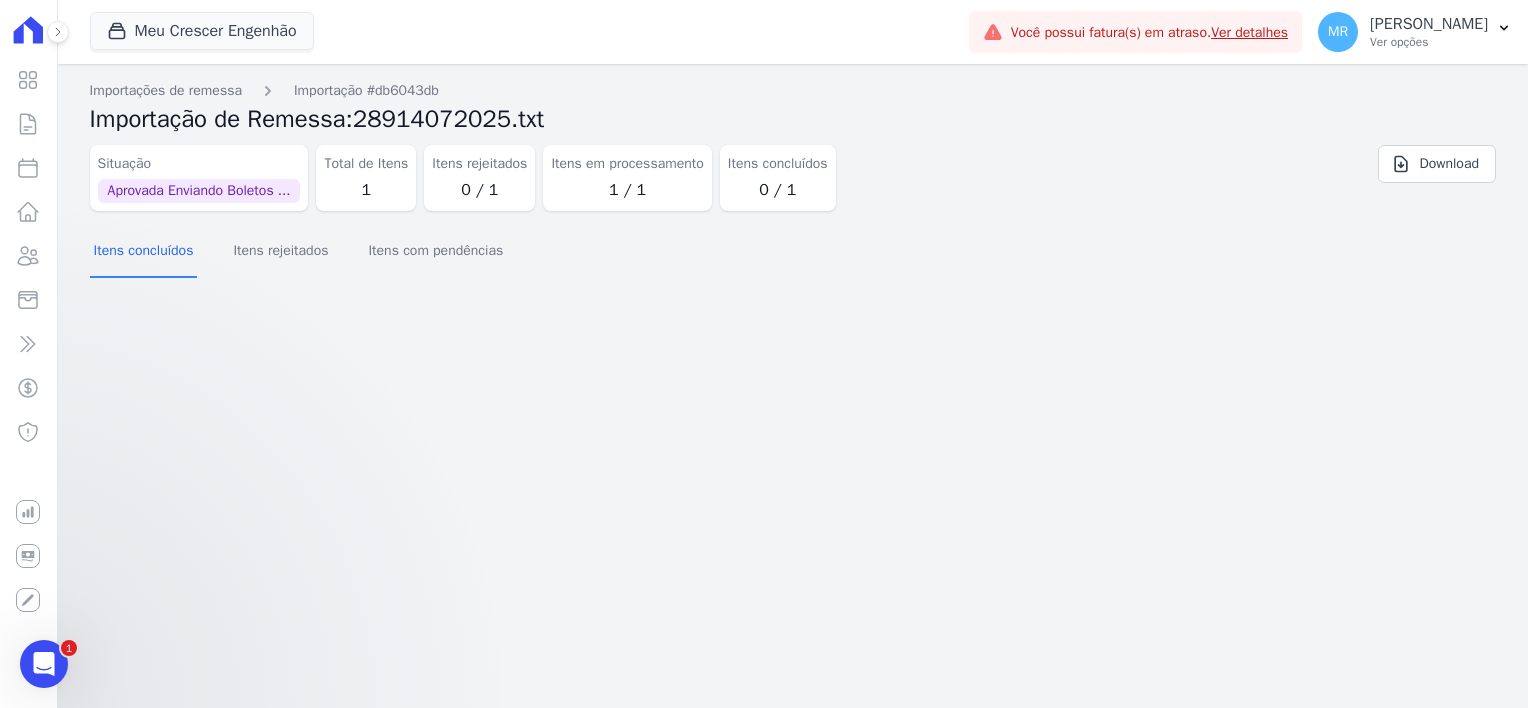 scroll, scrollTop: 896, scrollLeft: 0, axis: vertical 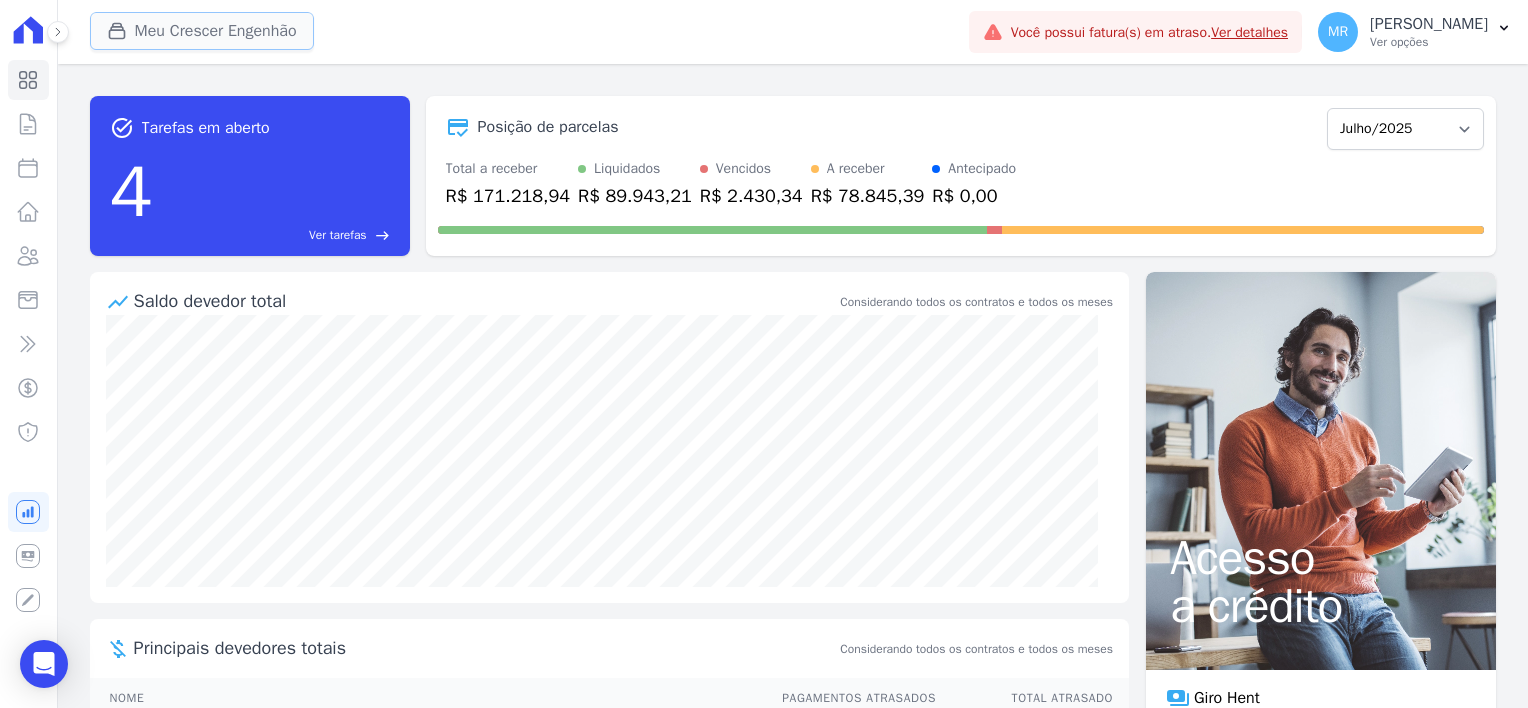 click on "Meu Crescer Engenhão" at bounding box center [202, 31] 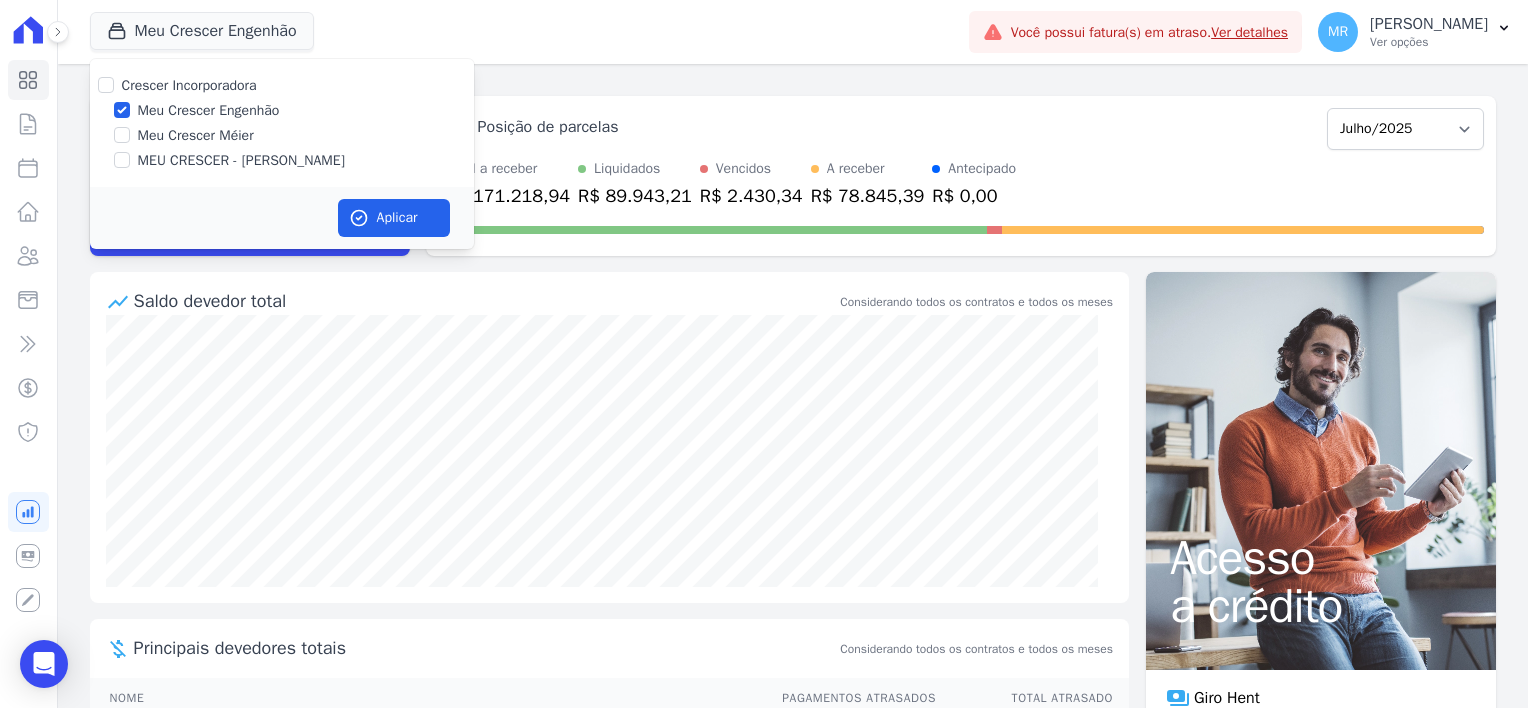 click on "MEU CRESCER - [GEOGRAPHIC_DATA]" at bounding box center [241, 160] 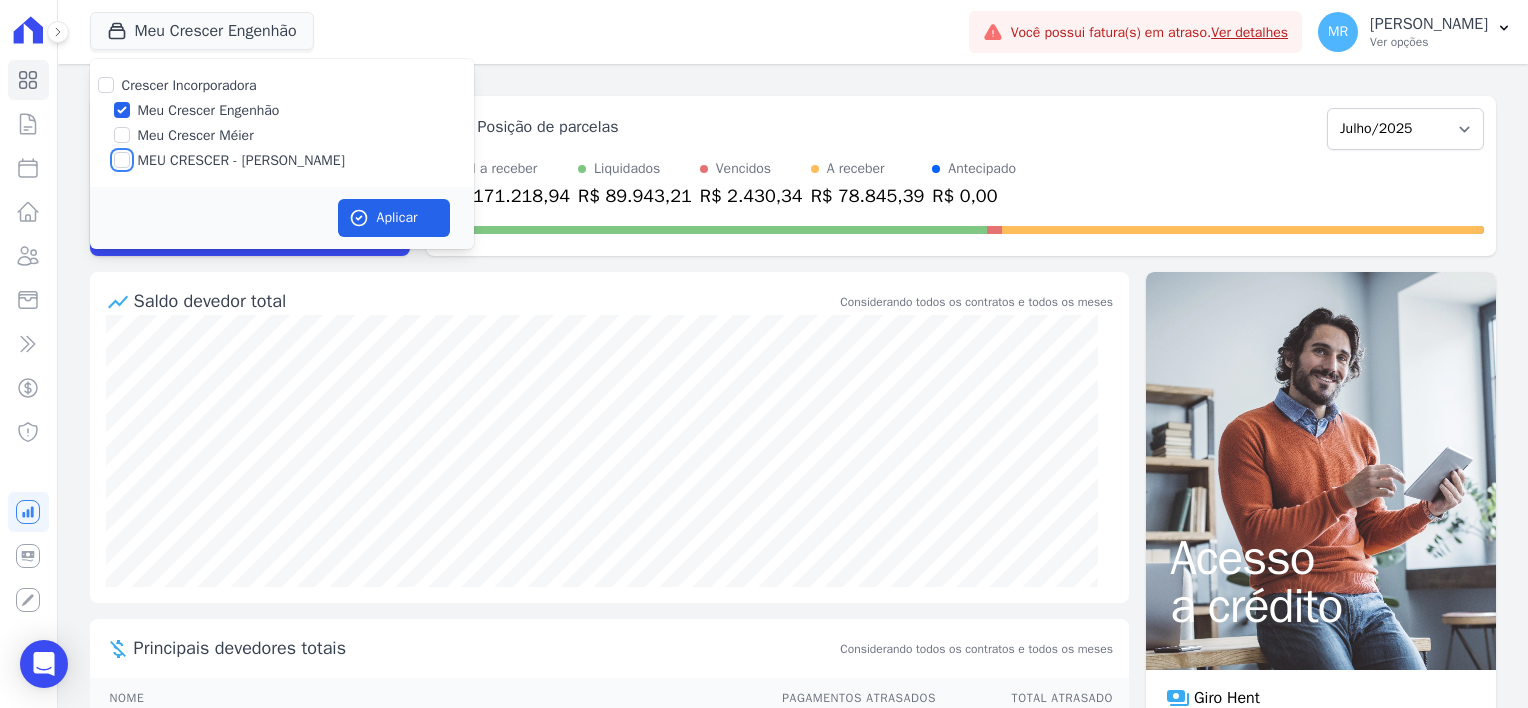 click on "MEU CRESCER - [GEOGRAPHIC_DATA]" at bounding box center [122, 160] 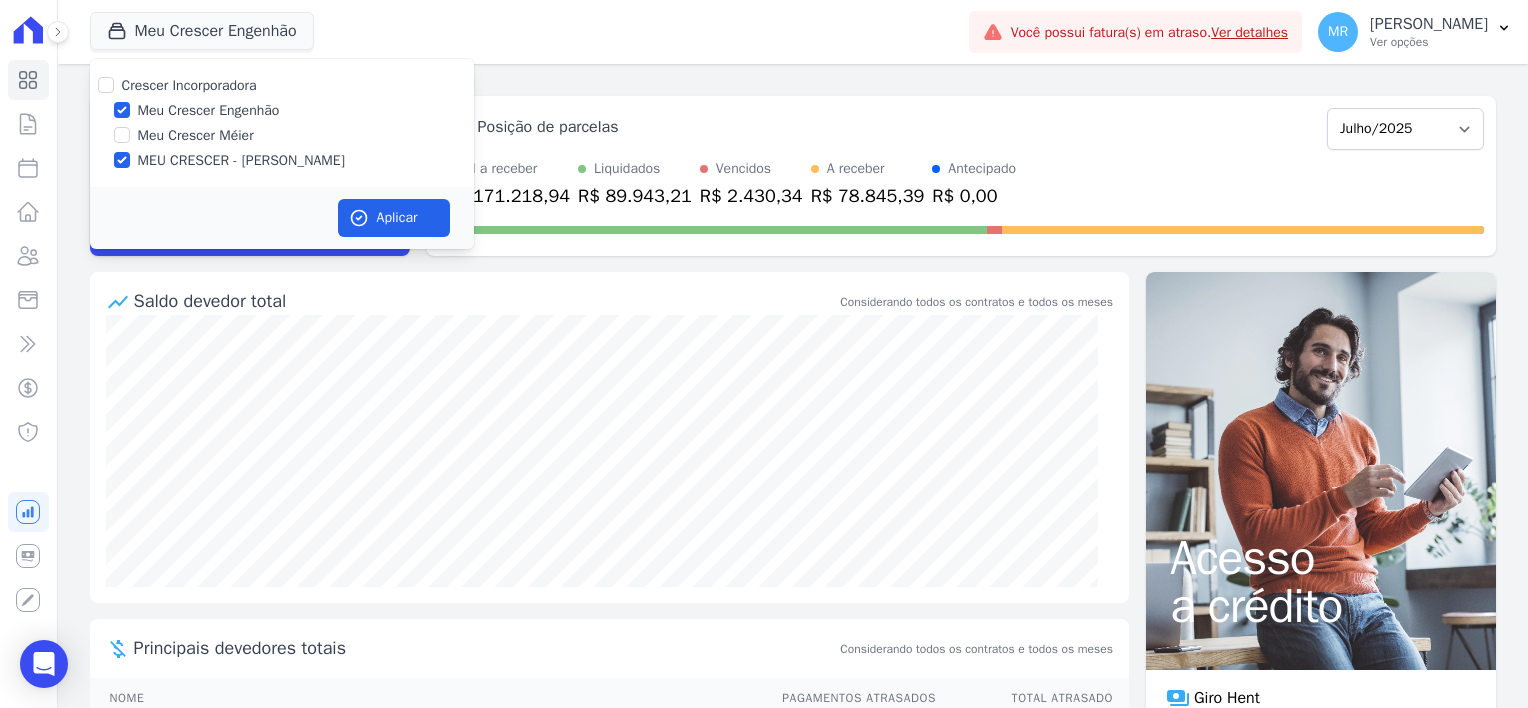 click on "Meu Crescer Engenhão" at bounding box center [209, 110] 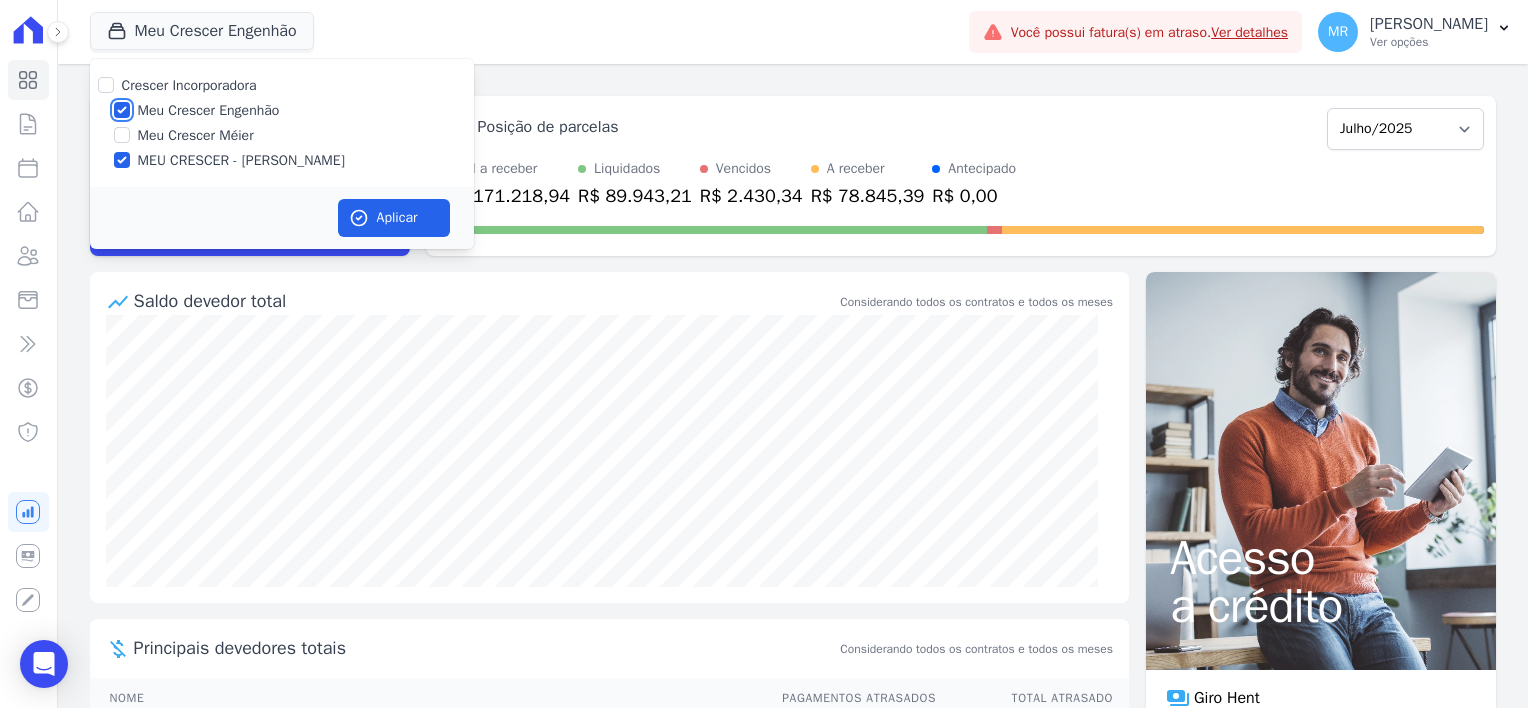 checkbox on "false" 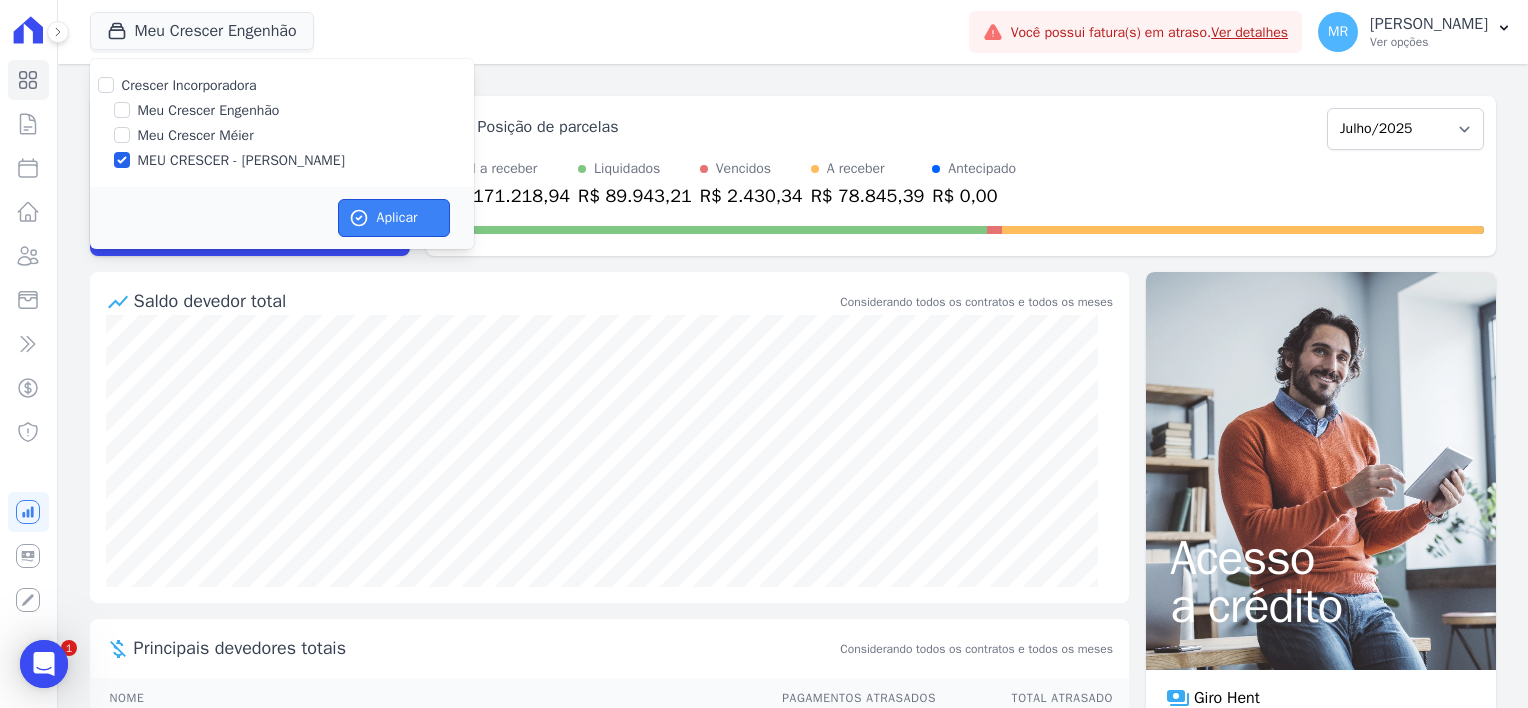scroll, scrollTop: 0, scrollLeft: 0, axis: both 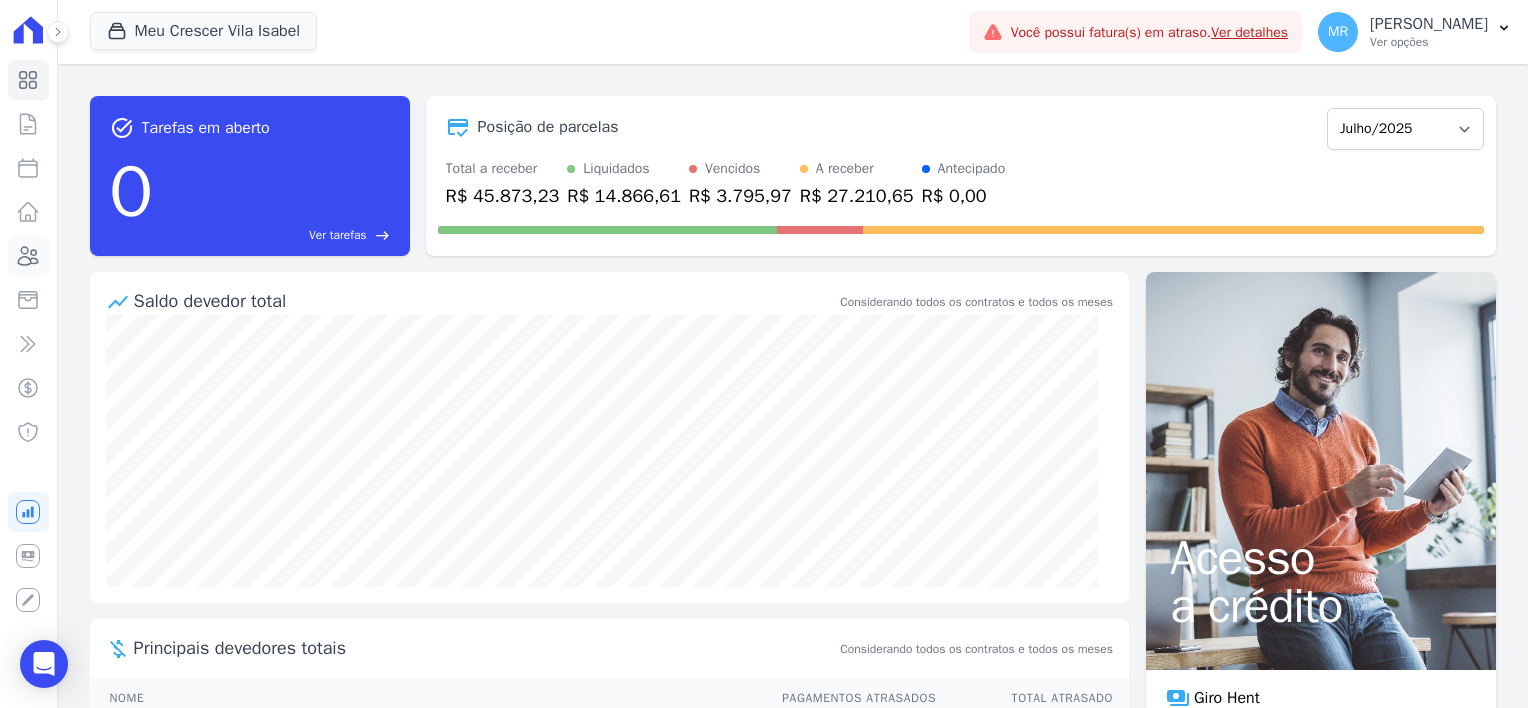 click 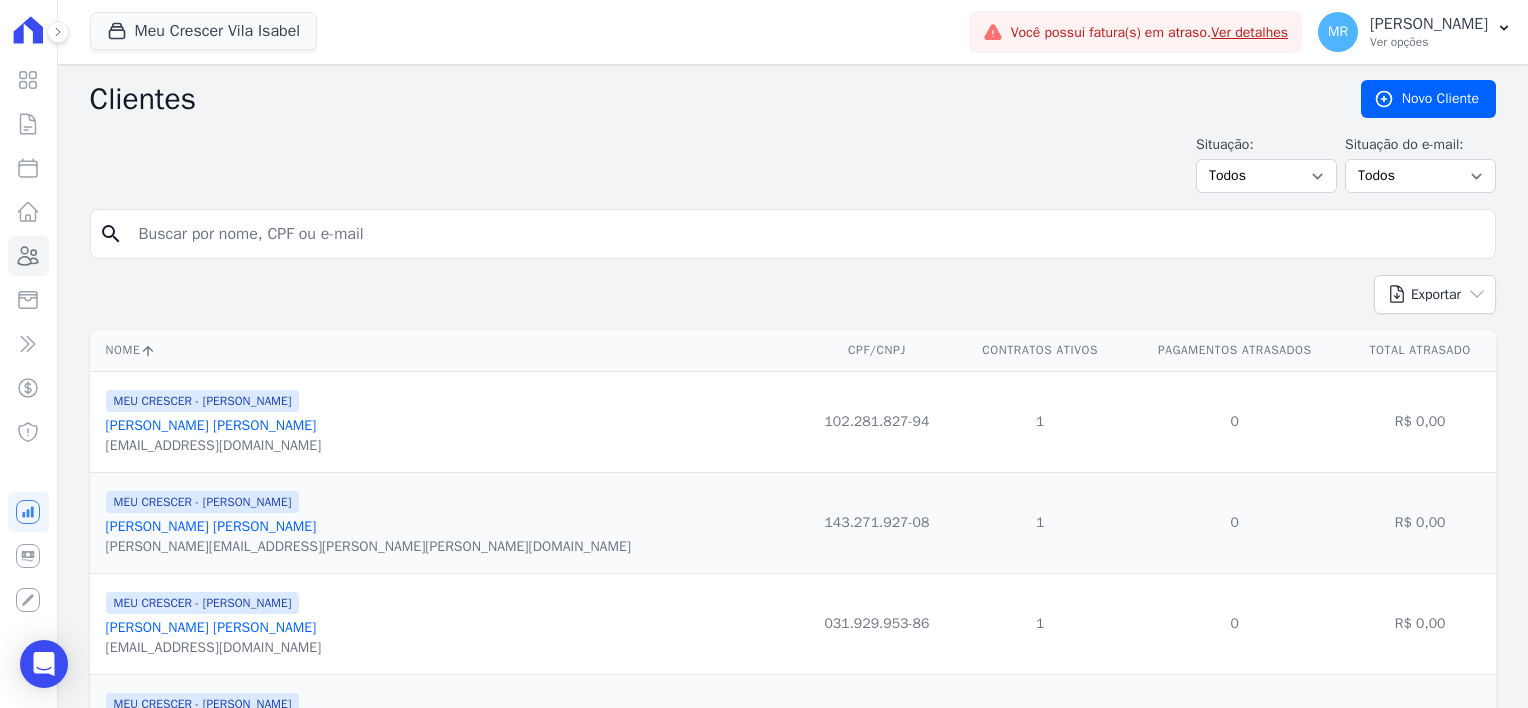 drag, startPoint x: 495, startPoint y: 232, endPoint x: 501, endPoint y: 208, distance: 24.738634 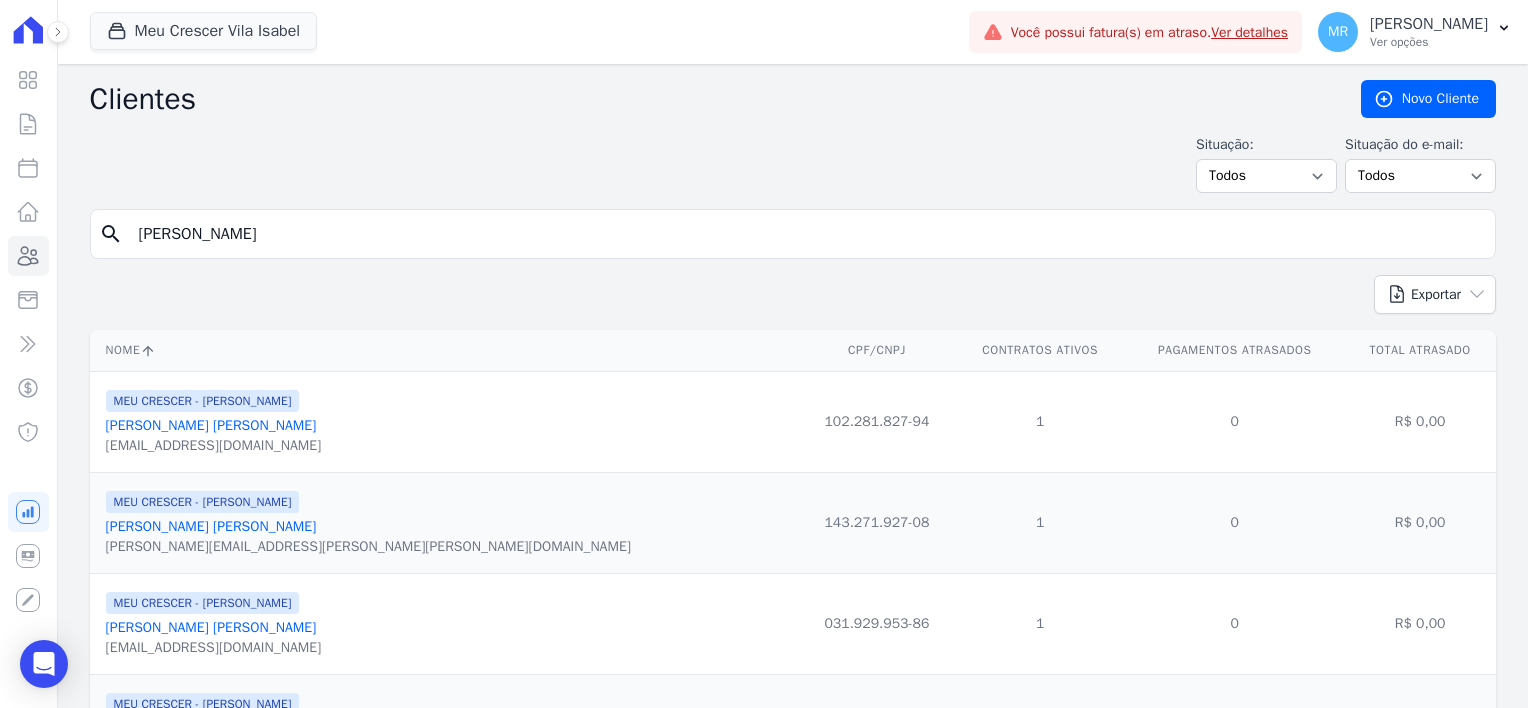 type on "rafael" 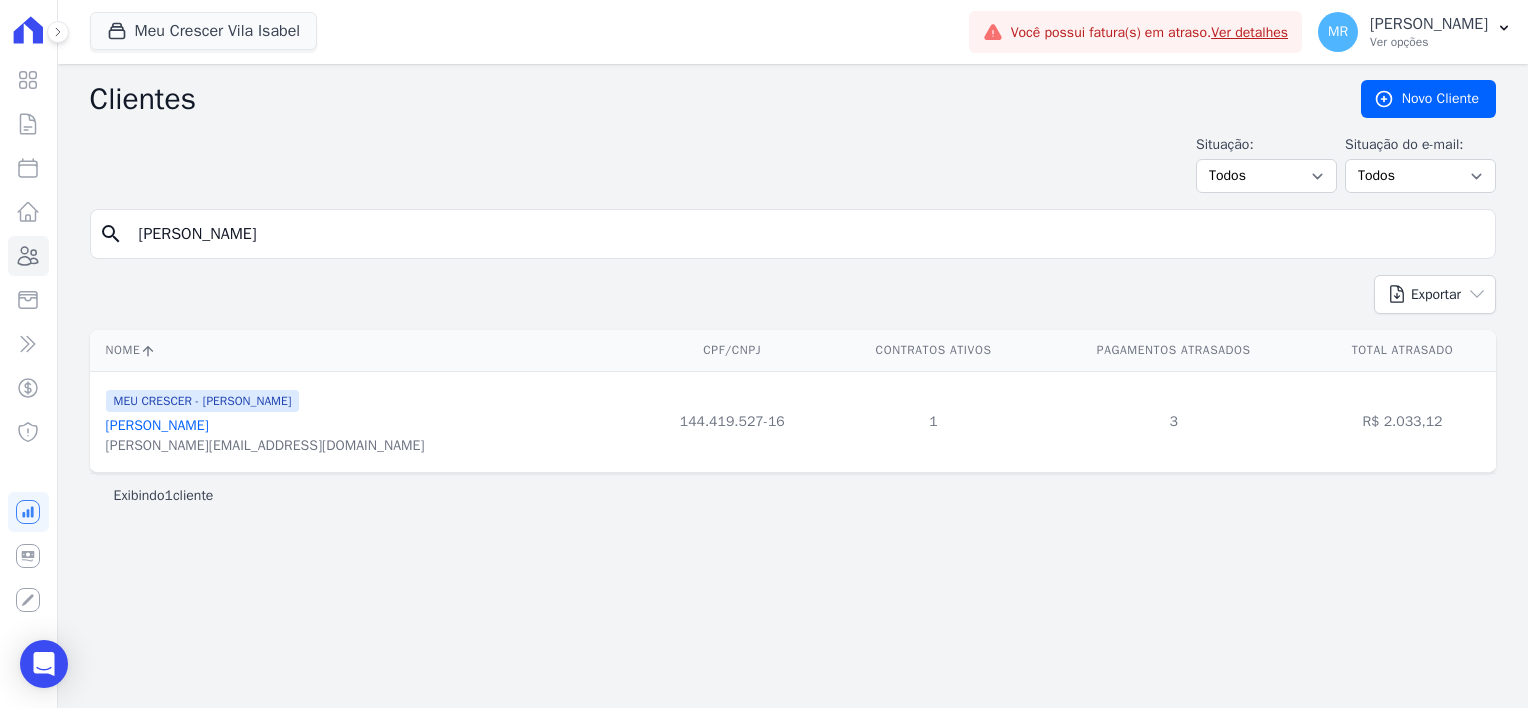 click on "Rafael Barbosa Azevedo Gervou" at bounding box center (157, 425) 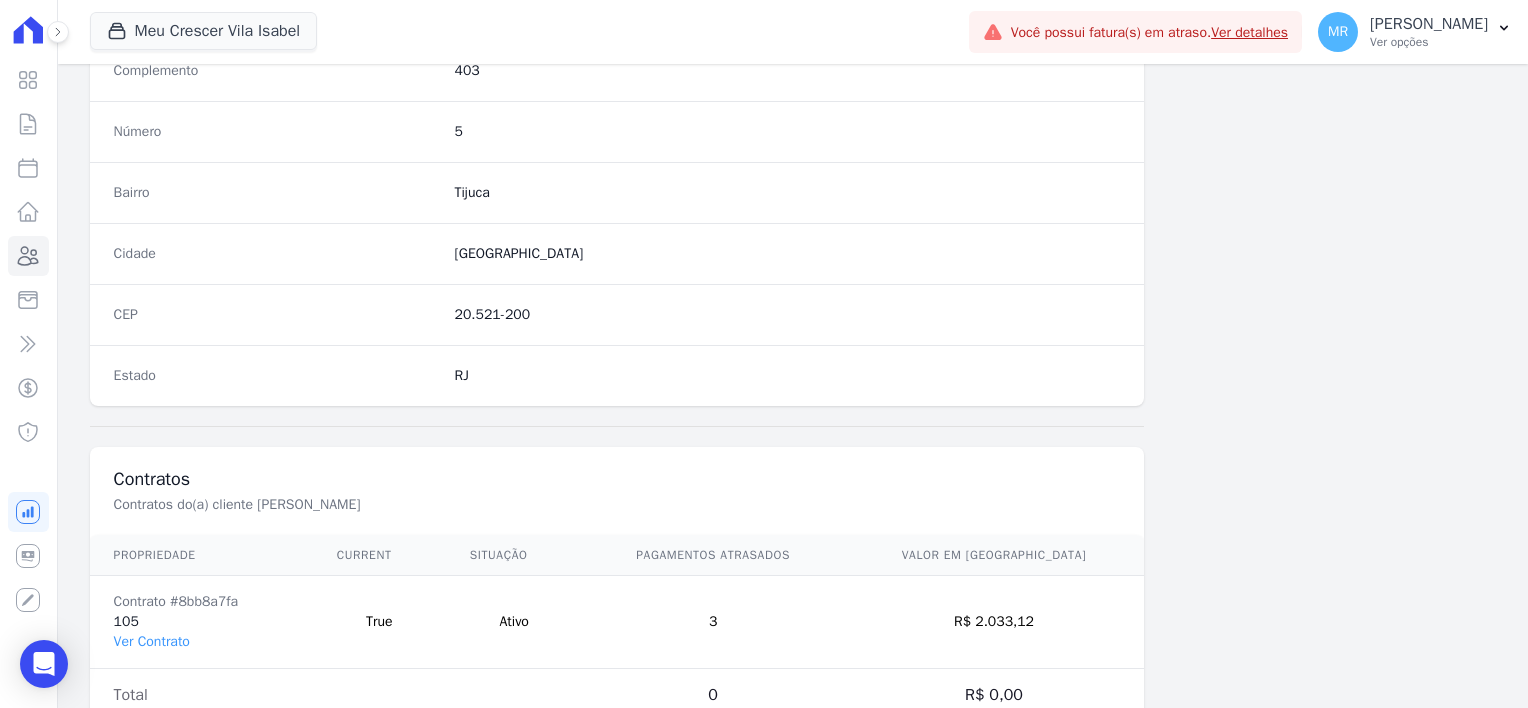 scroll, scrollTop: 1156, scrollLeft: 0, axis: vertical 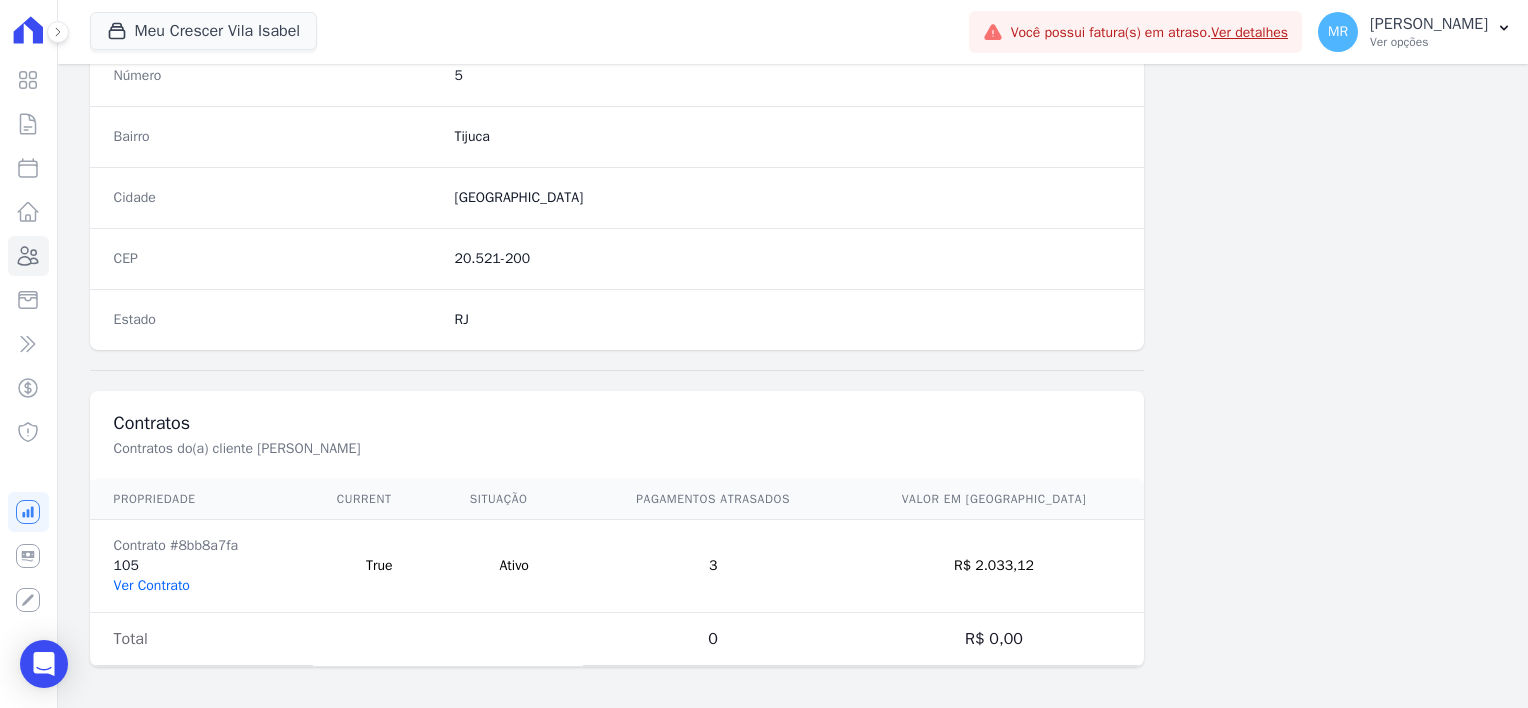 click on "Ver Contrato" at bounding box center (152, 585) 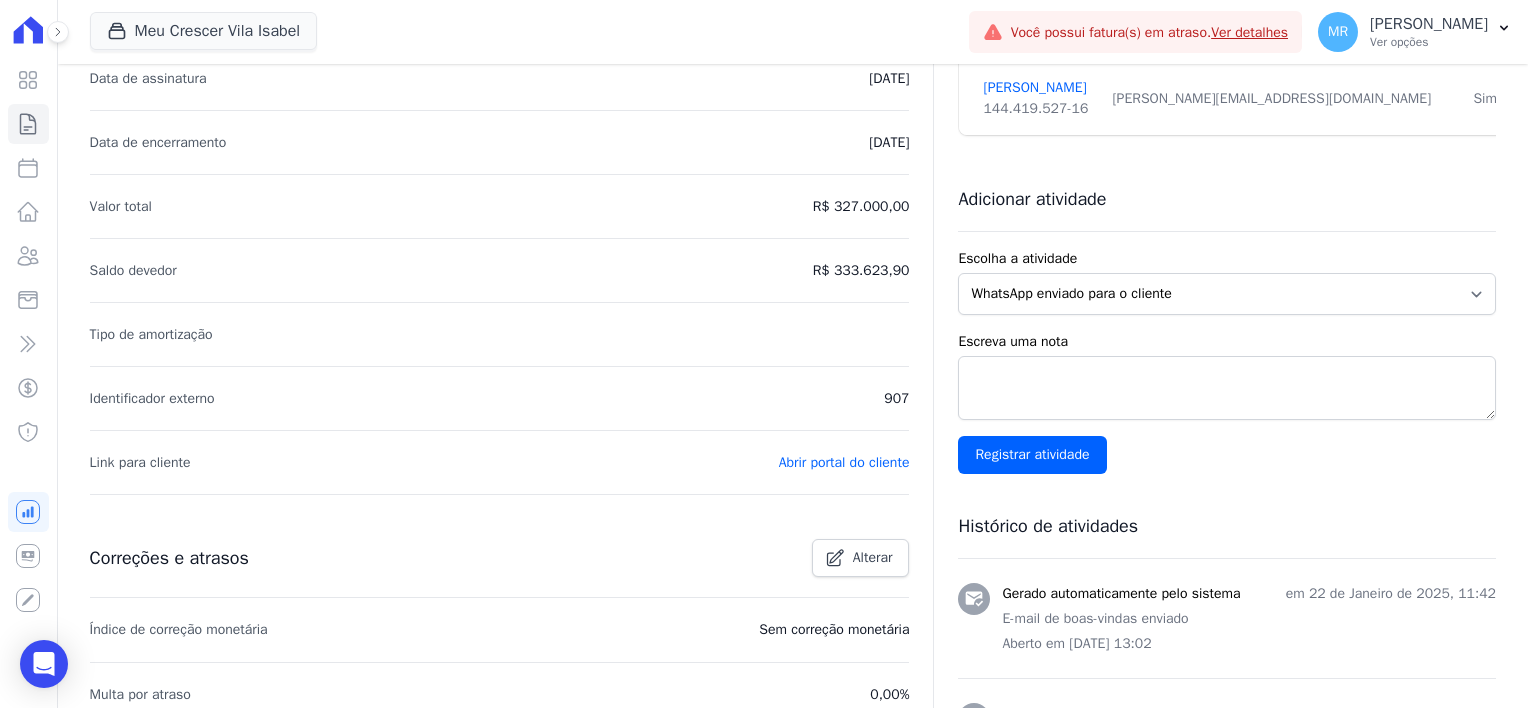 scroll, scrollTop: 0, scrollLeft: 0, axis: both 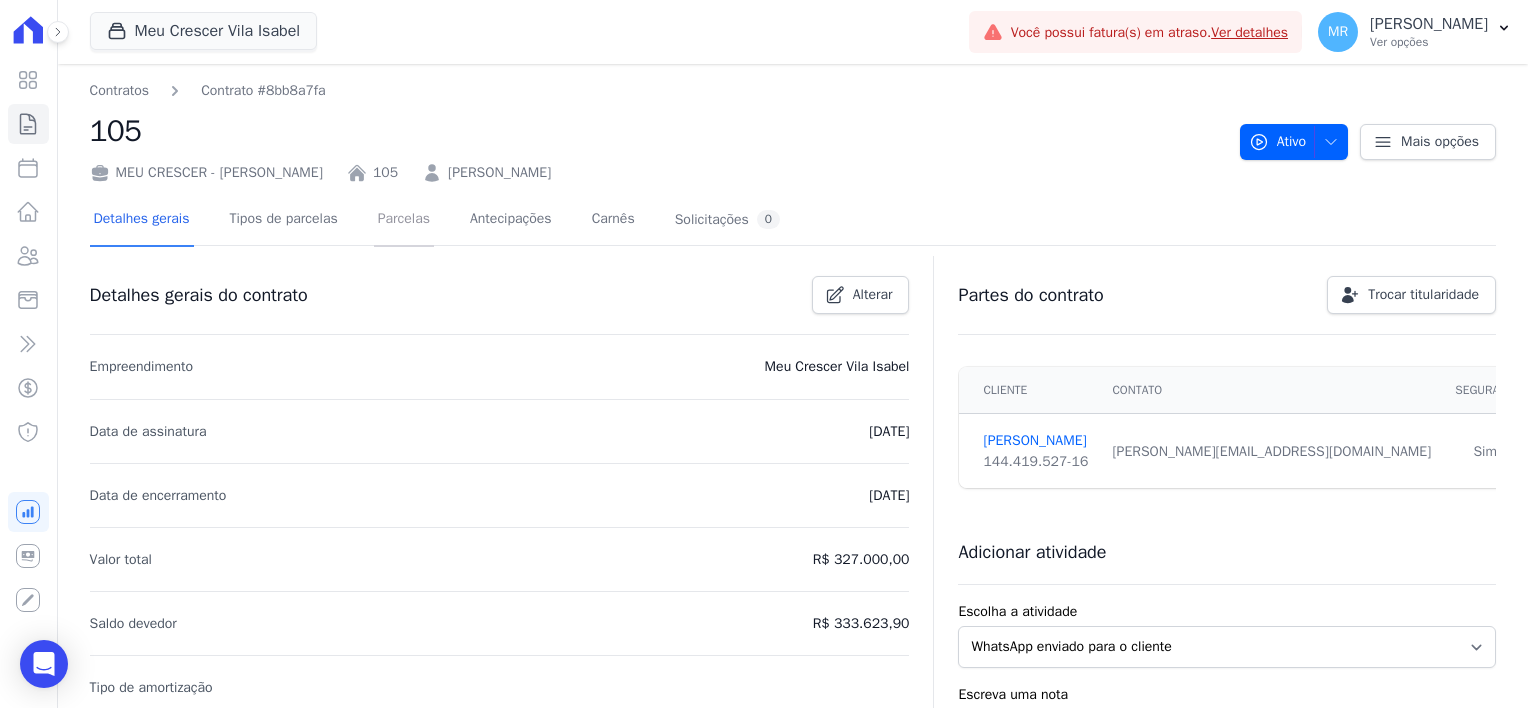 click on "Parcelas" at bounding box center [404, 220] 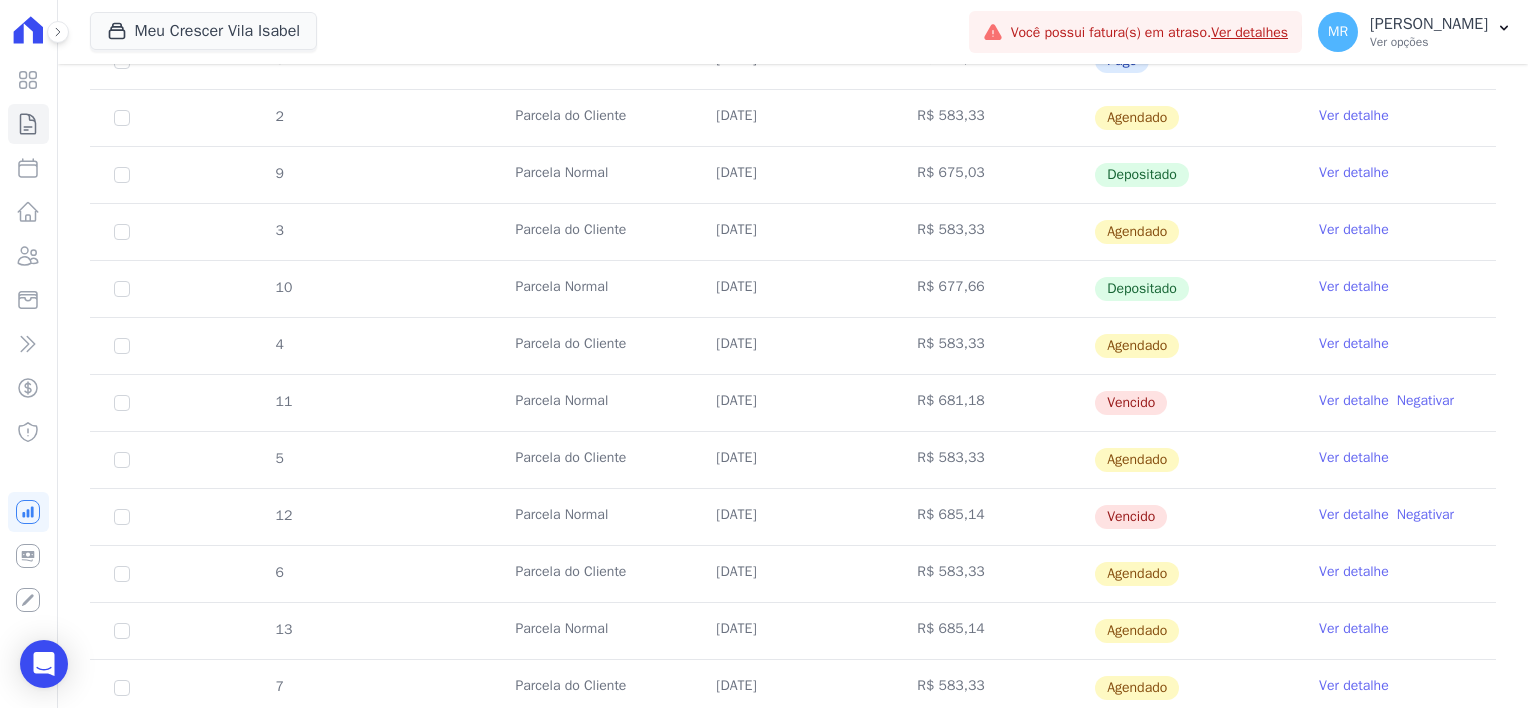 scroll, scrollTop: 700, scrollLeft: 0, axis: vertical 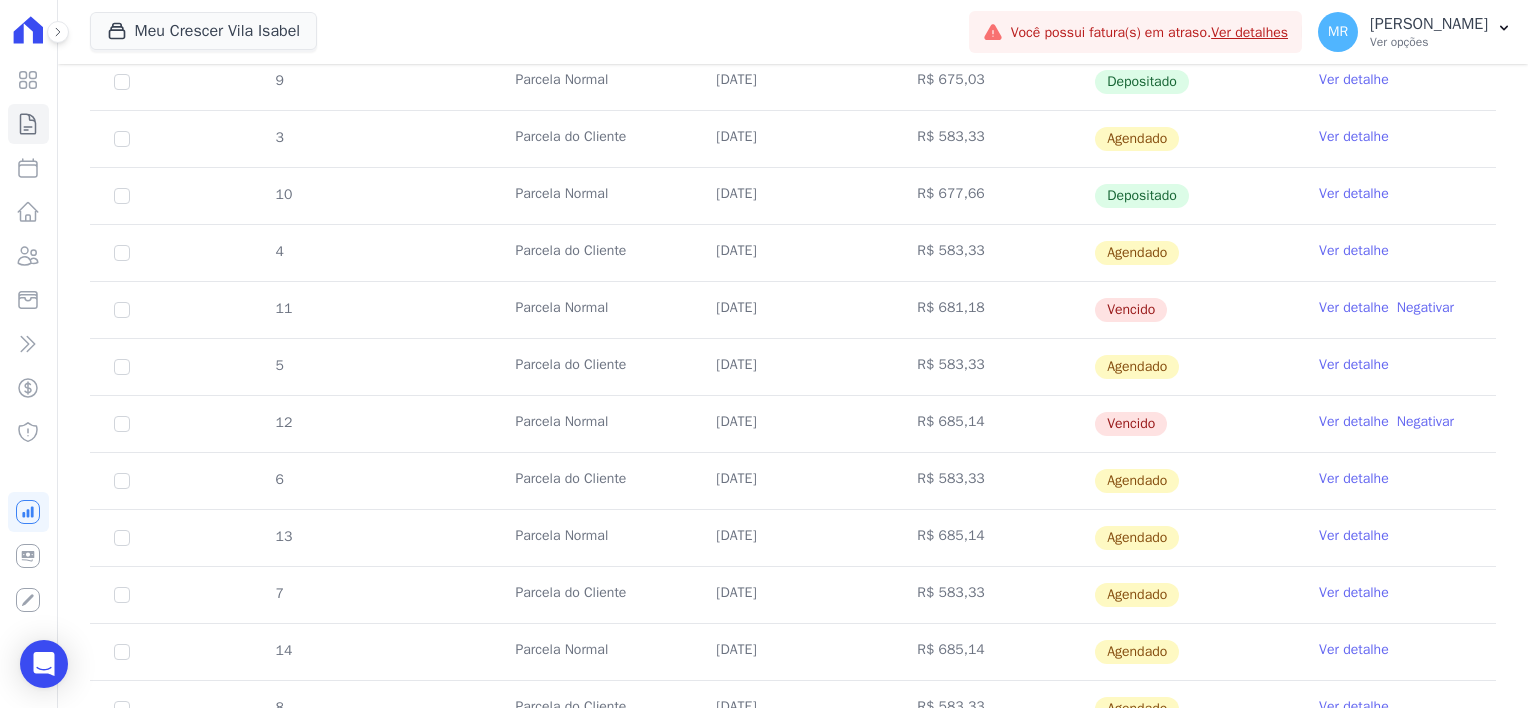 click on "Ver detalhe" at bounding box center (1354, 422) 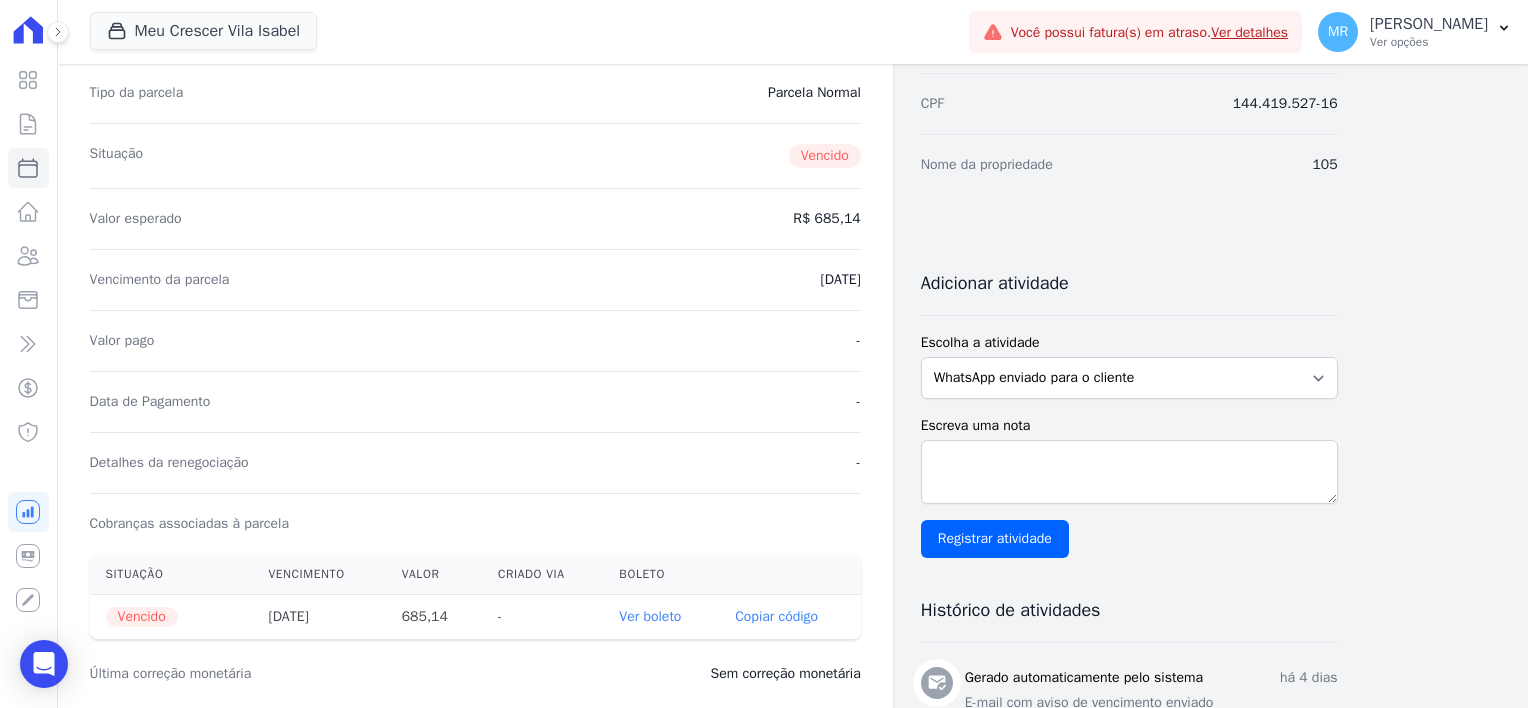 scroll, scrollTop: 500, scrollLeft: 0, axis: vertical 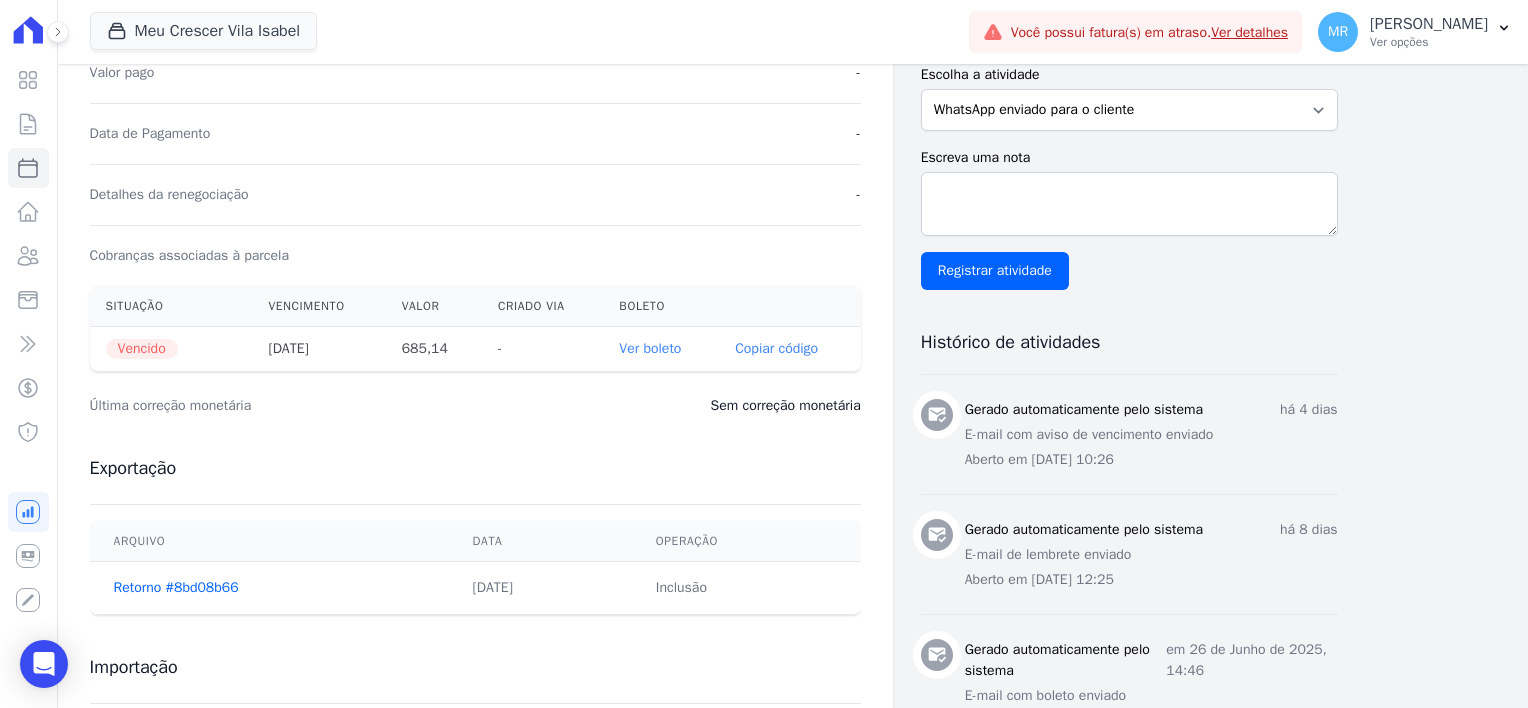 click on "Copiar código" at bounding box center (776, 349) 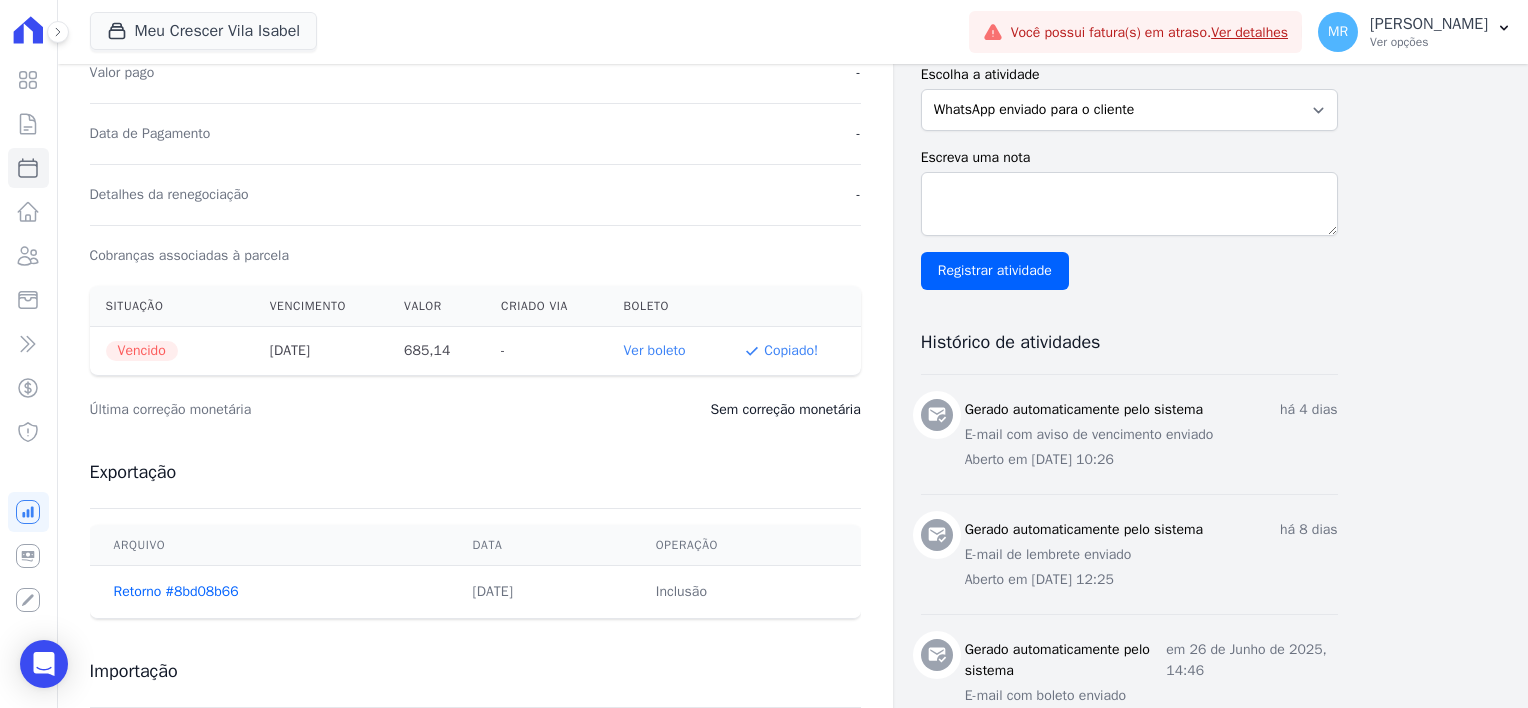 click on "Ver boleto" at bounding box center [655, 350] 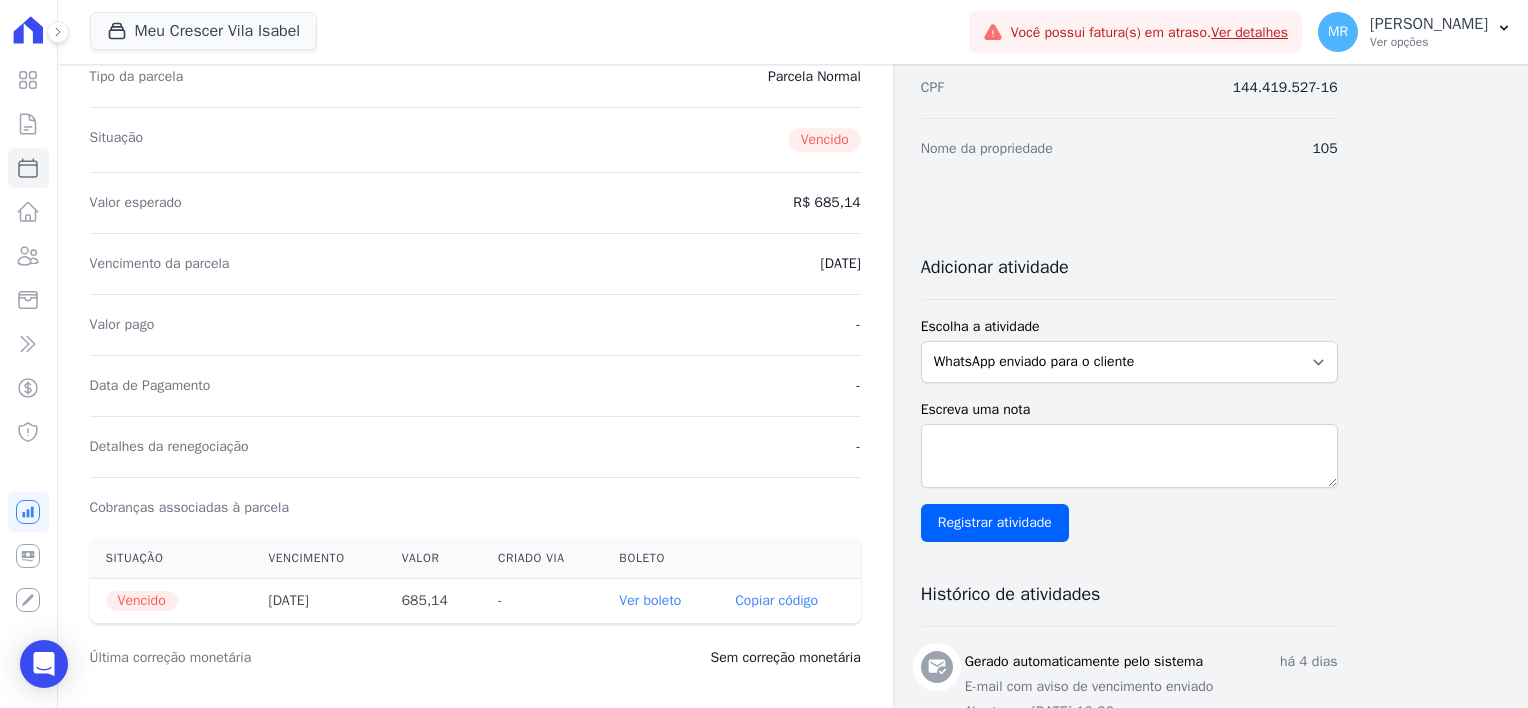 scroll, scrollTop: 0, scrollLeft: 0, axis: both 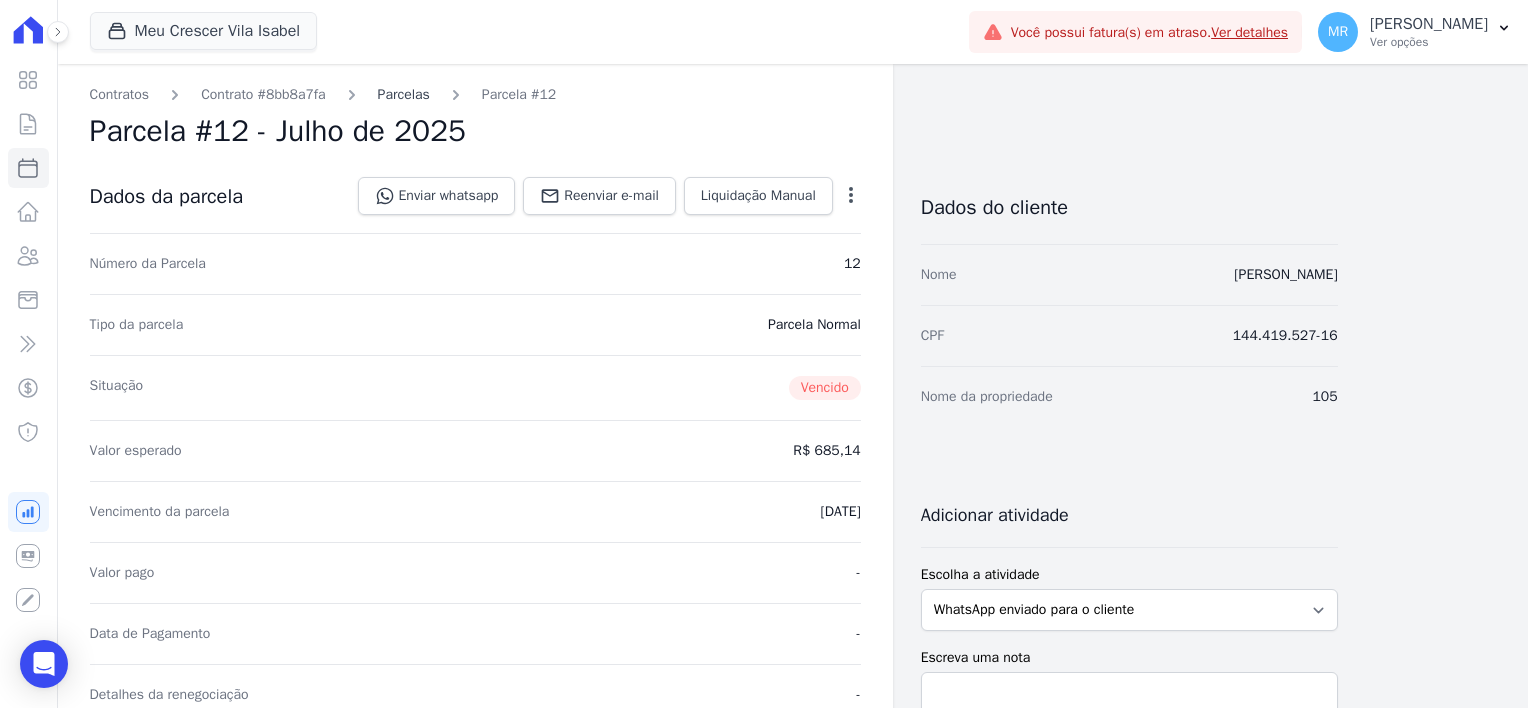 click on "Parcelas" at bounding box center (404, 94) 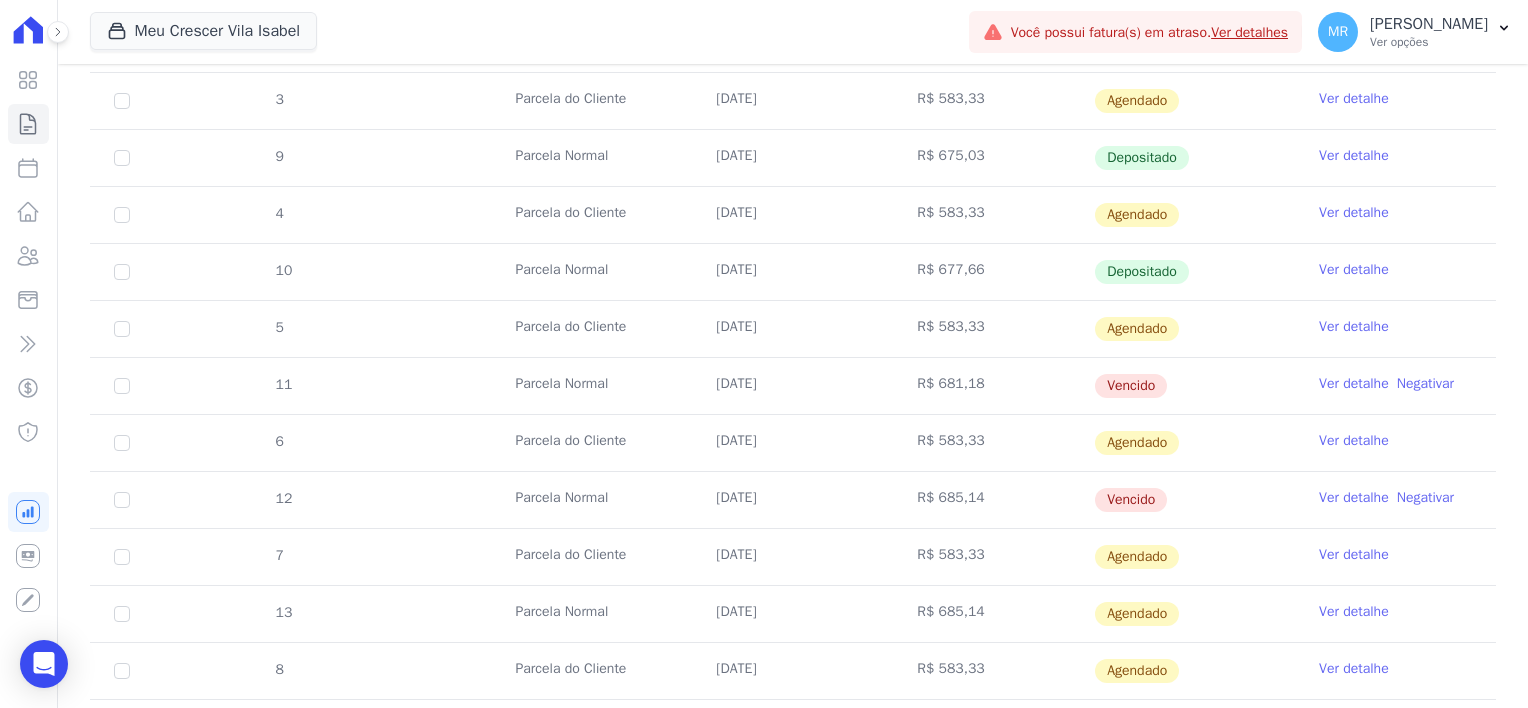 scroll, scrollTop: 700, scrollLeft: 0, axis: vertical 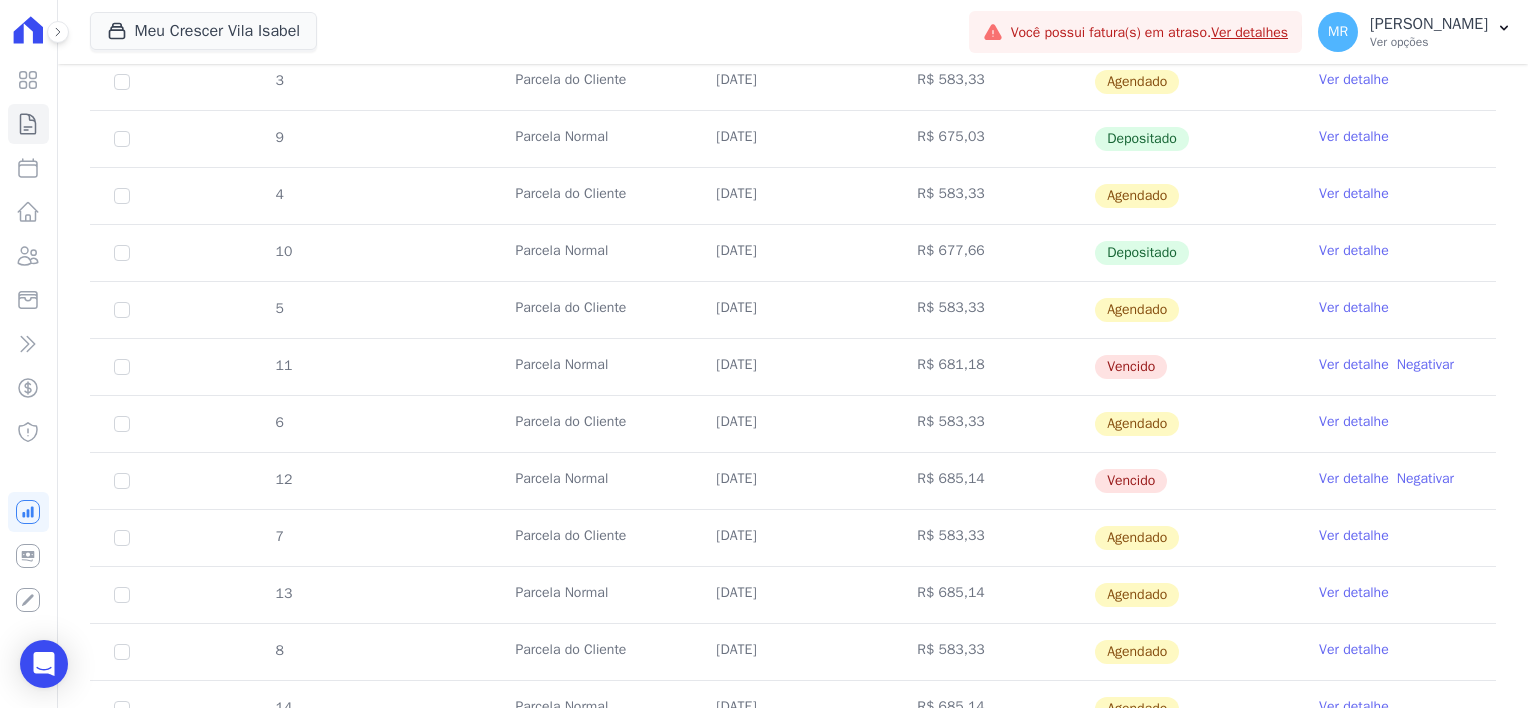 click on "Ver detalhe" at bounding box center (1354, 365) 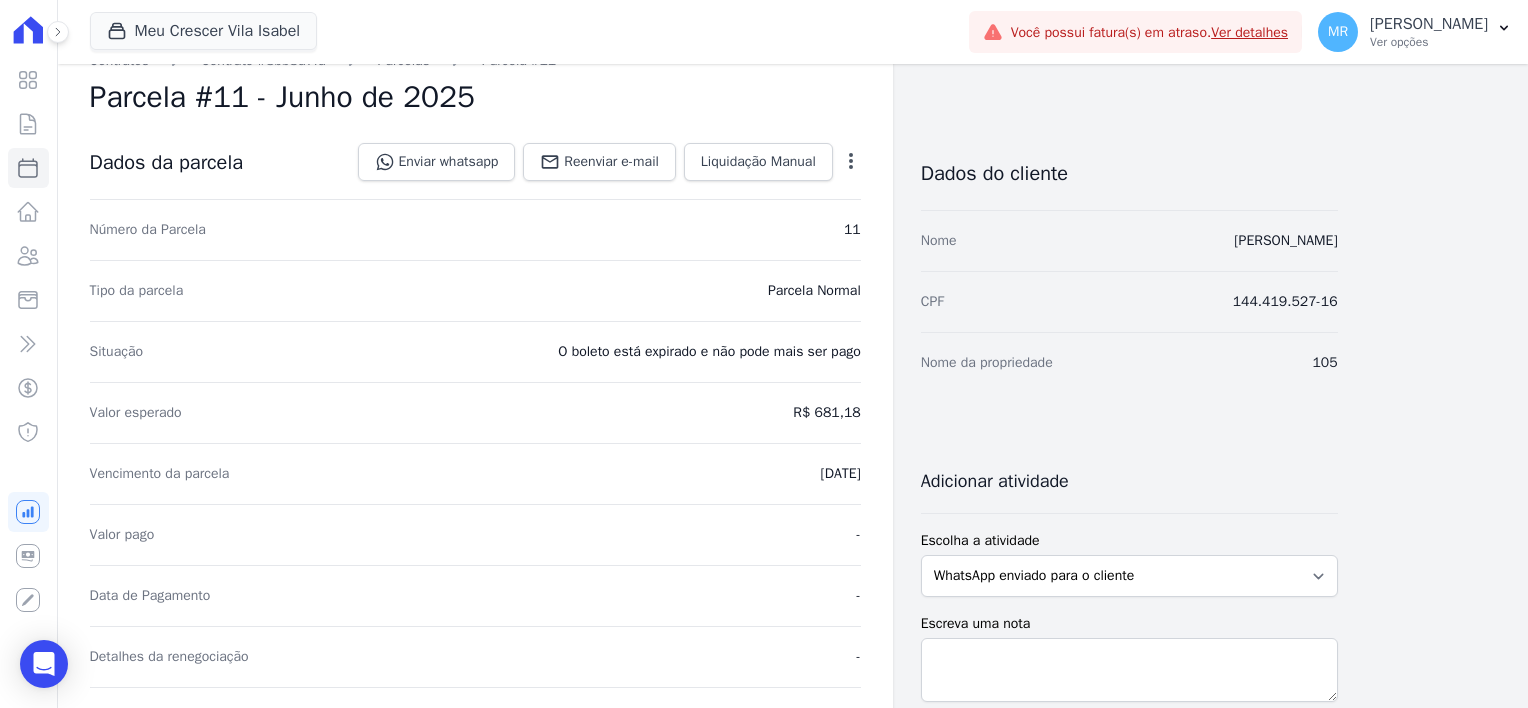 scroll, scrollTop: 0, scrollLeft: 0, axis: both 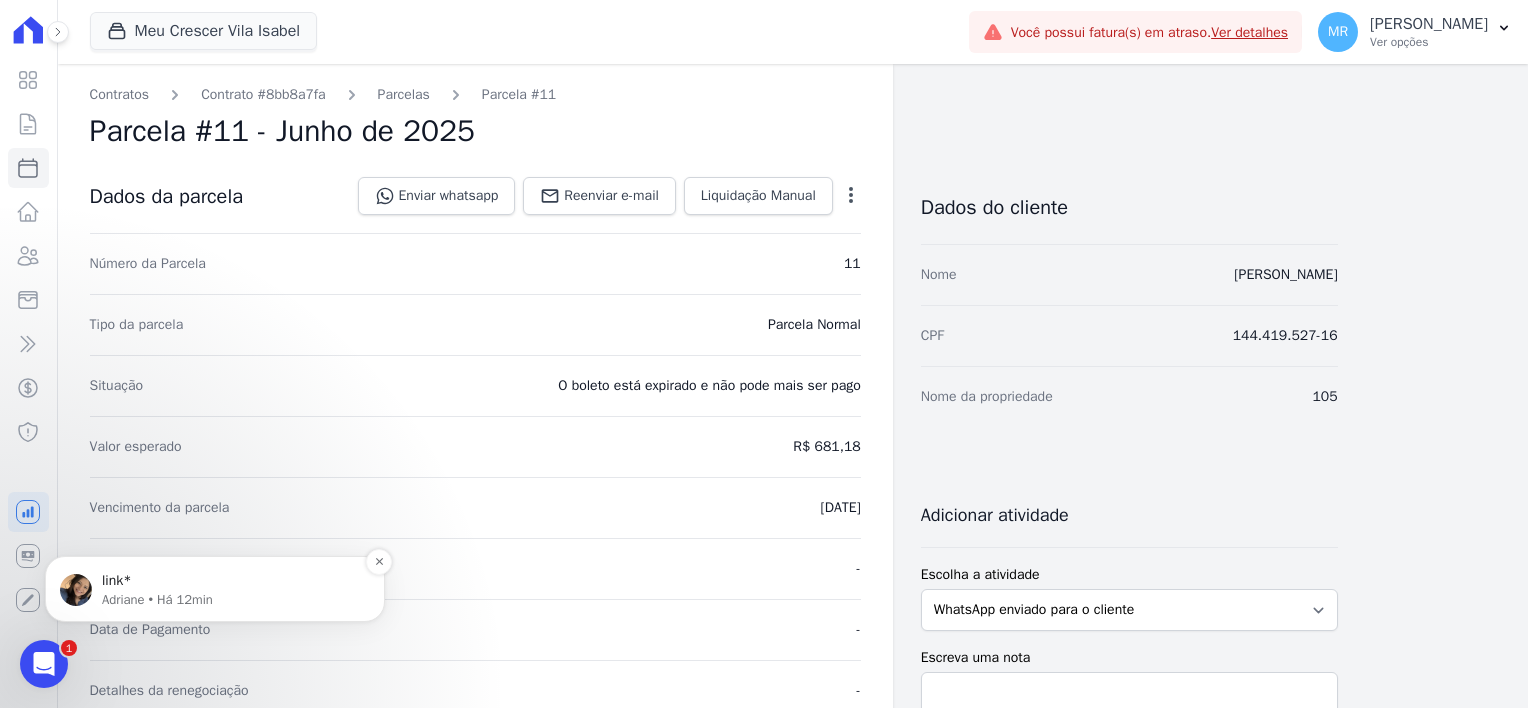 click on "link*" at bounding box center (231, 581) 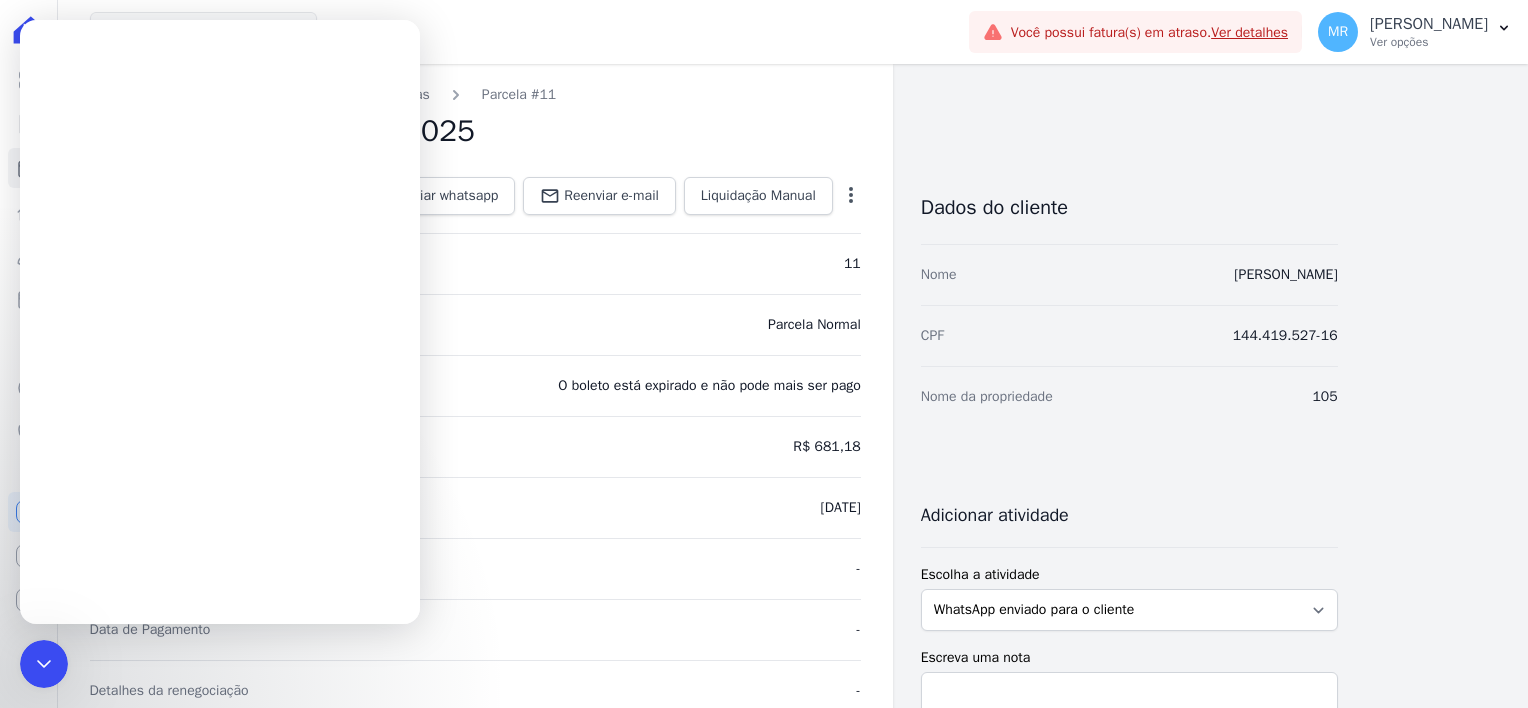 scroll, scrollTop: 0, scrollLeft: 0, axis: both 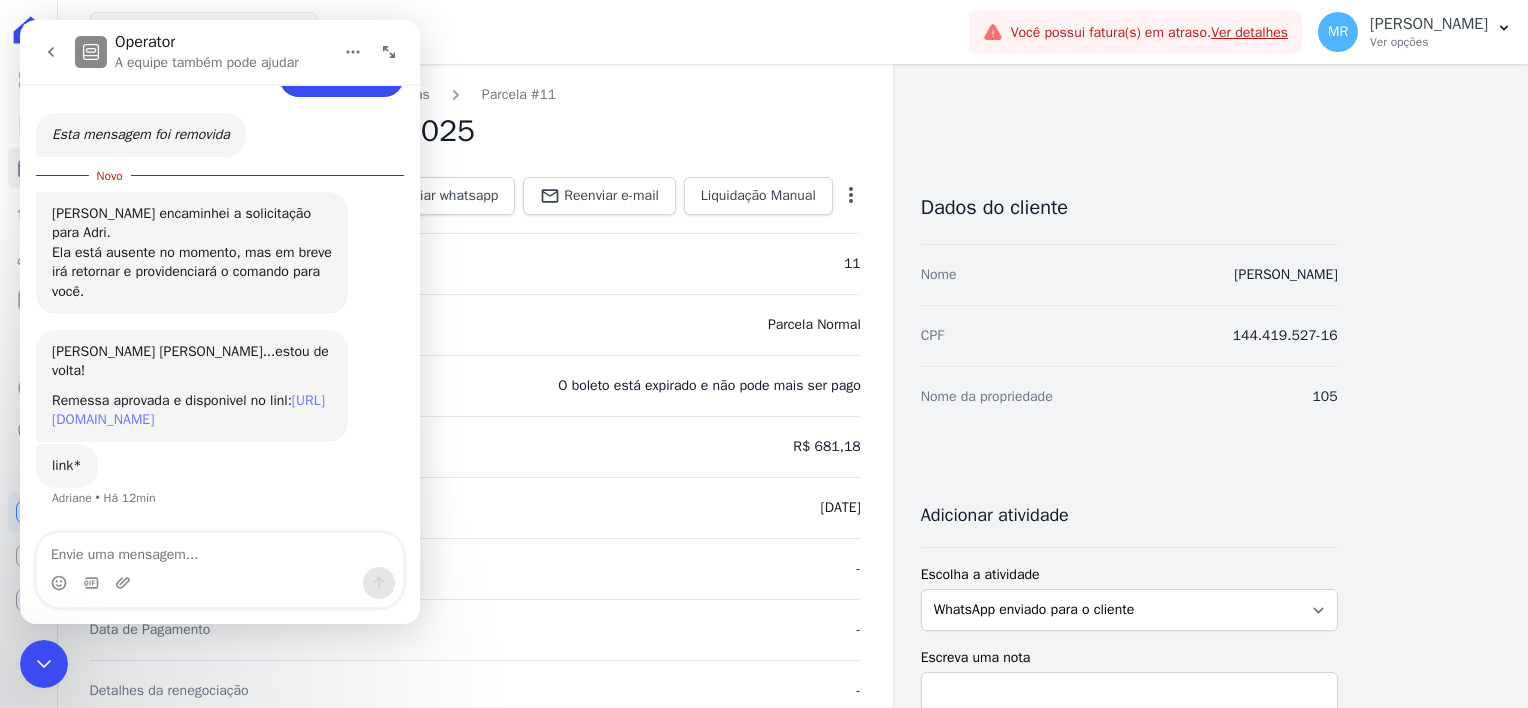 click on "https://app.hent.com.br/integrations/cnab/cobranca_file_imports/30d2be99-7247-46a7-92e3-3cef674132f2" at bounding box center (188, 410) 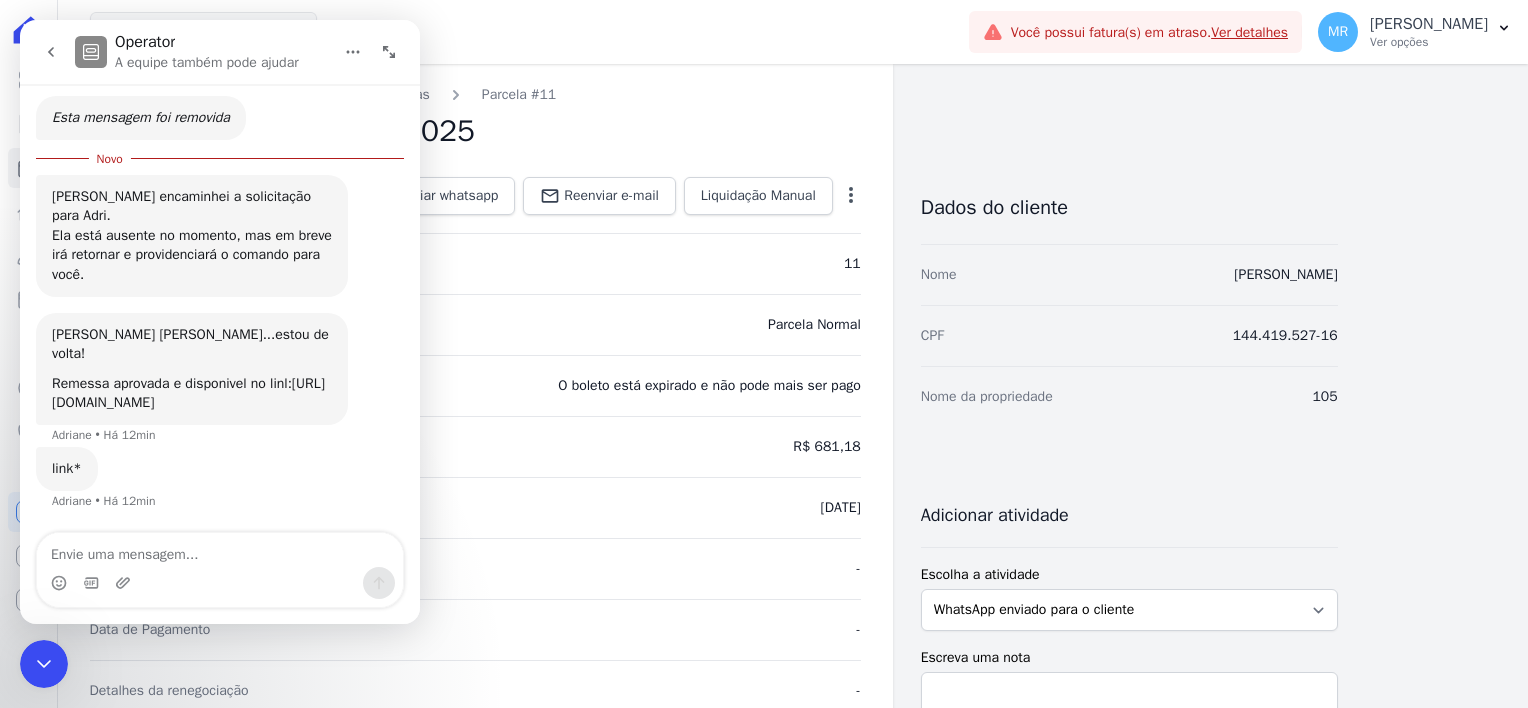 scroll, scrollTop: 3, scrollLeft: 0, axis: vertical 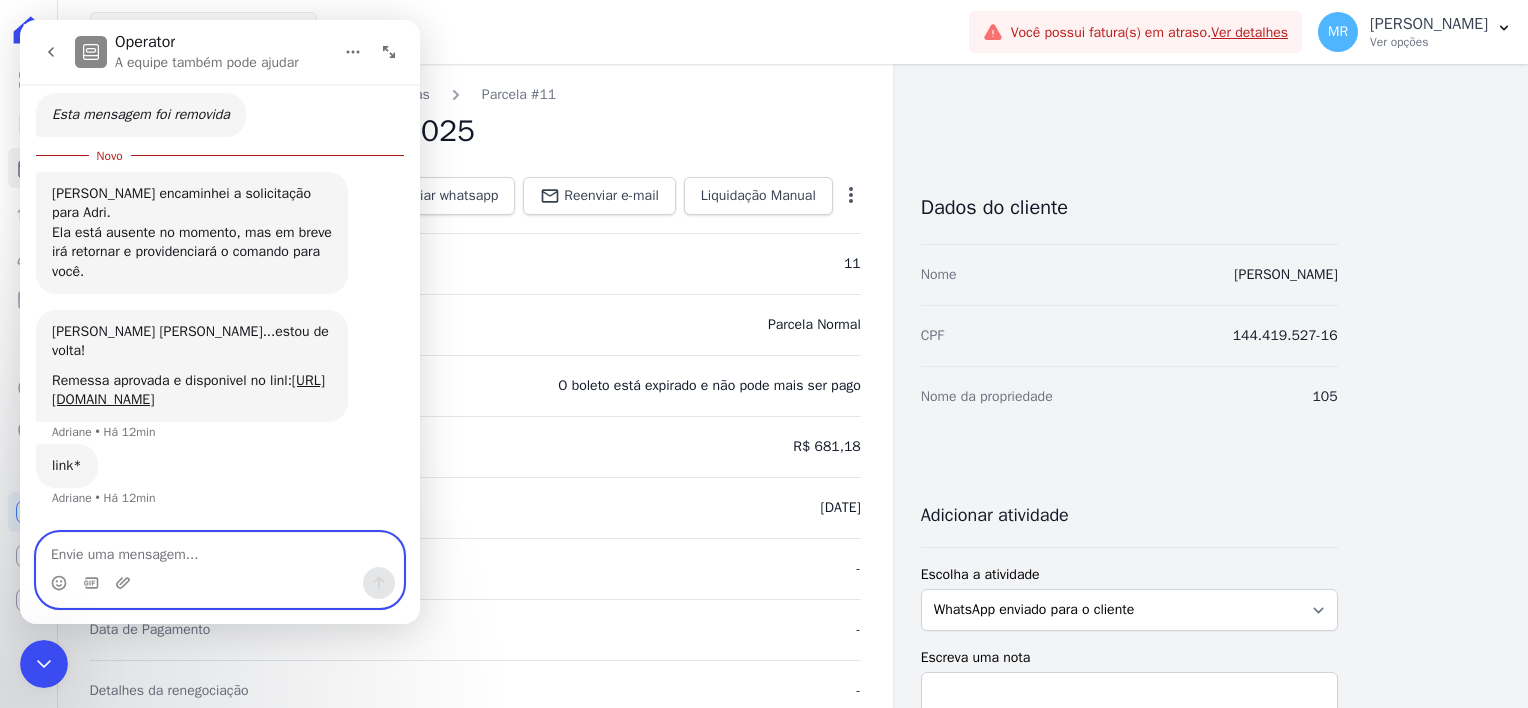 click at bounding box center (220, 550) 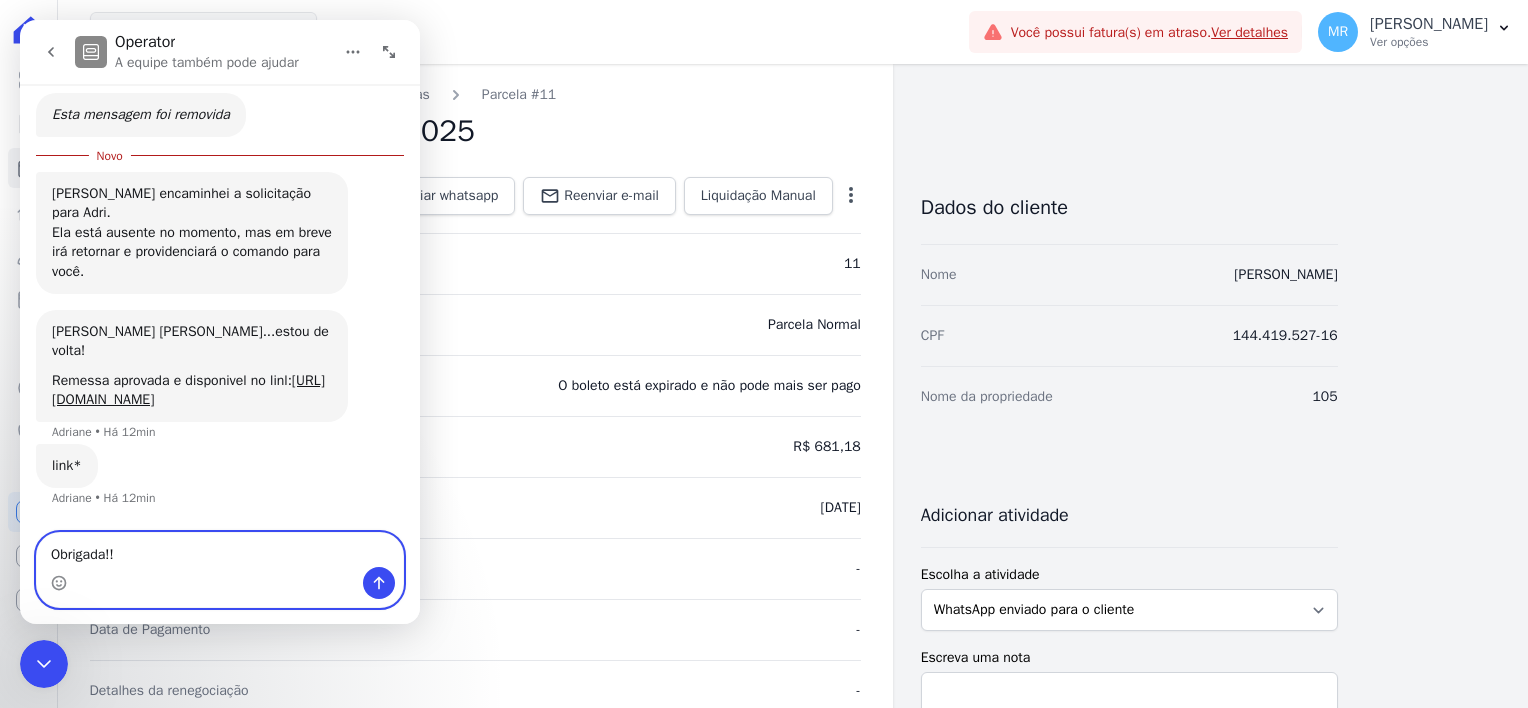 type on "Obrigada!!" 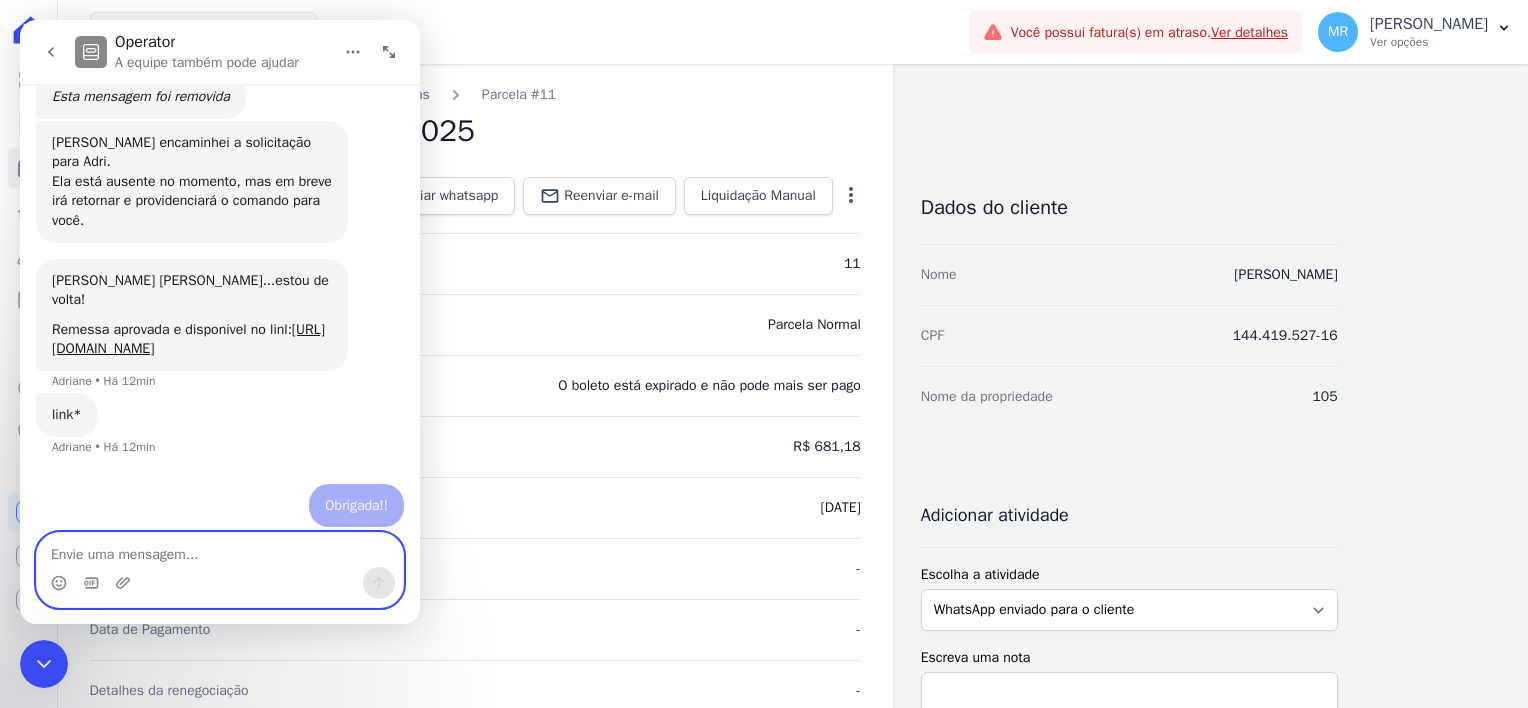 scroll, scrollTop: 2, scrollLeft: 0, axis: vertical 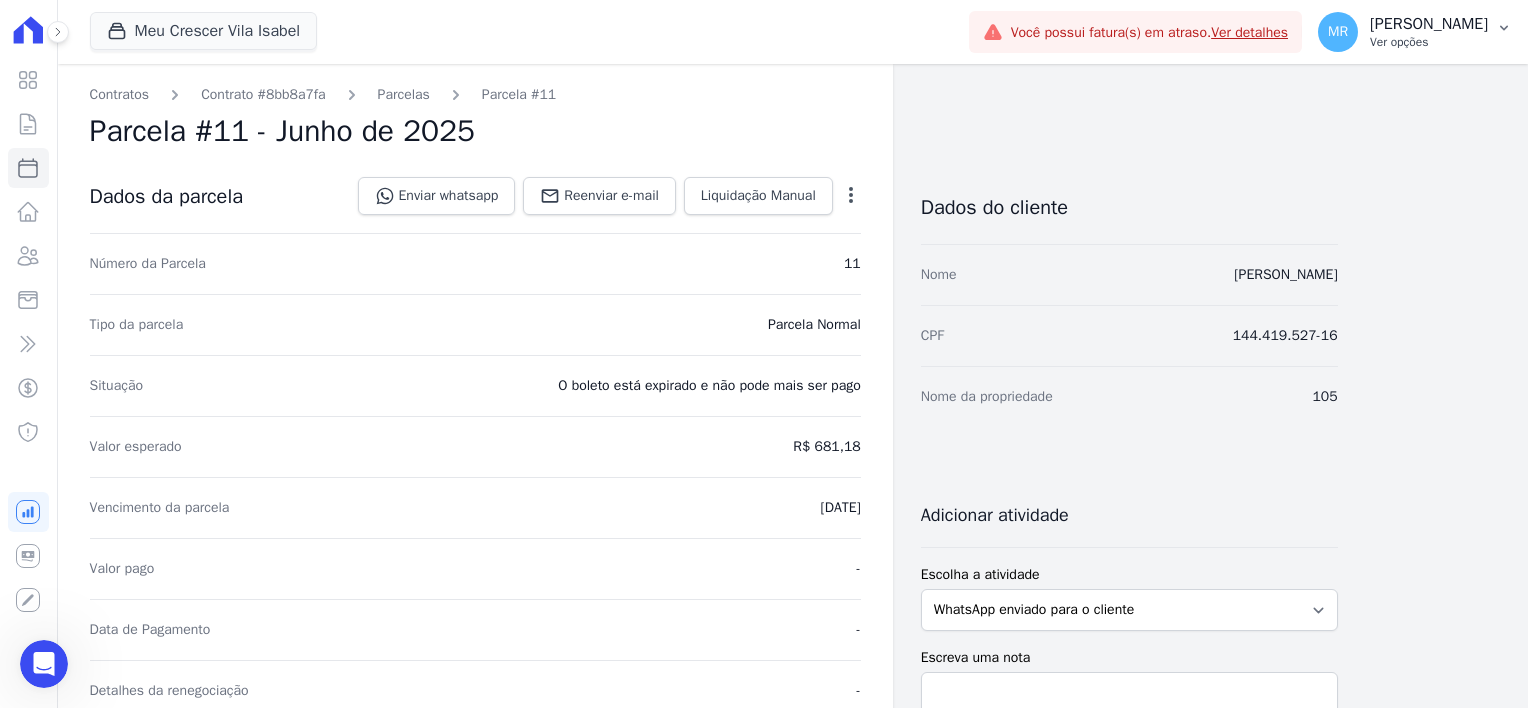 click on "Ver opções" at bounding box center (1429, 42) 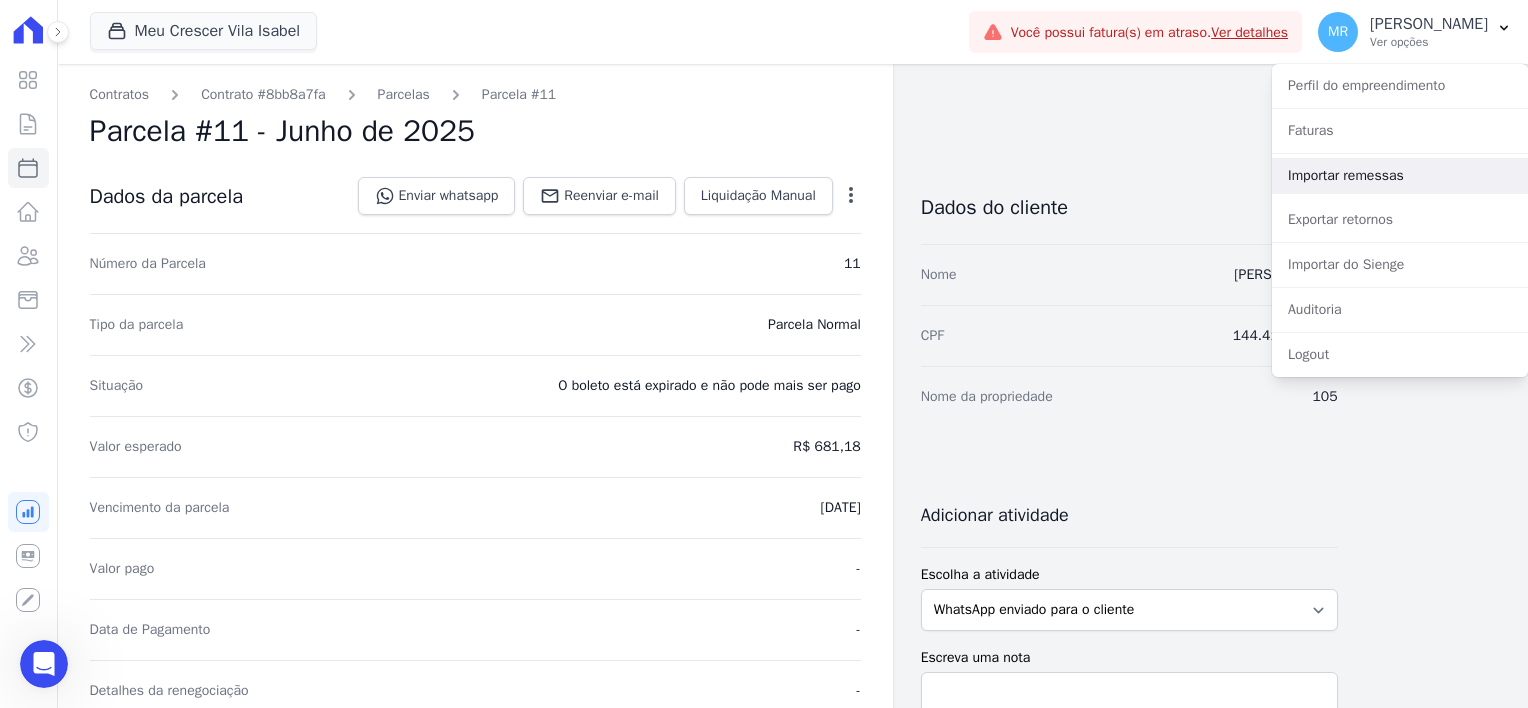 drag, startPoint x: 1418, startPoint y: 188, endPoint x: 1397, endPoint y: 200, distance: 24.186773 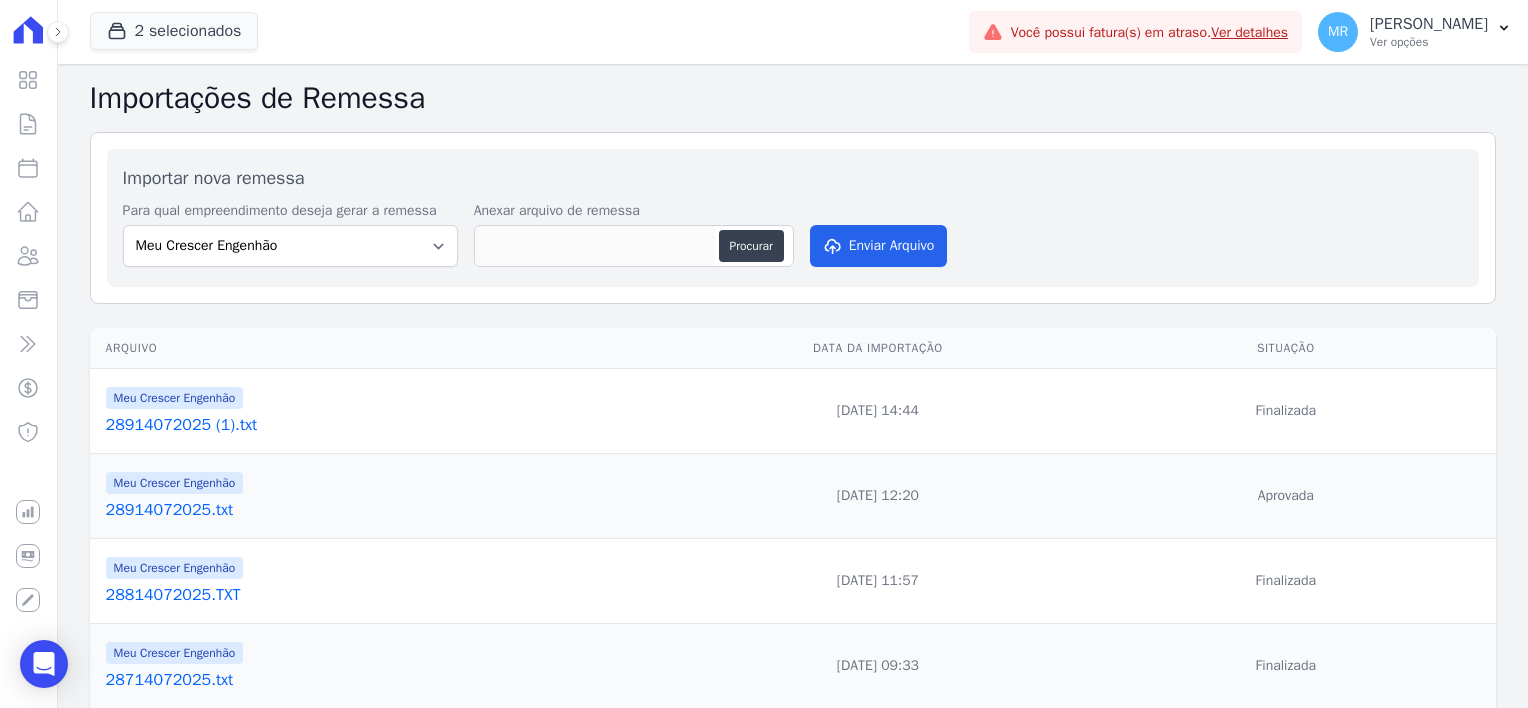 click on "2 selecionados
Crescer Incorporadora
Meu Crescer Engenhão
Meu Crescer Méier
MEU CRESCER - VILA ISABEL
Aplicar" at bounding box center [525, 32] 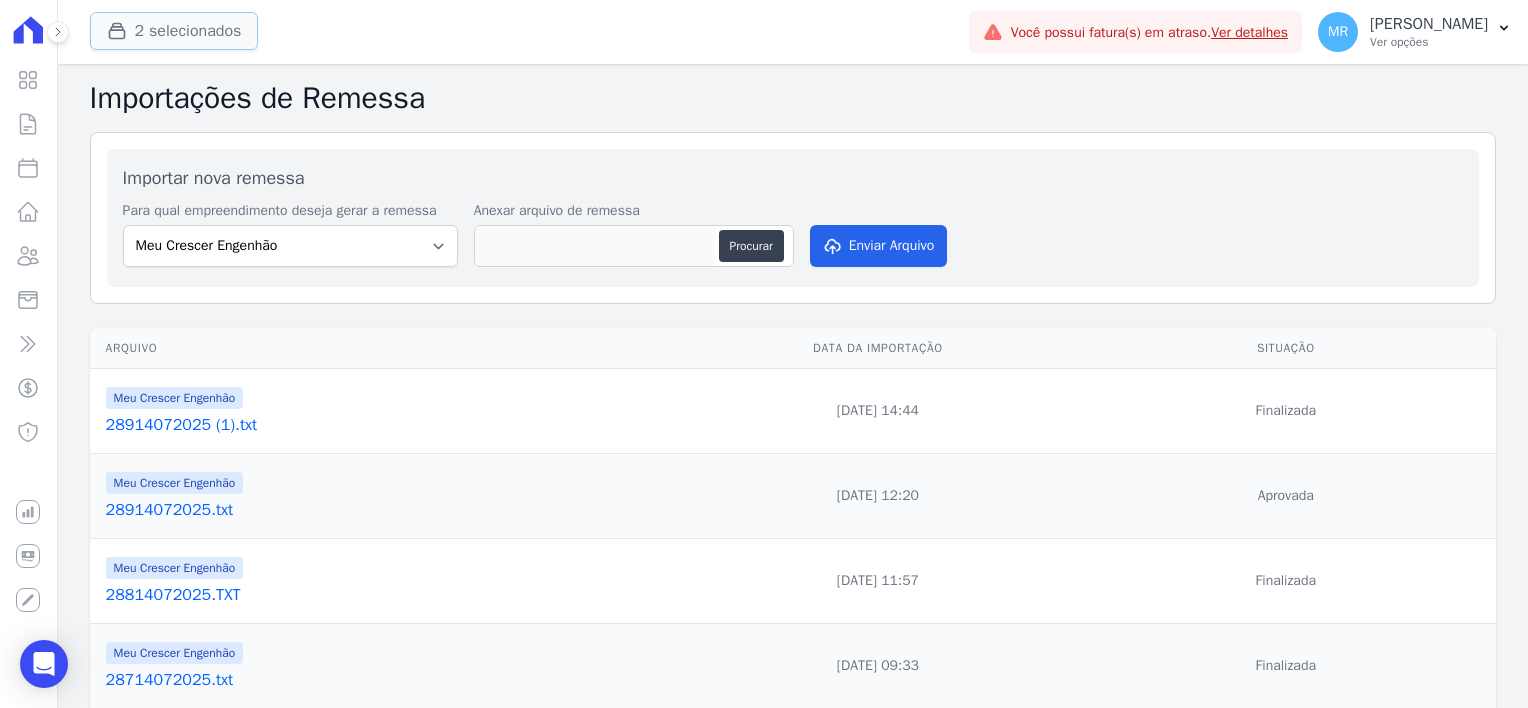 click on "2 selecionados" at bounding box center (174, 31) 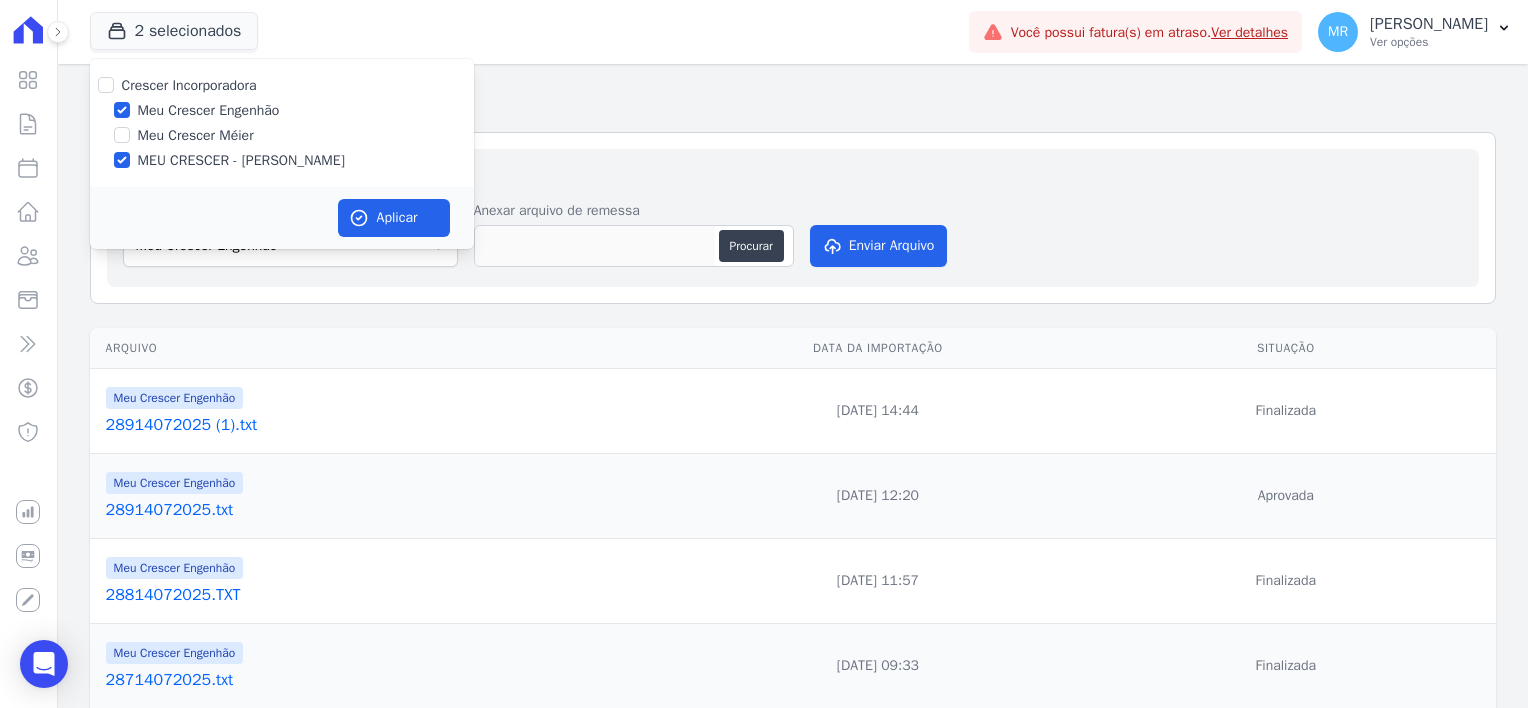 click on "Meu Crescer Engenhão" at bounding box center (209, 110) 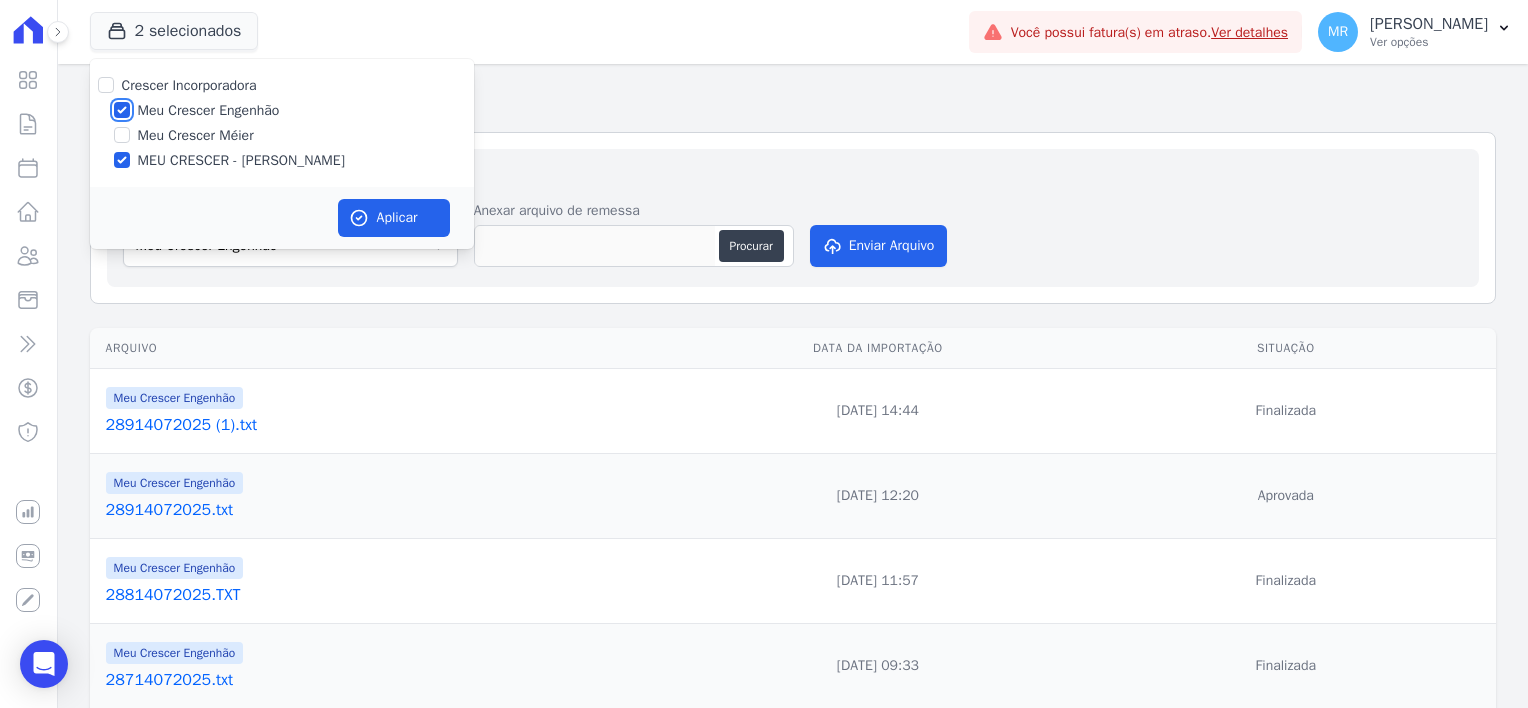 click on "Meu Crescer Engenhão" at bounding box center [122, 110] 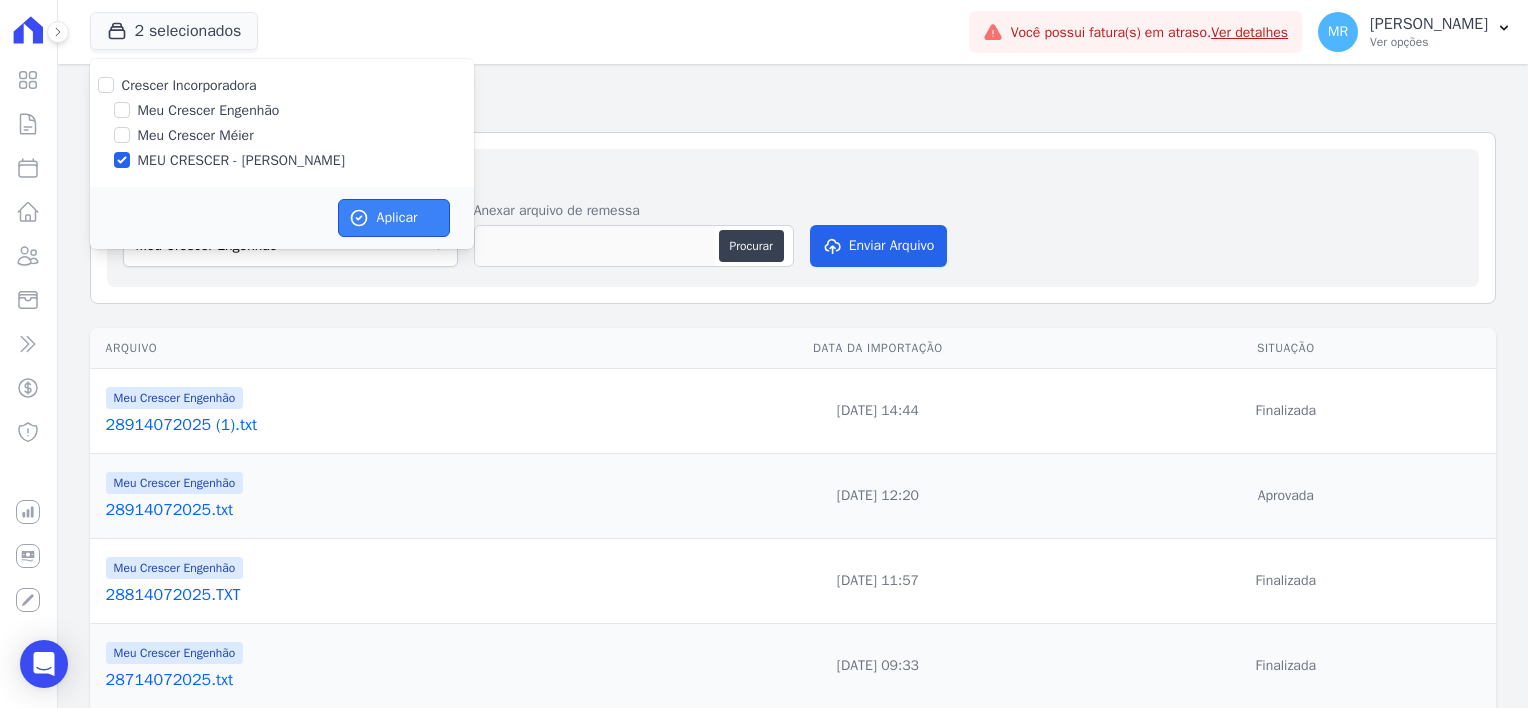 click on "Aplicar" at bounding box center [394, 218] 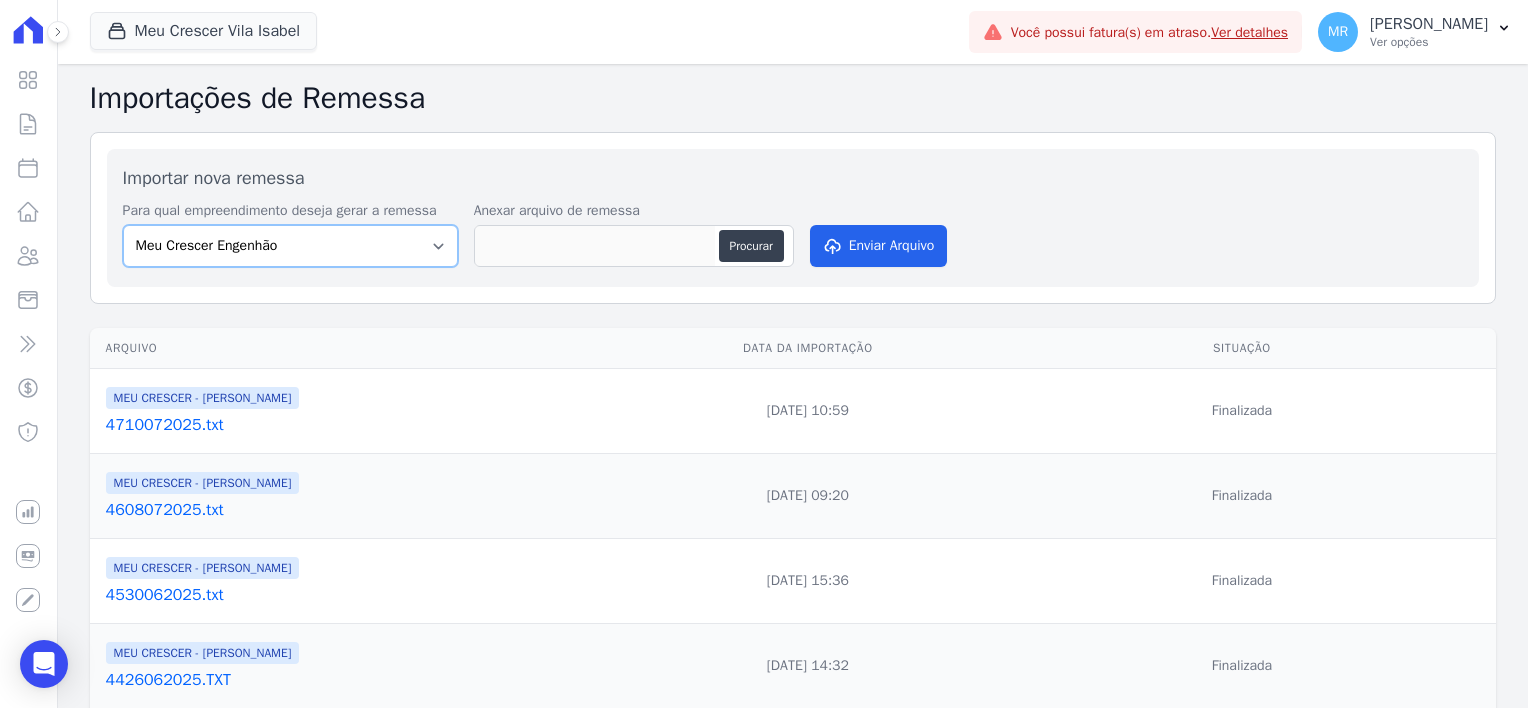 click on "Meu Crescer Engenhão
Meu Crescer Méier
MEU CRESCER - VILA ISABEL" at bounding box center (290, 246) 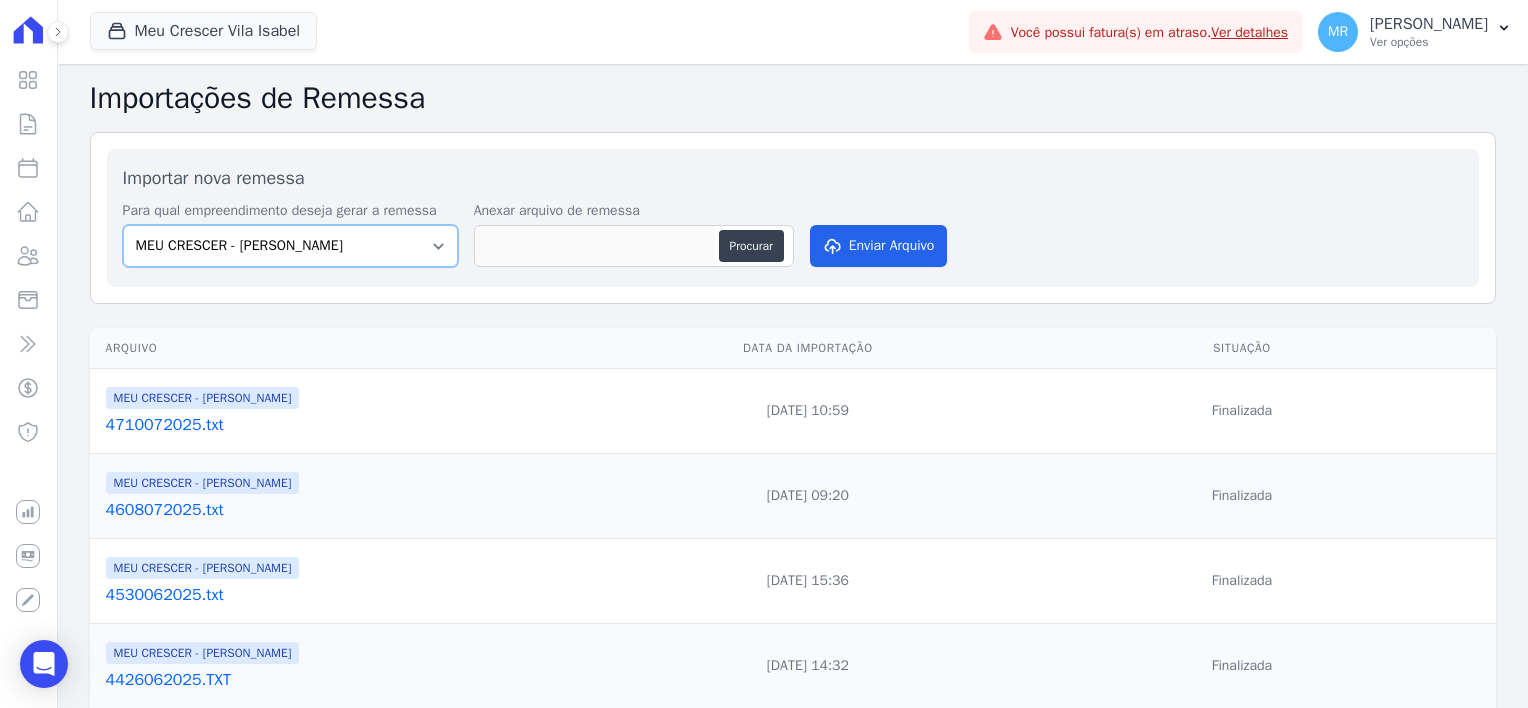 click on "Meu Crescer Engenhão
Meu Crescer Méier
MEU CRESCER - VILA ISABEL" at bounding box center [290, 246] 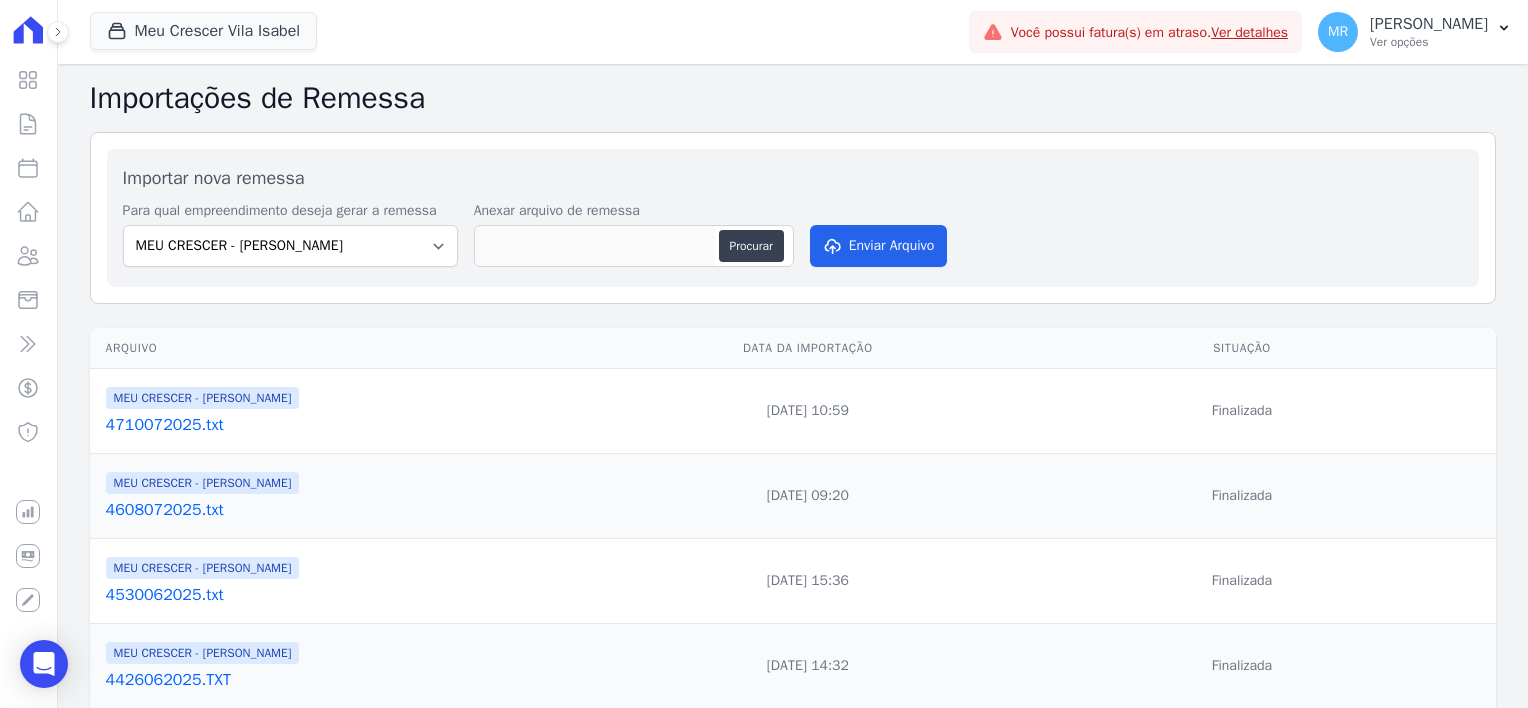click on "Importar nova remessa" at bounding box center [793, 178] 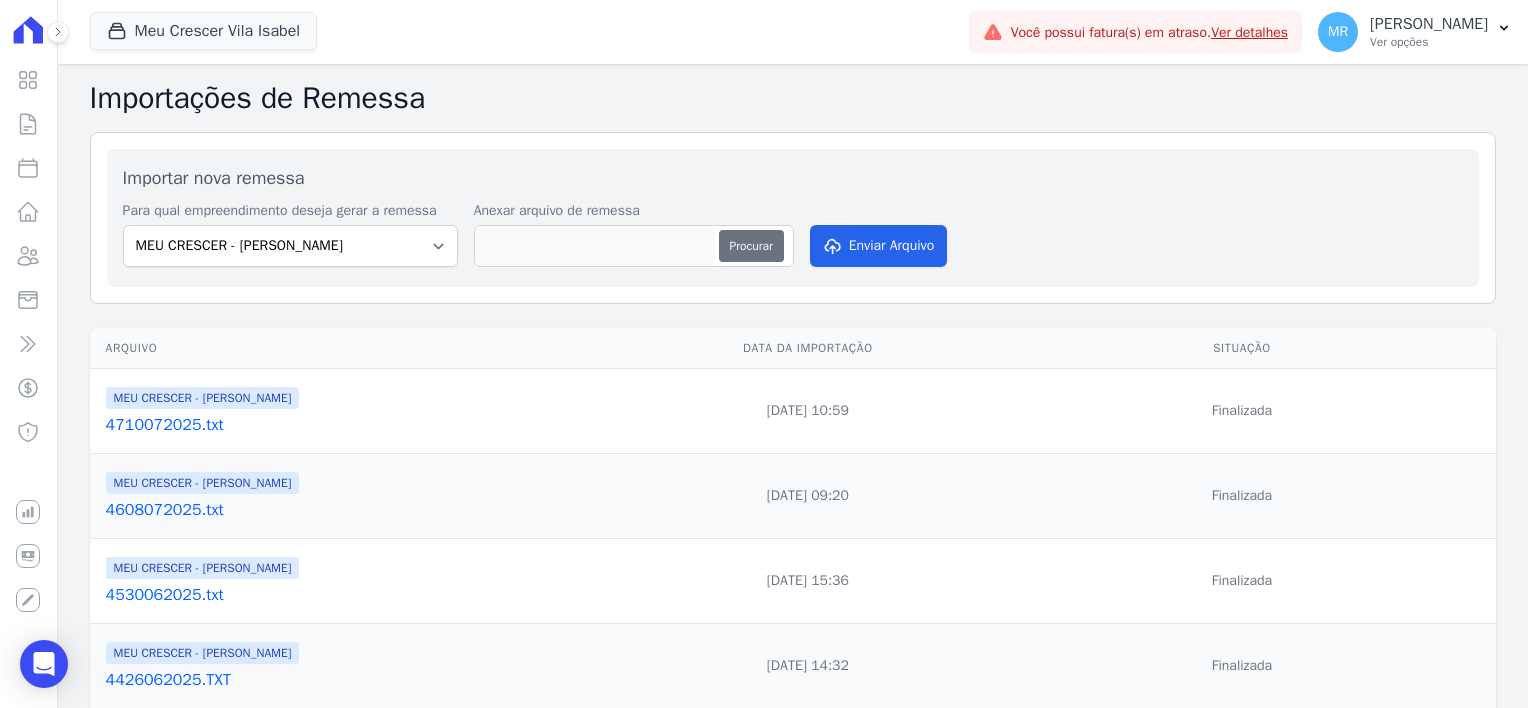 click on "Procurar" at bounding box center (751, 246) 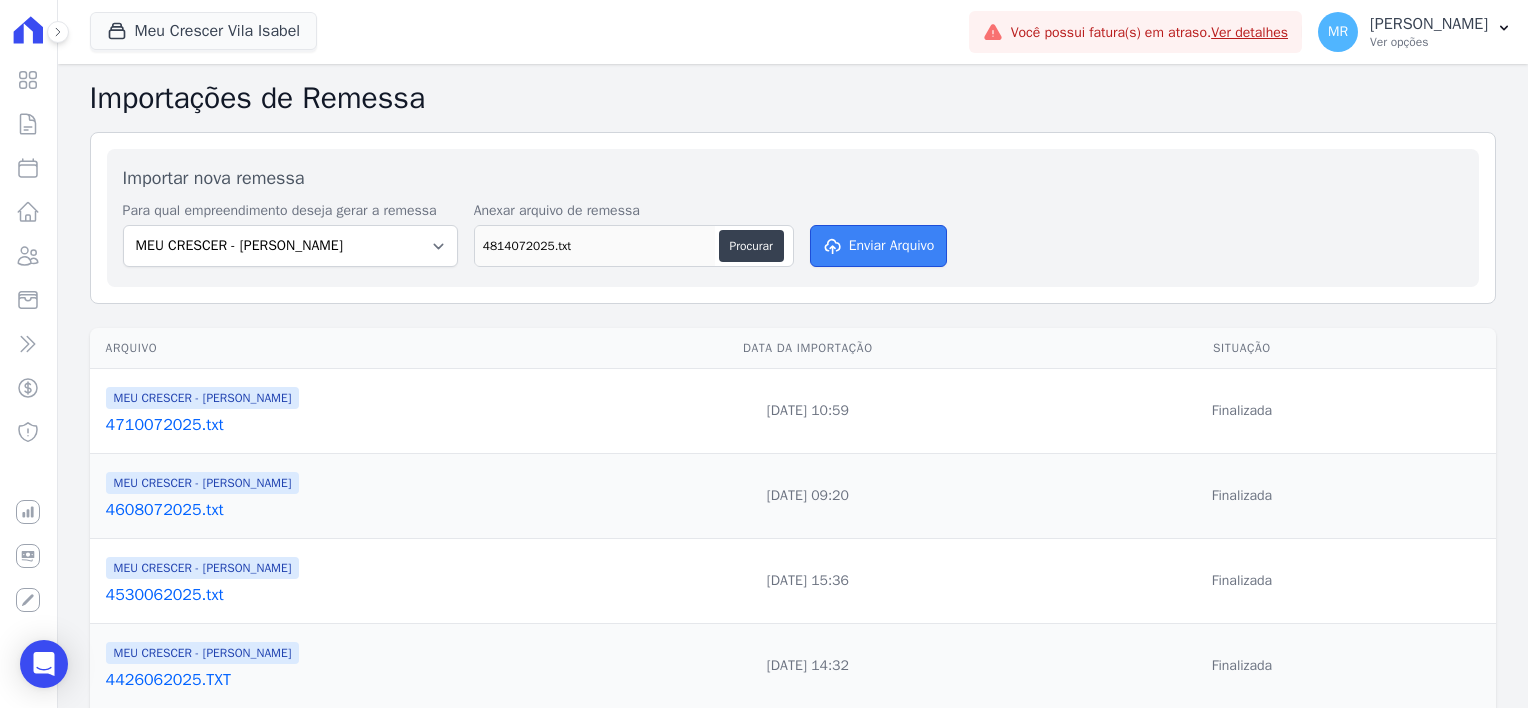 click on "Enviar Arquivo" at bounding box center (879, 246) 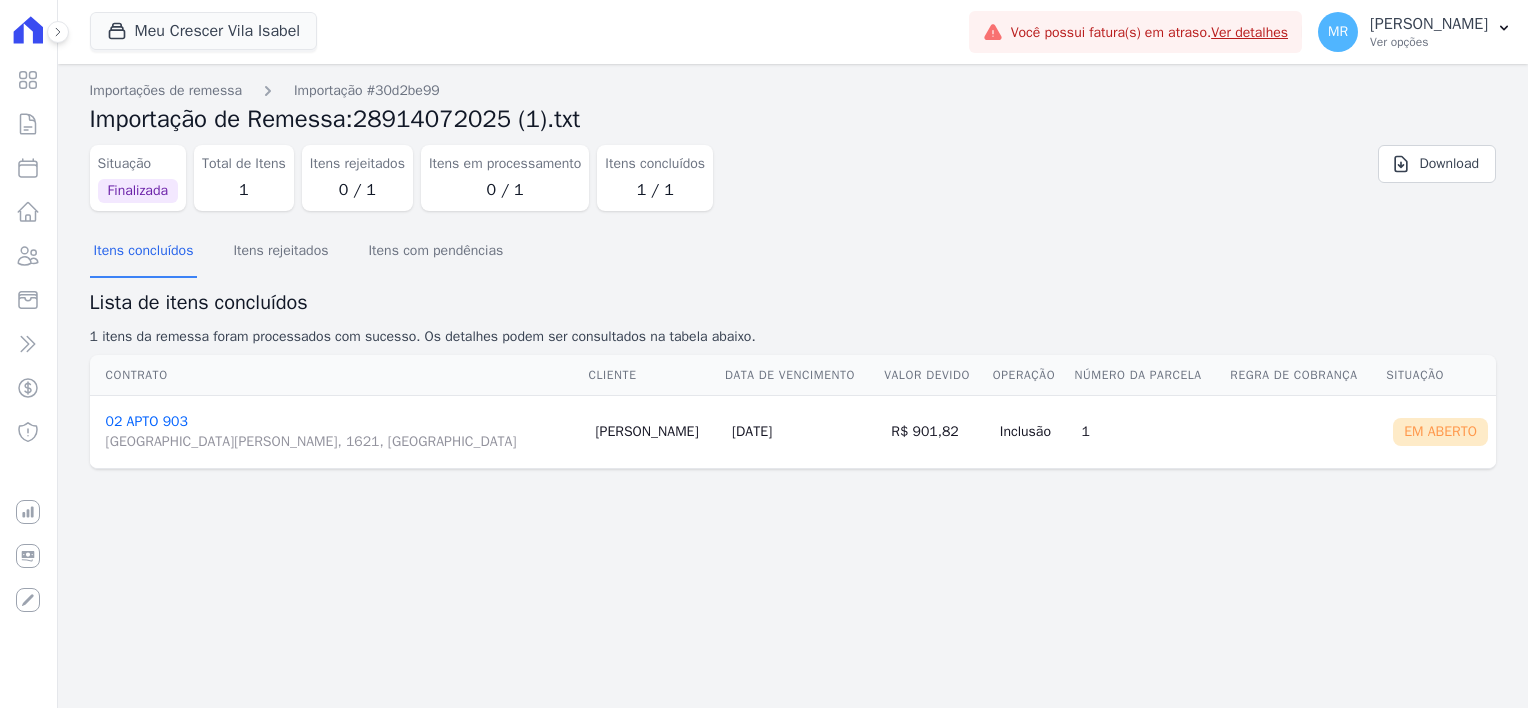 scroll, scrollTop: 0, scrollLeft: 0, axis: both 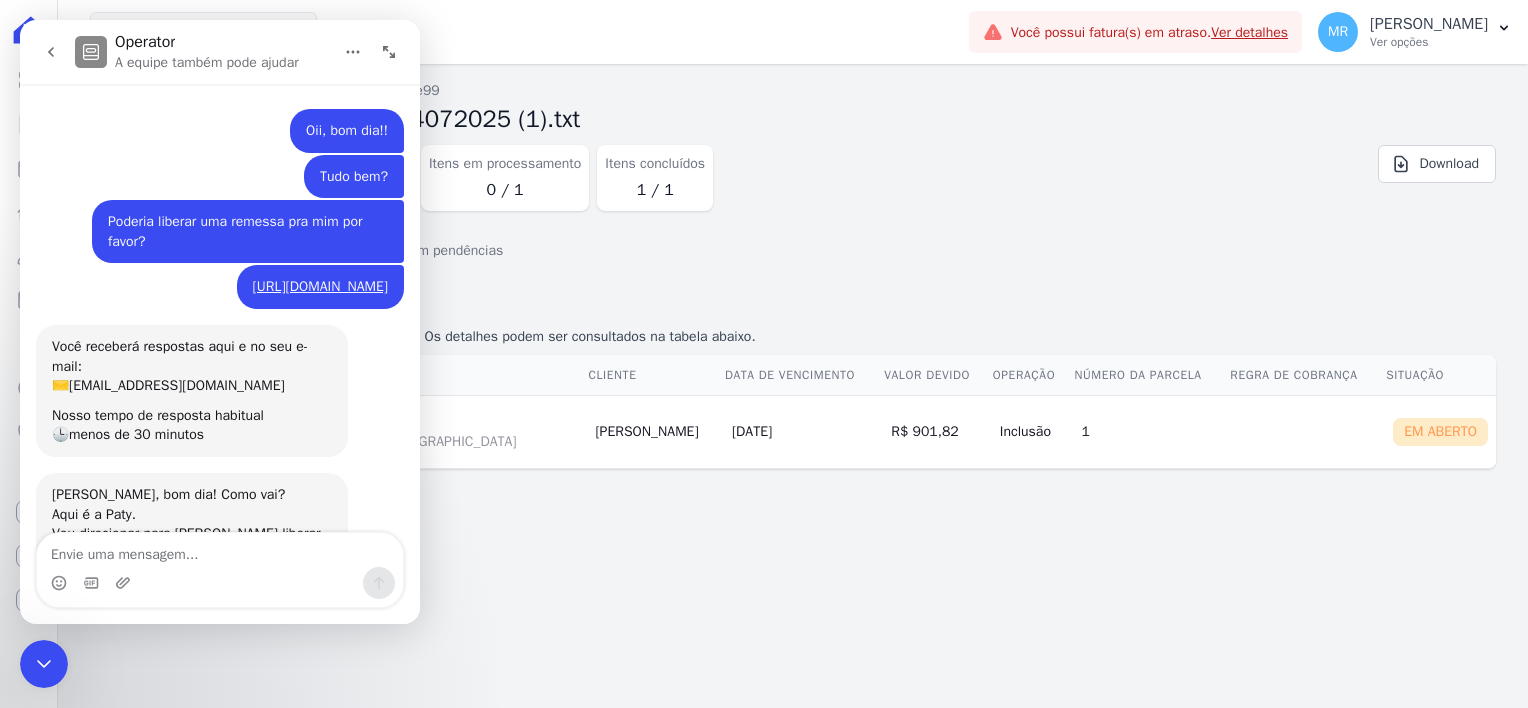 drag, startPoint x: 800, startPoint y: 580, endPoint x: 685, endPoint y: 584, distance: 115.06954 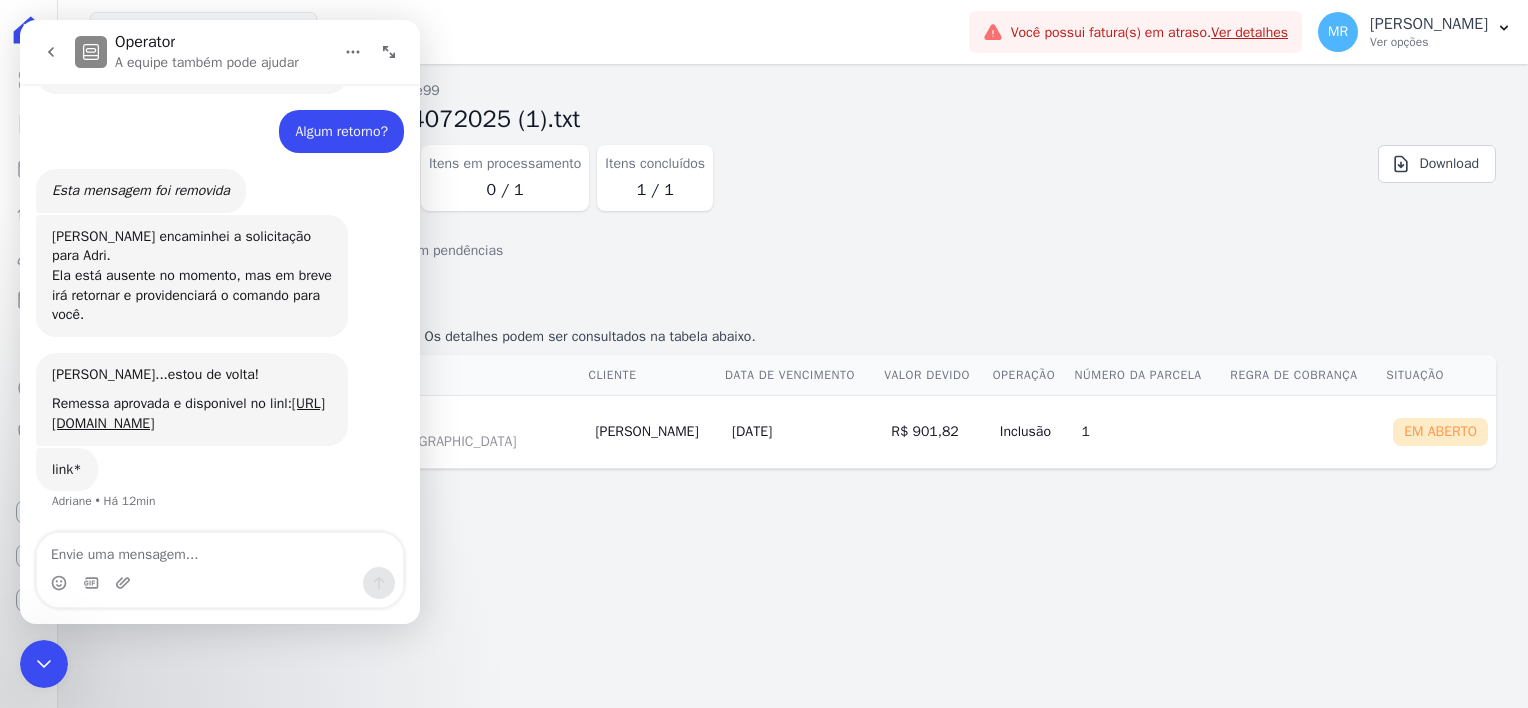 scroll, scrollTop: 1089, scrollLeft: 0, axis: vertical 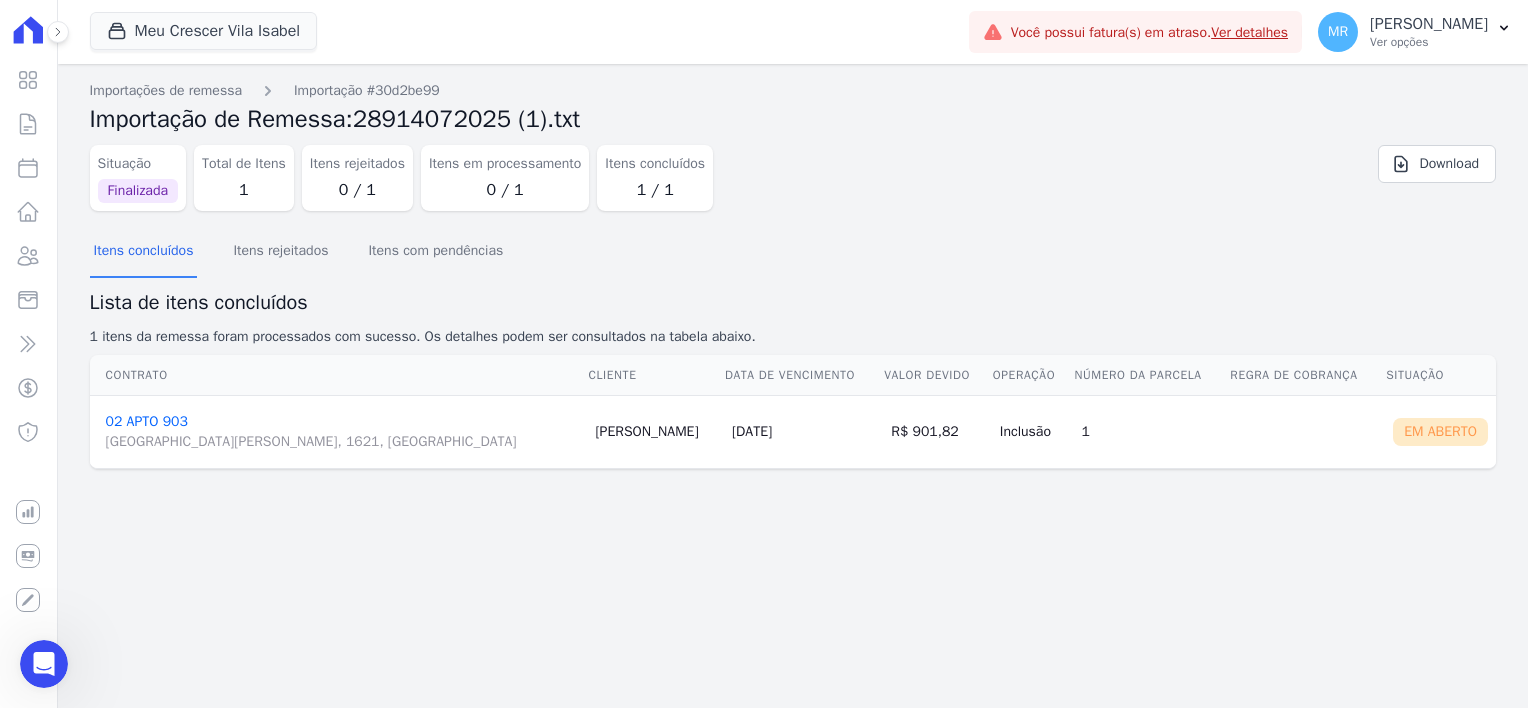 click on "02 APTO 903
Avenida Amaro Cavalcanti, 1621, Todos os Santos" at bounding box center (343, 432) 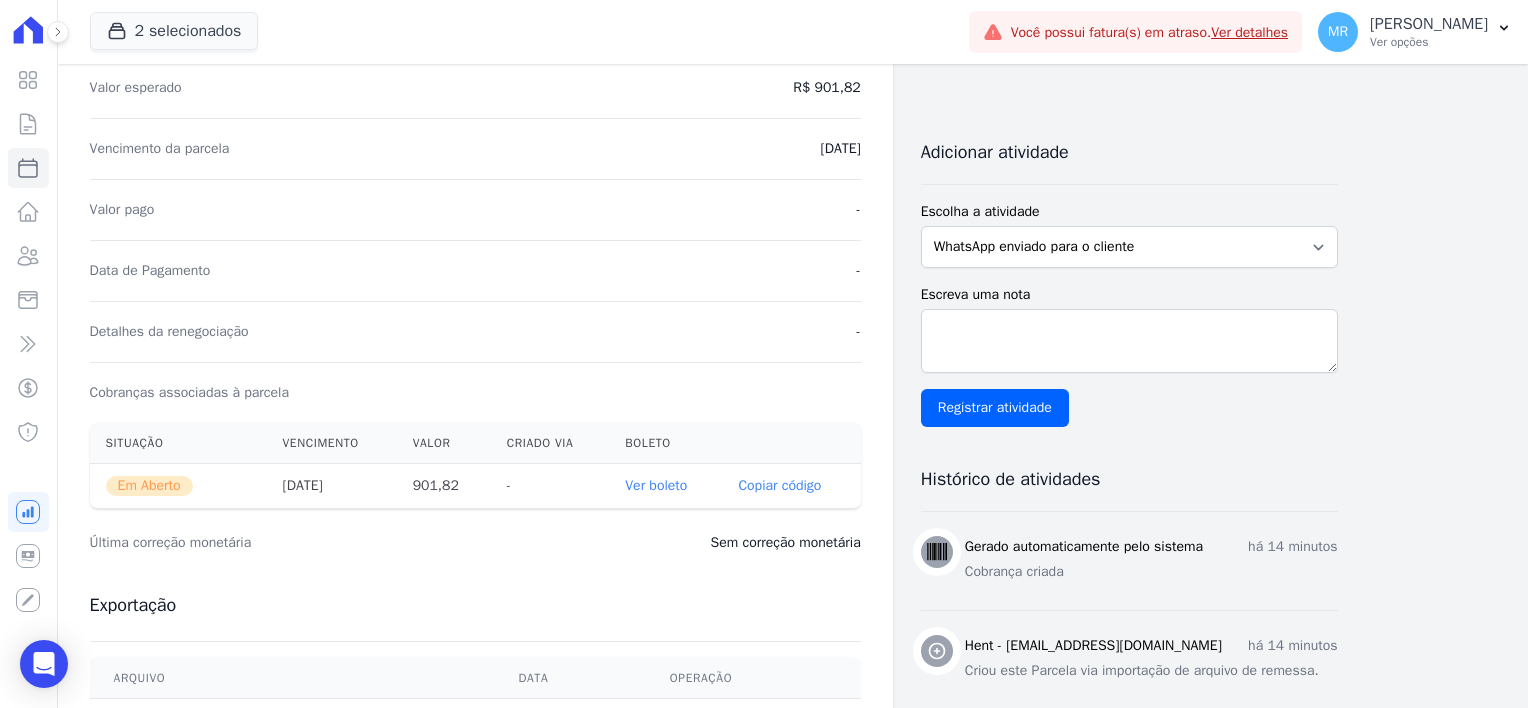 scroll, scrollTop: 600, scrollLeft: 0, axis: vertical 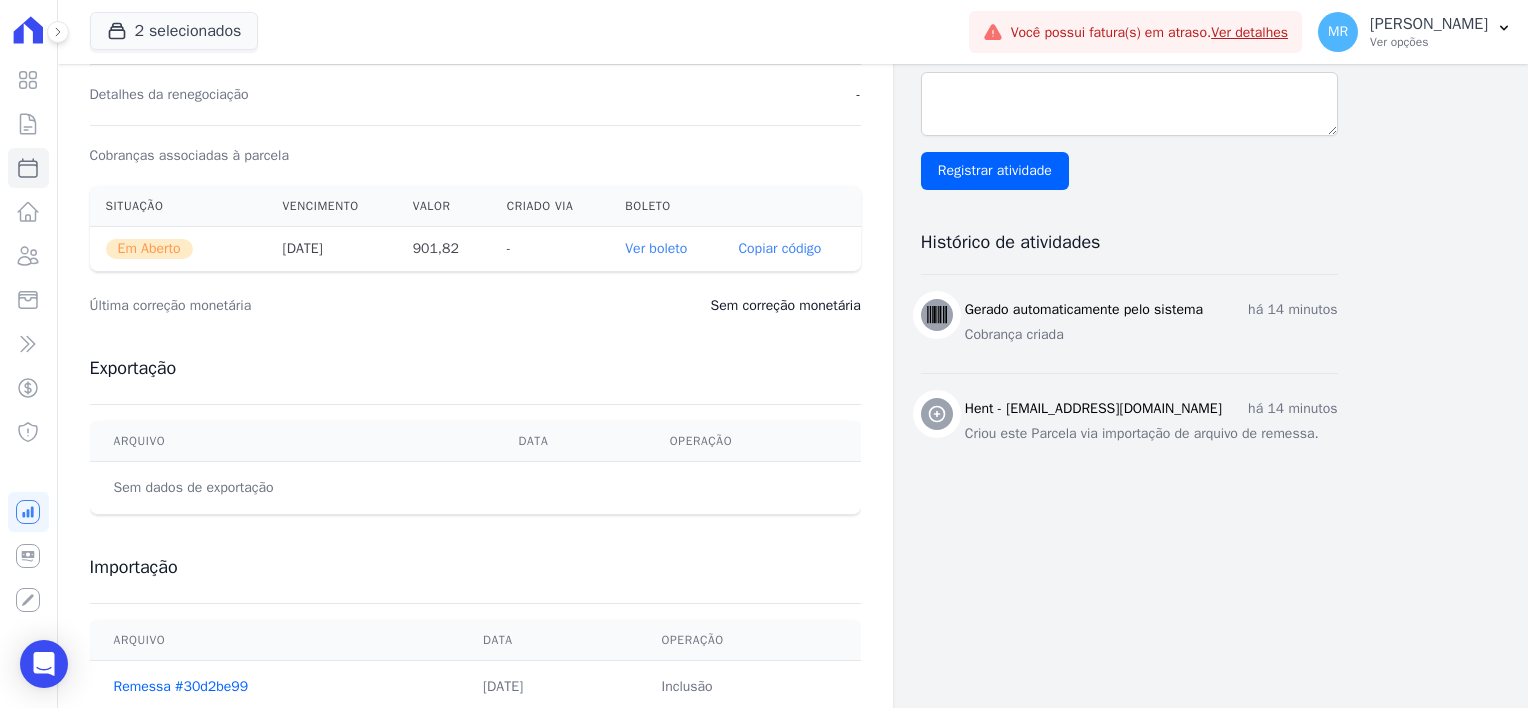 click on "Copiar código" at bounding box center (779, 249) 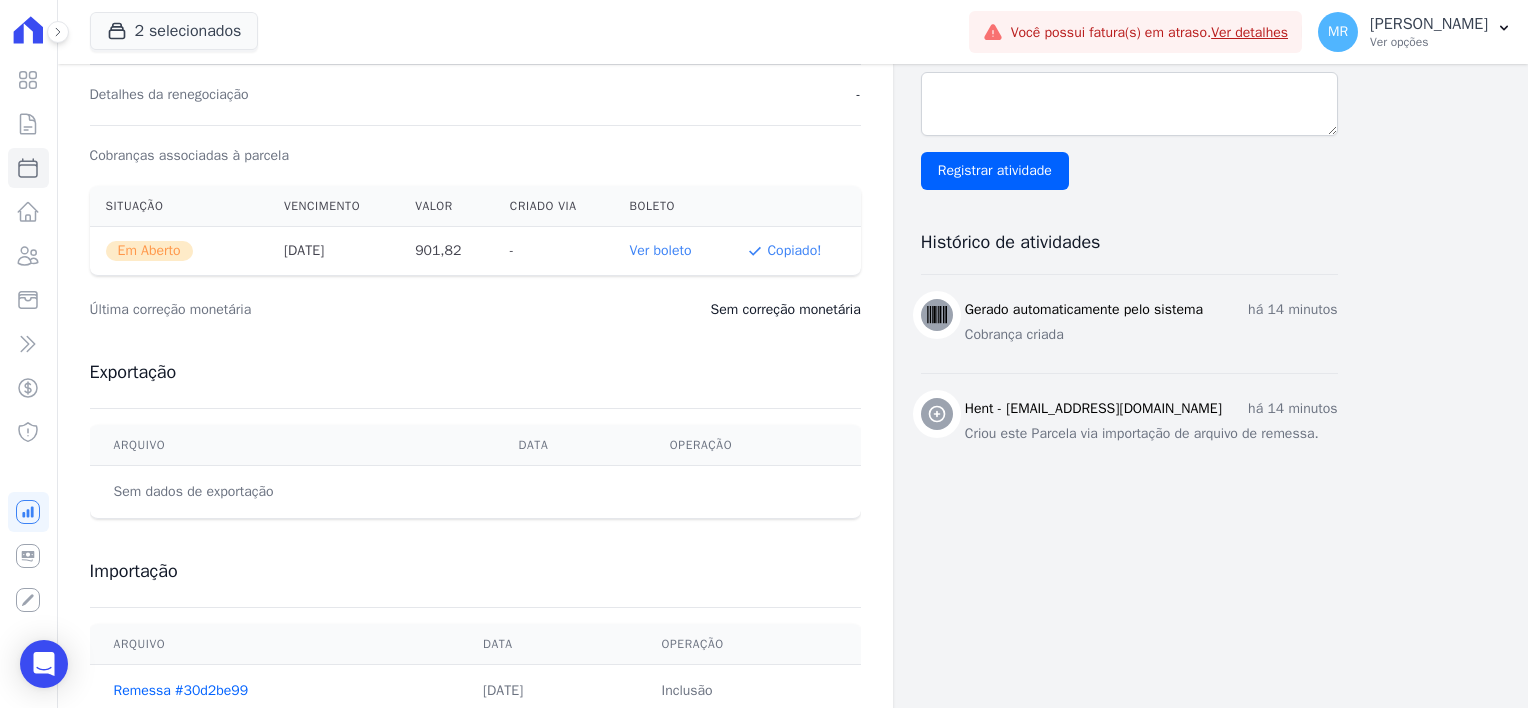 click on "Ver boleto" at bounding box center [660, 250] 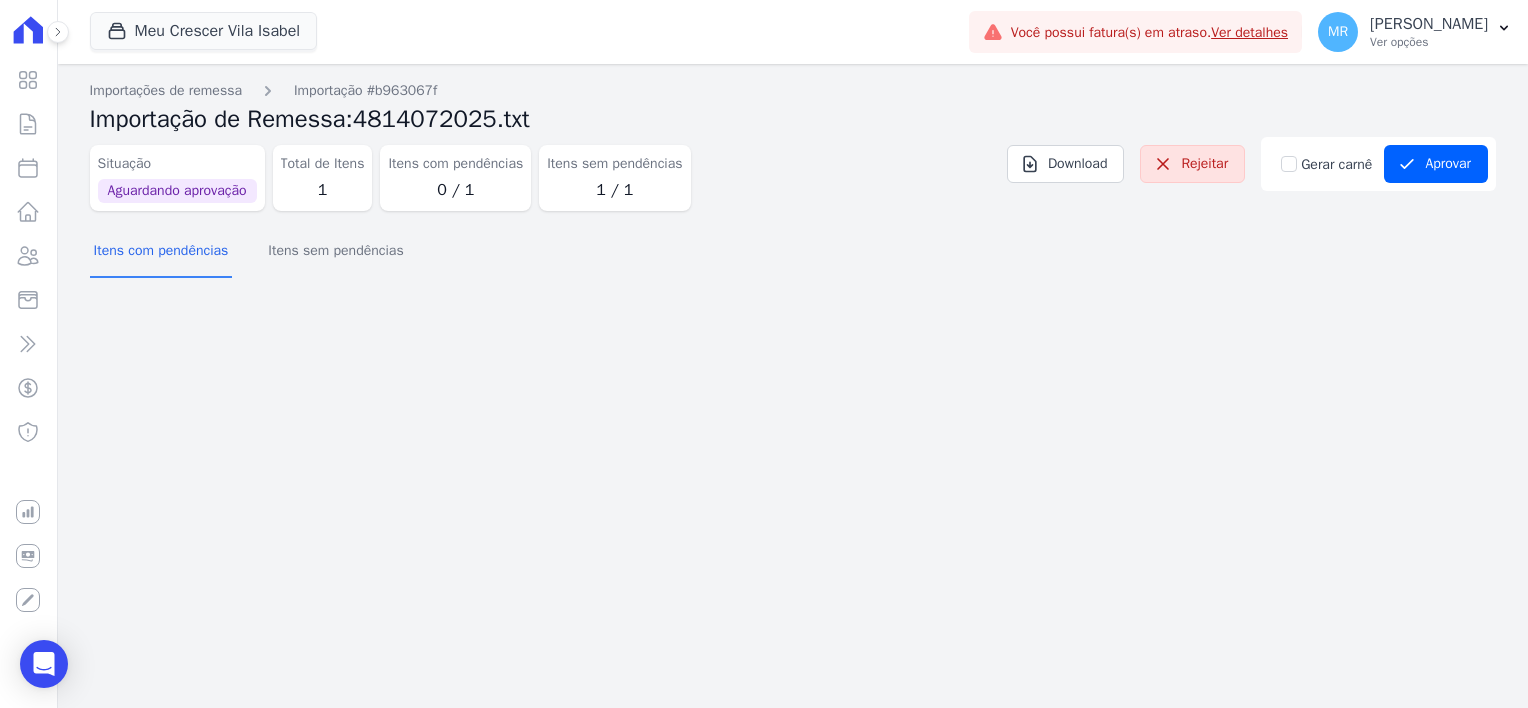 scroll, scrollTop: 0, scrollLeft: 0, axis: both 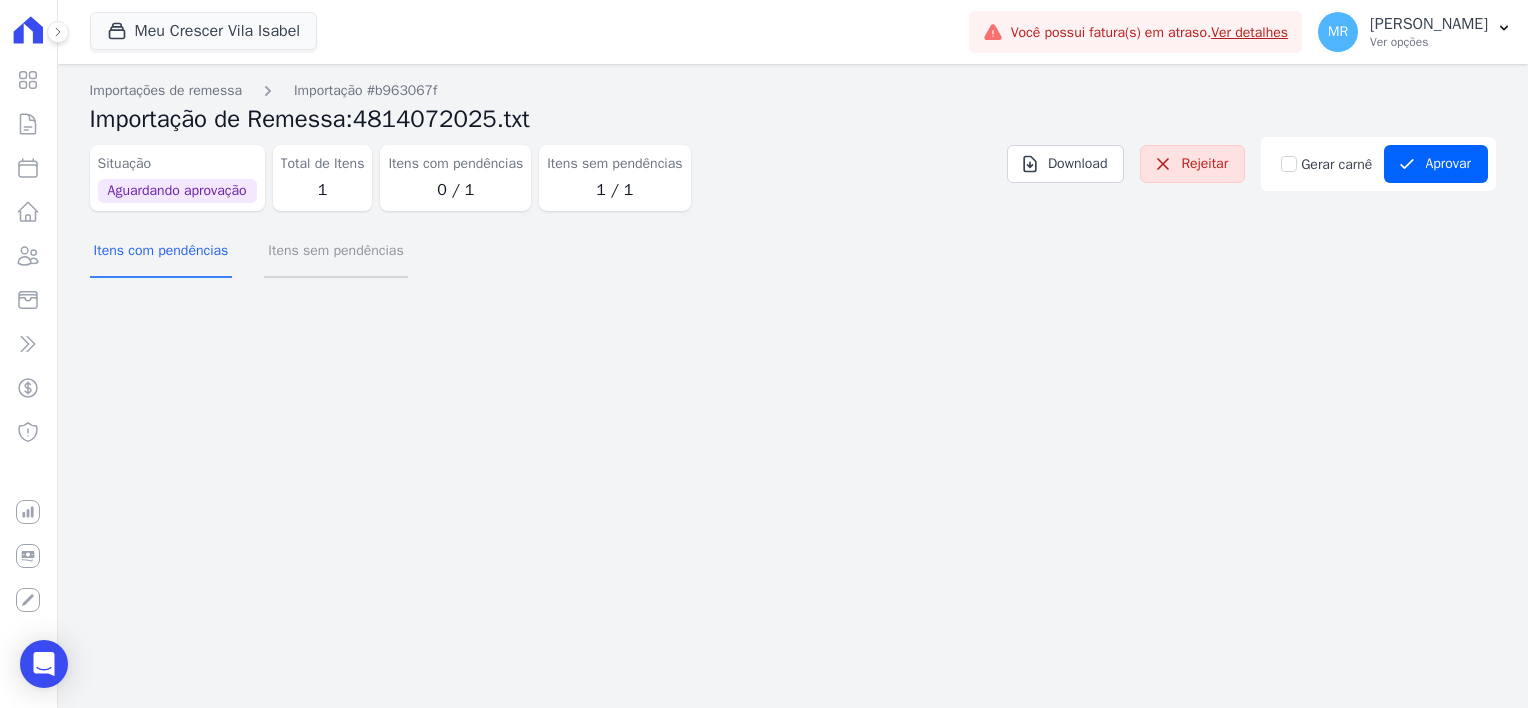click on "Itens sem pendências" at bounding box center [335, 252] 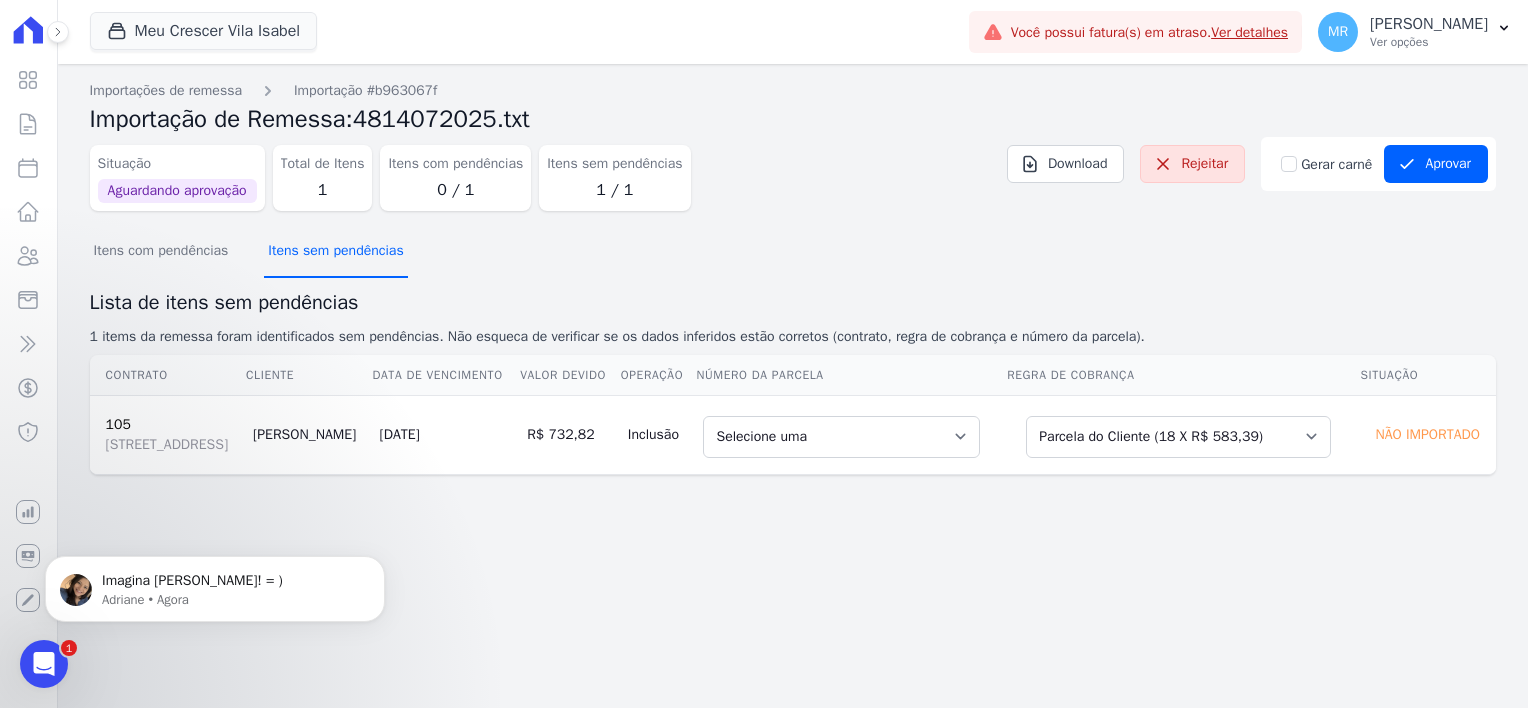 scroll, scrollTop: 0, scrollLeft: 0, axis: both 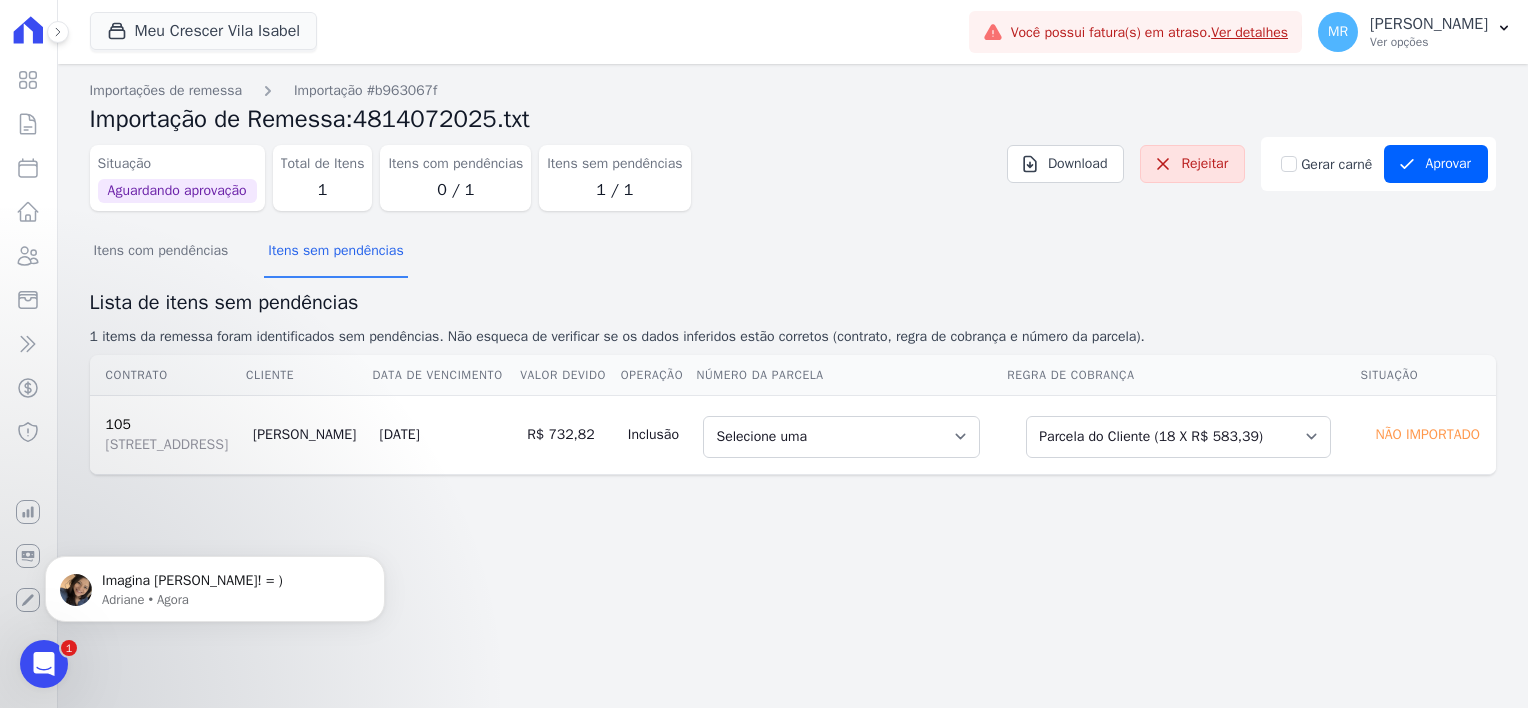 click on "Selecione uma
1 - [DATE] - R$ 583,39 - Agendado
2 - [DATE] - R$ 583,33 - Agendado
3 - [DATE] - R$ 583,33 - Agendado
4 - [DATE] - R$ 583,33 - Agendado
5 - [DATE] - R$ 583,33 - Agendado
6 - [DATE] - R$ 583,33 - Agendado
7 - [DATE] - R$ 583,33 - Agendado
8 - [DATE] - R$ 583,33 - Agendado
9 - [DATE] - R$ 583,33 - Agendado
10 - [DATE] - R$ 583,33 - Agendado
11 - [DATE] - R$ 583,33 - Agendado
12 - [DATE] - R$ 583,33 - Agendado
13 - [DATE] - R$ 583,33 - Agendado
14 - [DATE] - R$ 583,33 - Agendado
15 - [DATE] - R$ 583,33 - Agendado
16 - [DATE] - R$ 583,33 - Agendado
17 - [DATE] - R$ 583,33 - Agendado
18 - [DATE] - R$ 583,33 - Agendado" at bounding box center [850, 434] 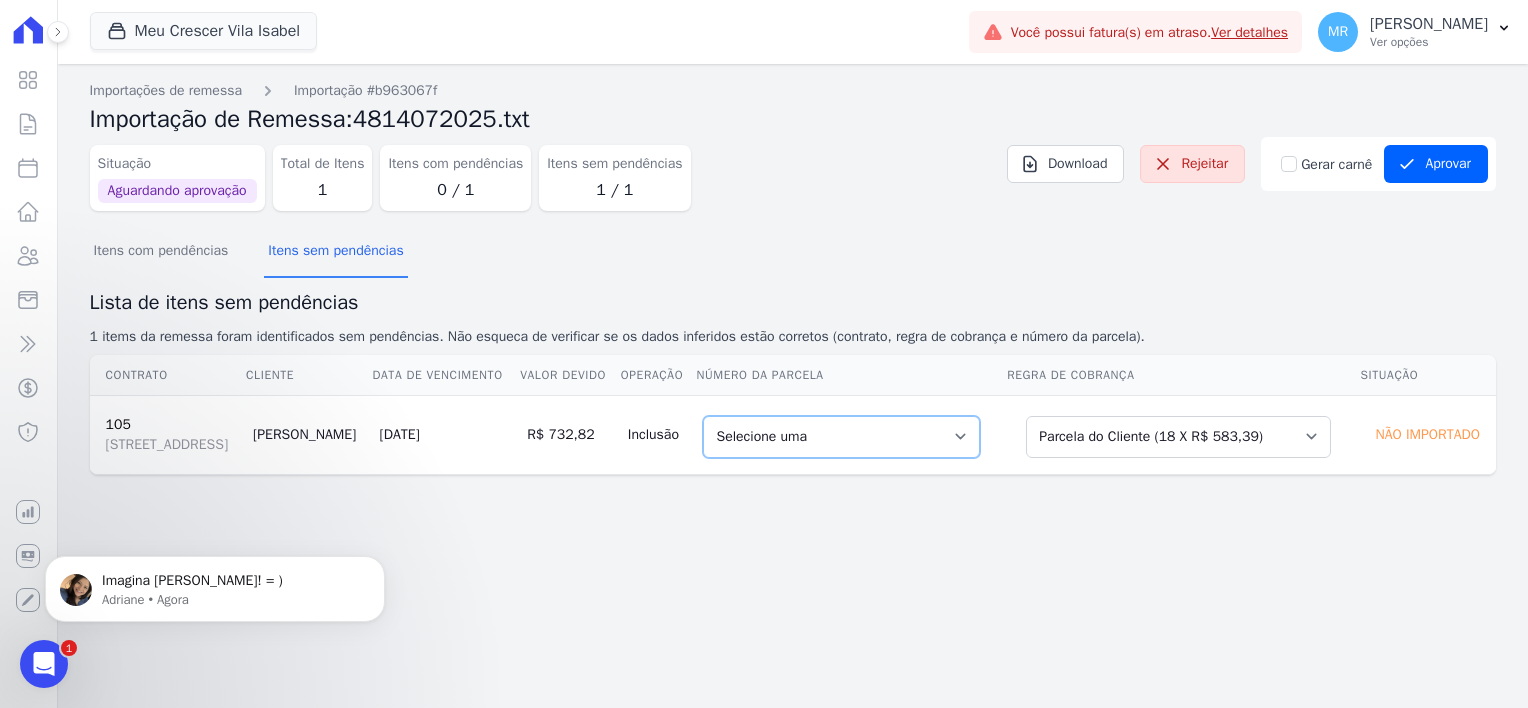 click on "Selecione uma
1 - [DATE] - R$ 583,39 - Agendado
2 - [DATE] - R$ 583,33 - Agendado
3 - [DATE] - R$ 583,33 - Agendado
4 - [DATE] - R$ 583,33 - Agendado
5 - [DATE] - R$ 583,33 - Agendado
6 - [DATE] - R$ 583,33 - Agendado
7 - [DATE] - R$ 583,33 - Agendado
8 - [DATE] - R$ 583,33 - Agendado
9 - [DATE] - R$ 583,33 - Agendado
10 - [DATE] - R$ 583,33 - Agendado
11 - [DATE] - R$ 583,33 - Agendado
12 - [DATE] - R$ 583,33 - Agendado
13 - [DATE] - R$ 583,33 - Agendado
14 - [DATE] - R$ 583,33 - Agendado
15 - [DATE] - R$ 583,33 - Agendado
16 - [DATE] - R$ 583,33 - Agendado
17 - [DATE] - R$ 583,33 - Agendado
18 - [DATE] - R$ 583,33 - Agendado" at bounding box center (841, 437) 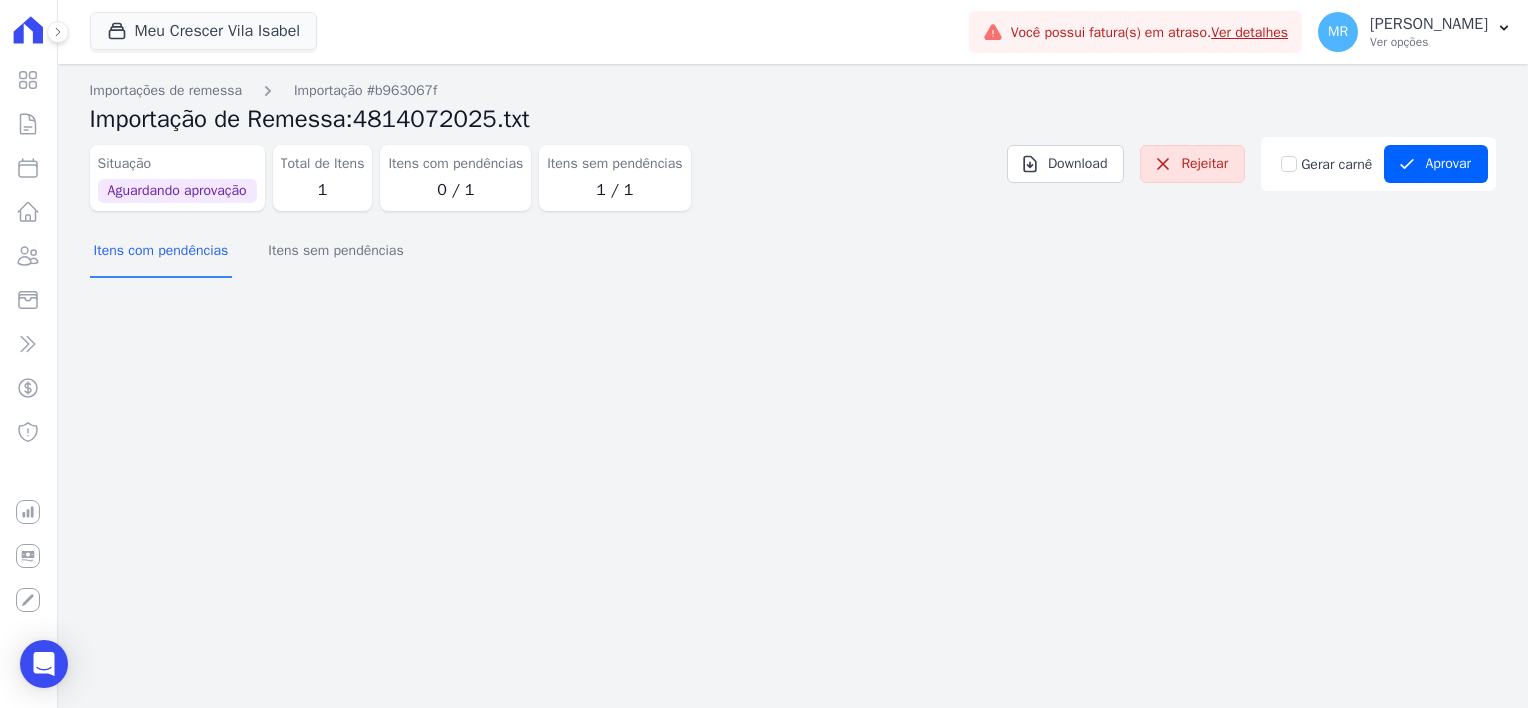 scroll, scrollTop: 0, scrollLeft: 0, axis: both 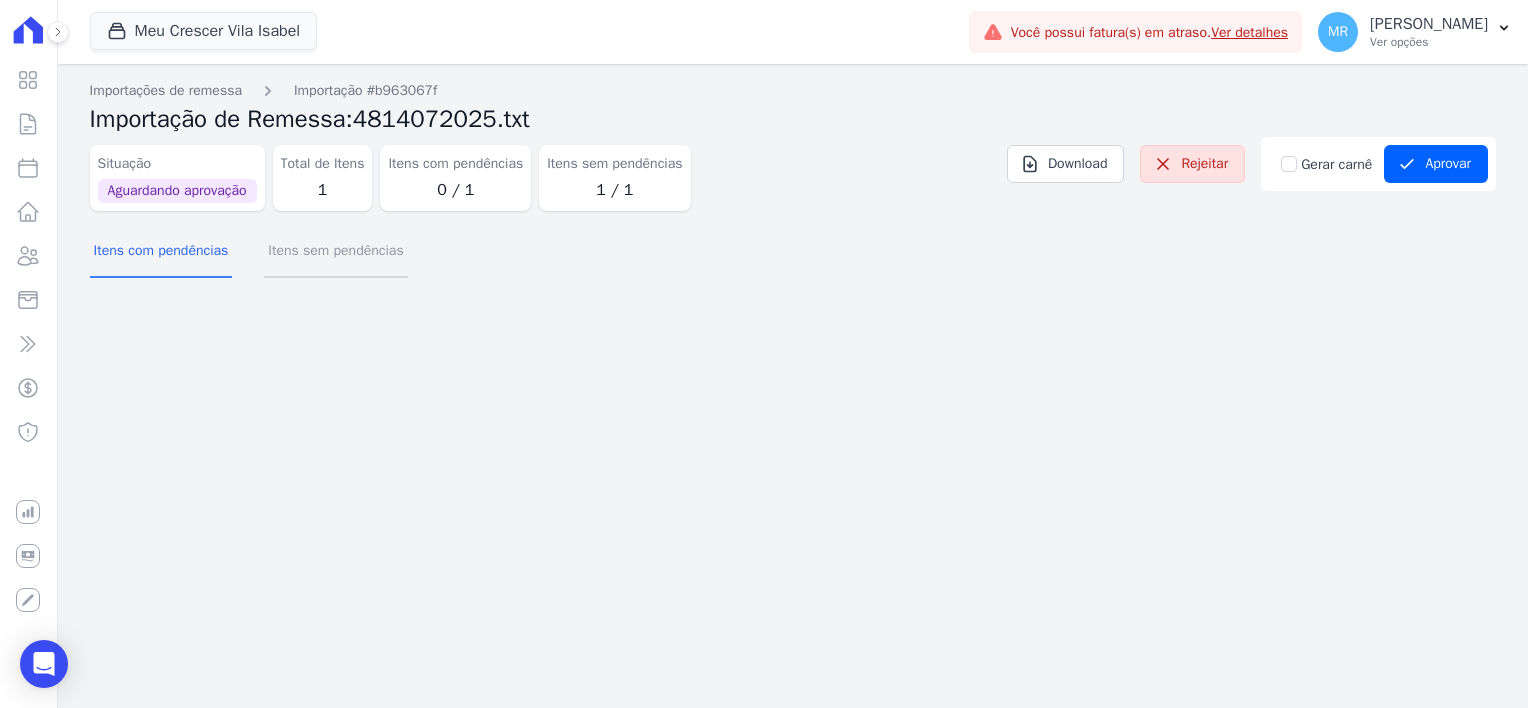 click on "Itens sem pendências" at bounding box center [335, 252] 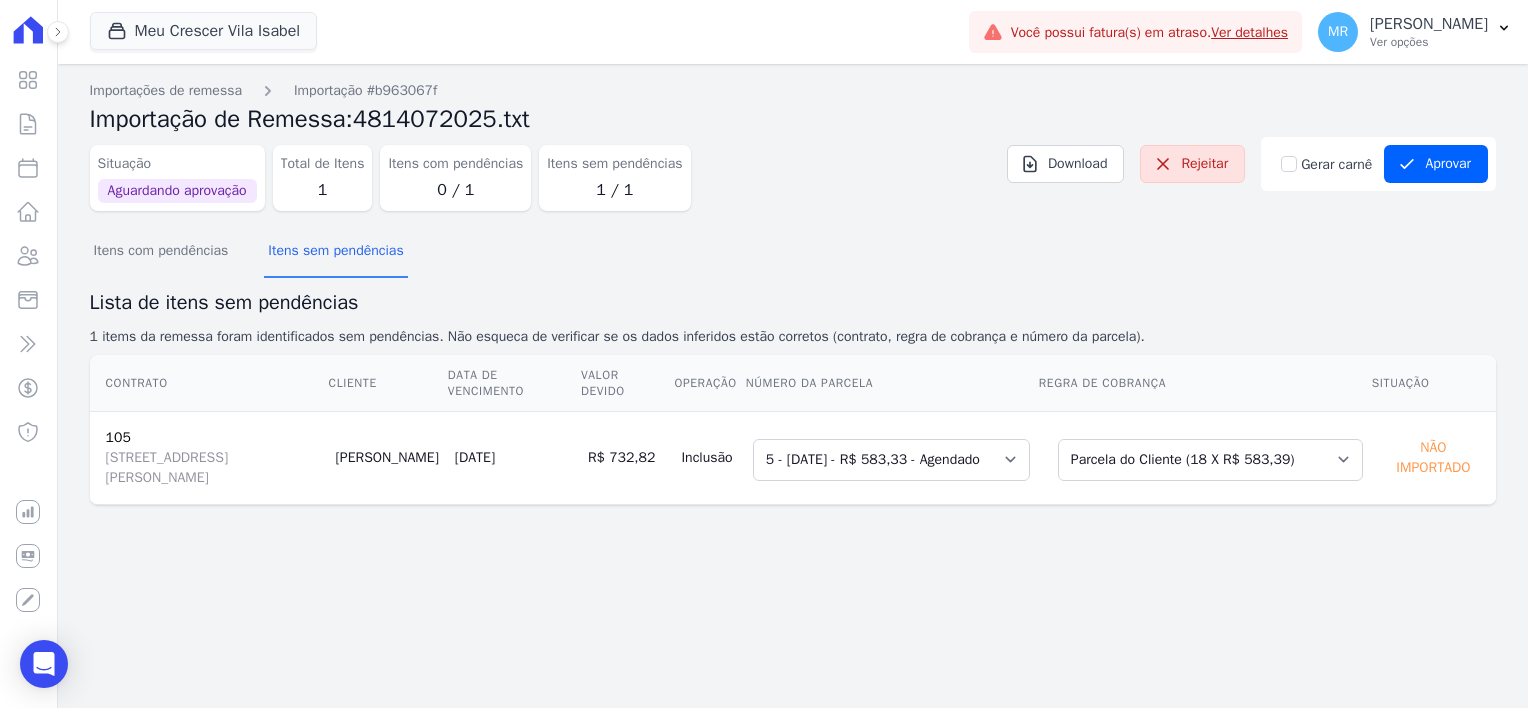 click on "Gerar carnê
Aprovar" at bounding box center [1378, 164] 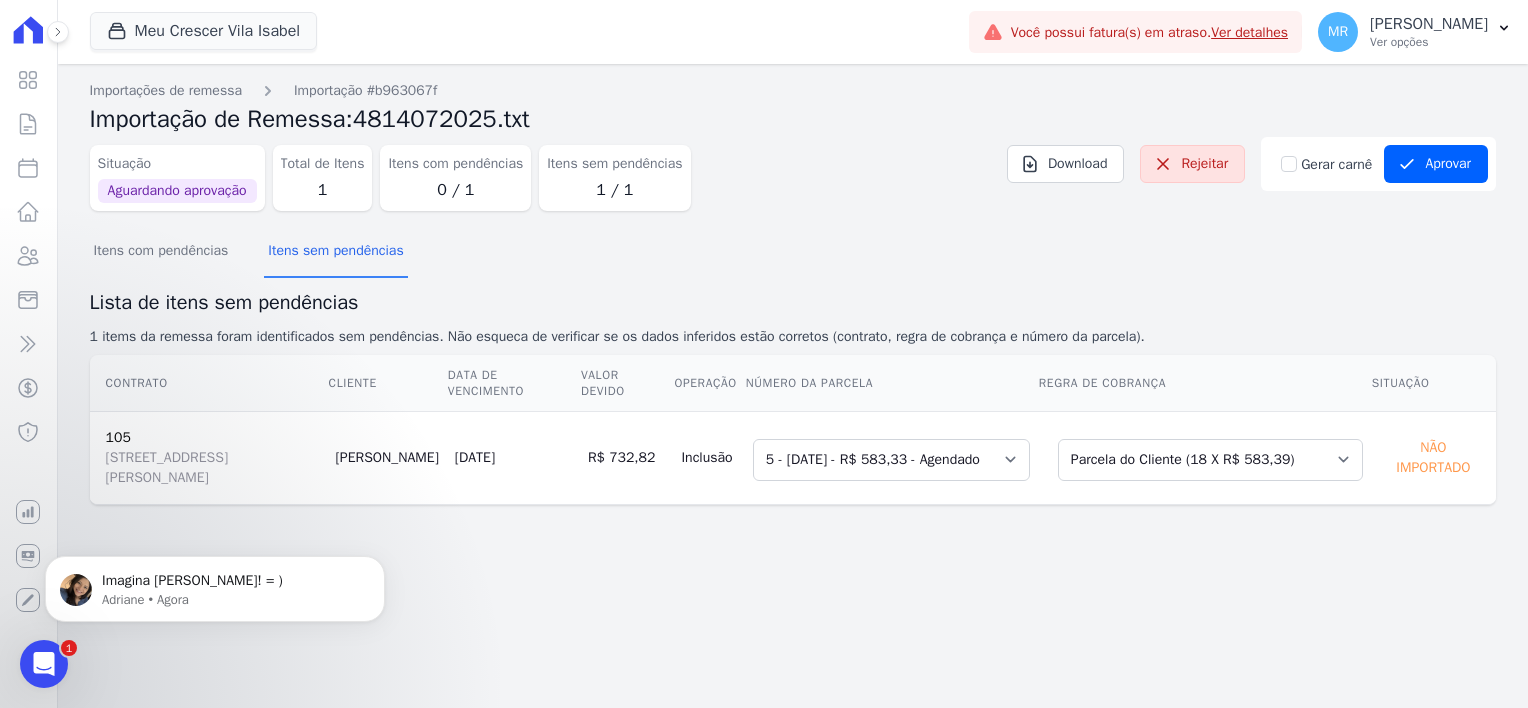 scroll, scrollTop: 0, scrollLeft: 0, axis: both 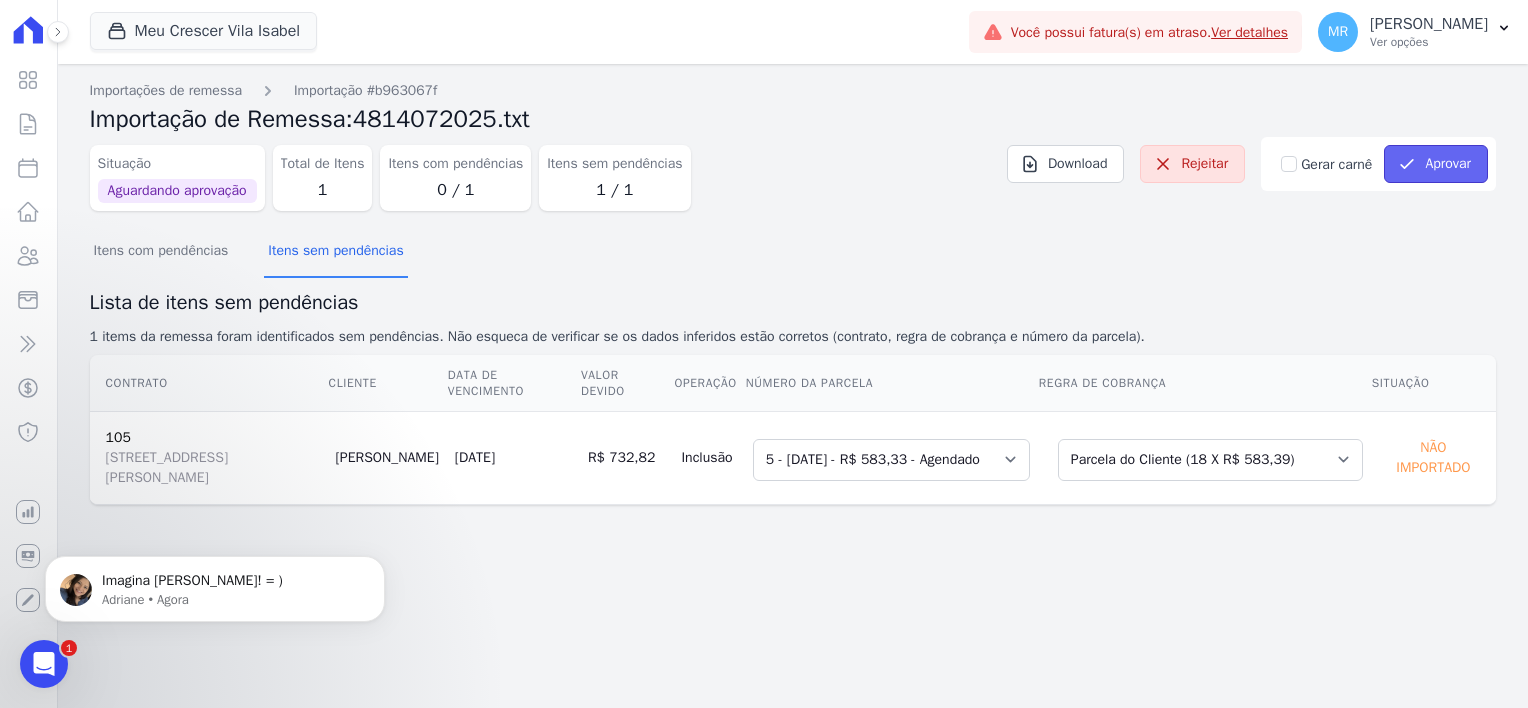 click on "Aprovar" at bounding box center [1436, 164] 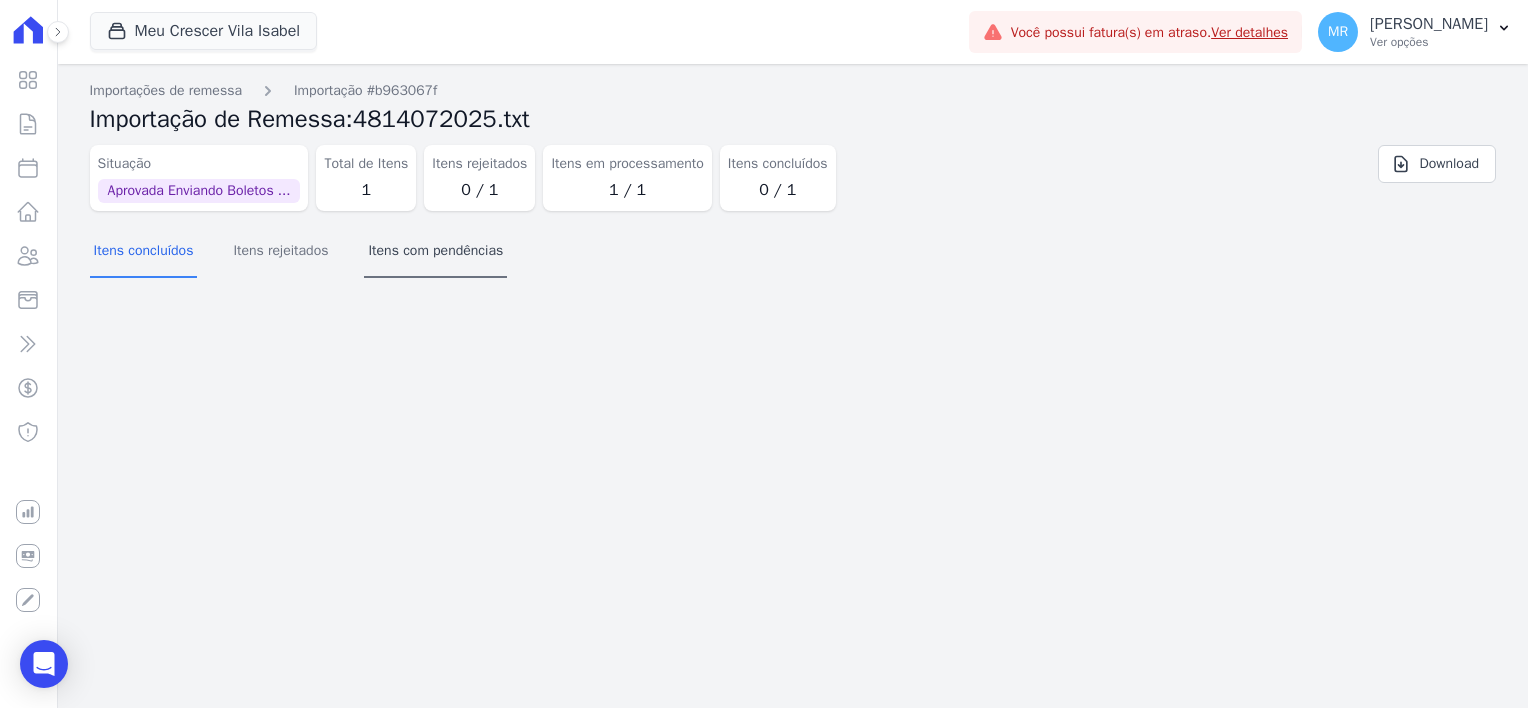 scroll, scrollTop: 0, scrollLeft: 0, axis: both 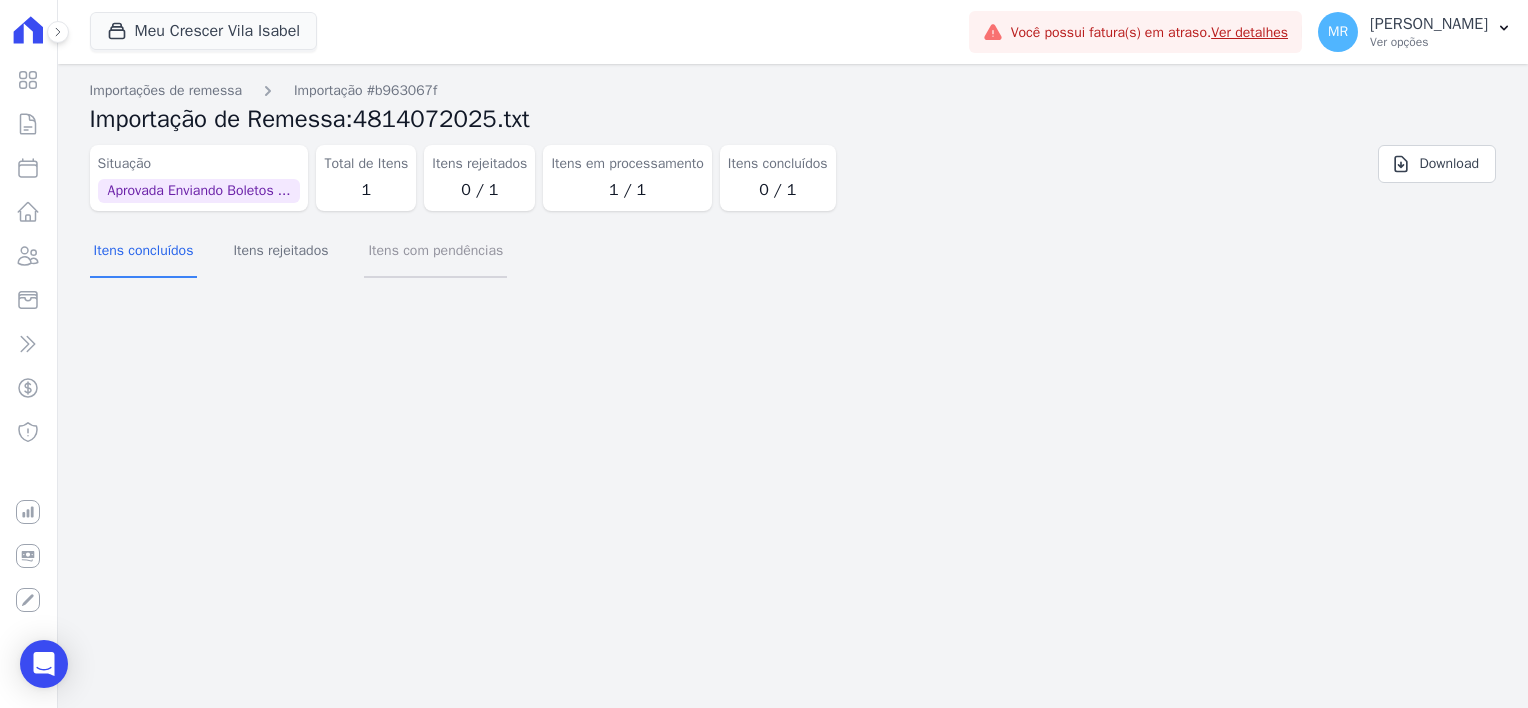click on "Itens com pendências" at bounding box center (435, 252) 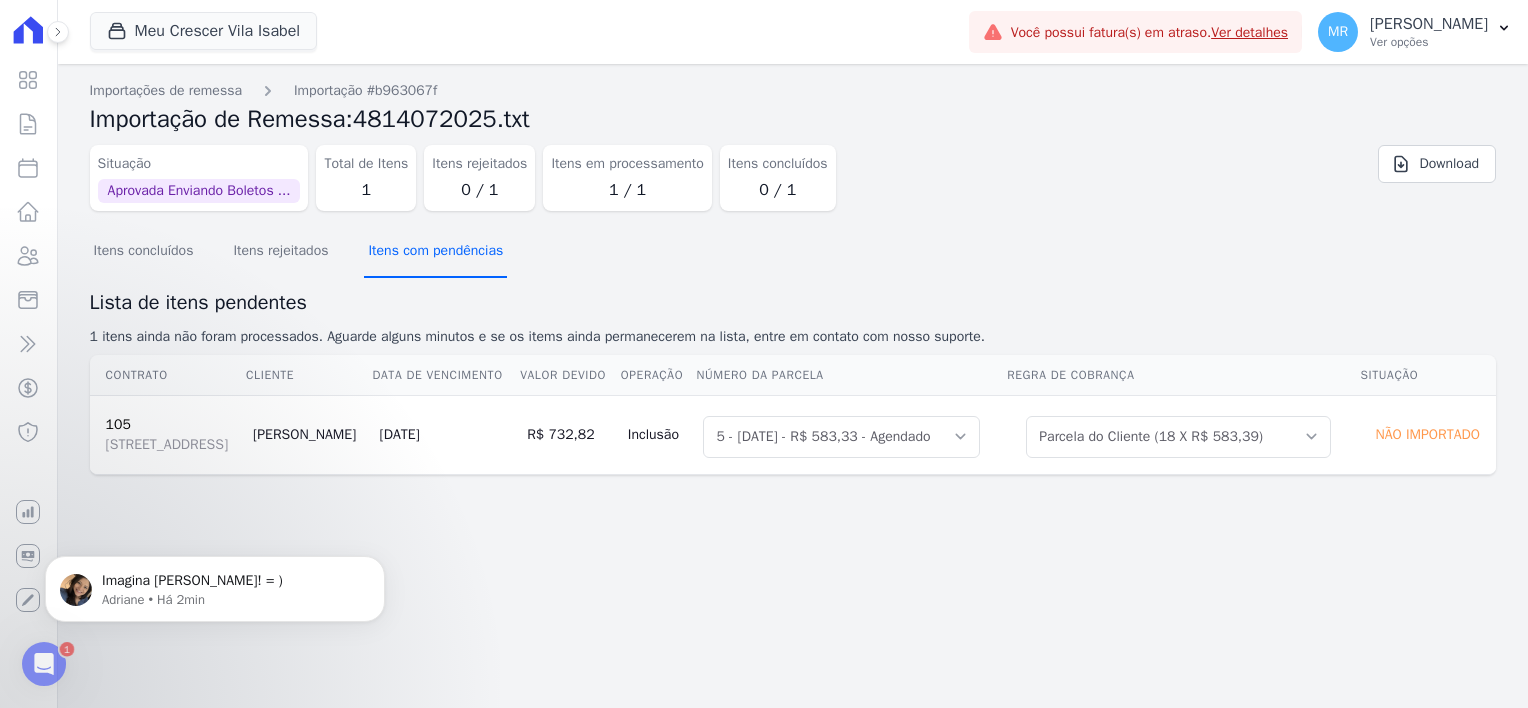 scroll, scrollTop: 0, scrollLeft: 0, axis: both 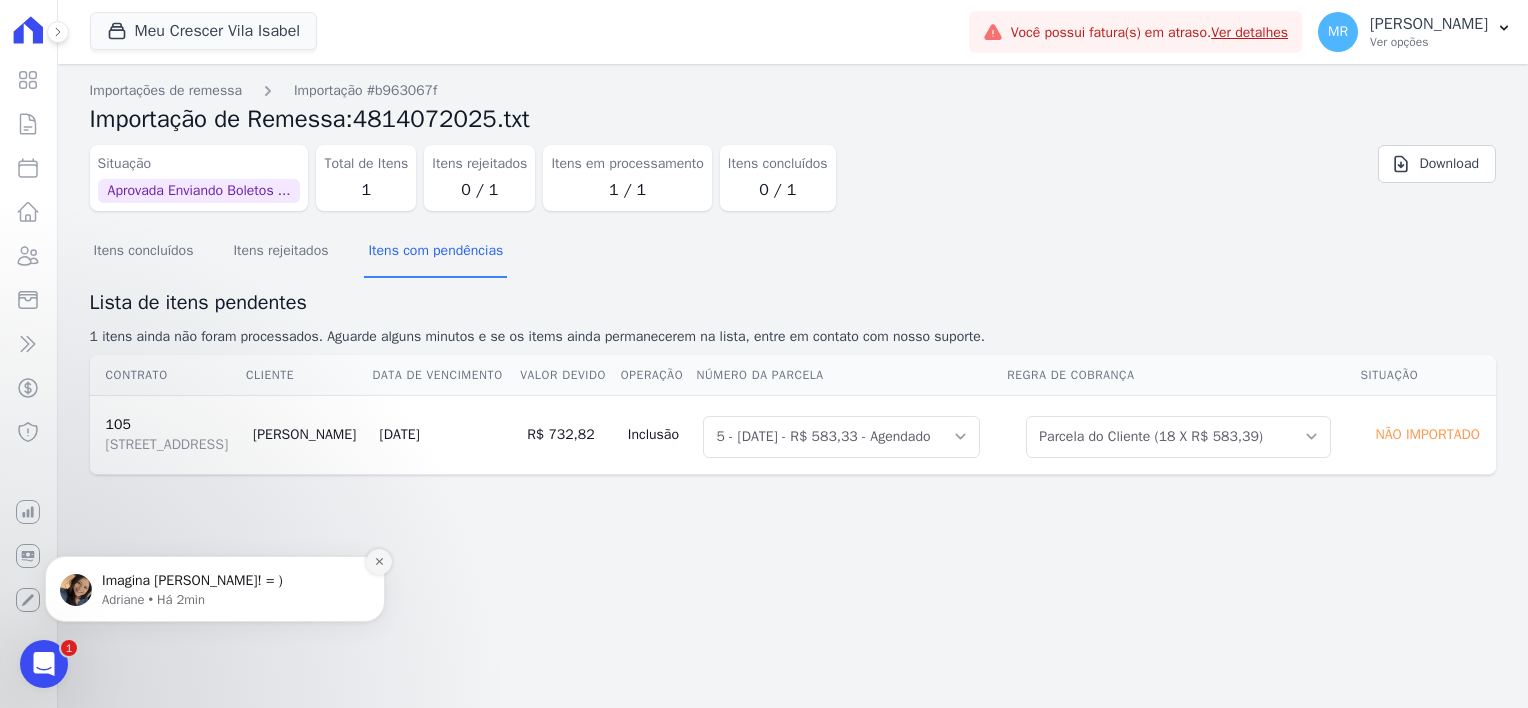 click 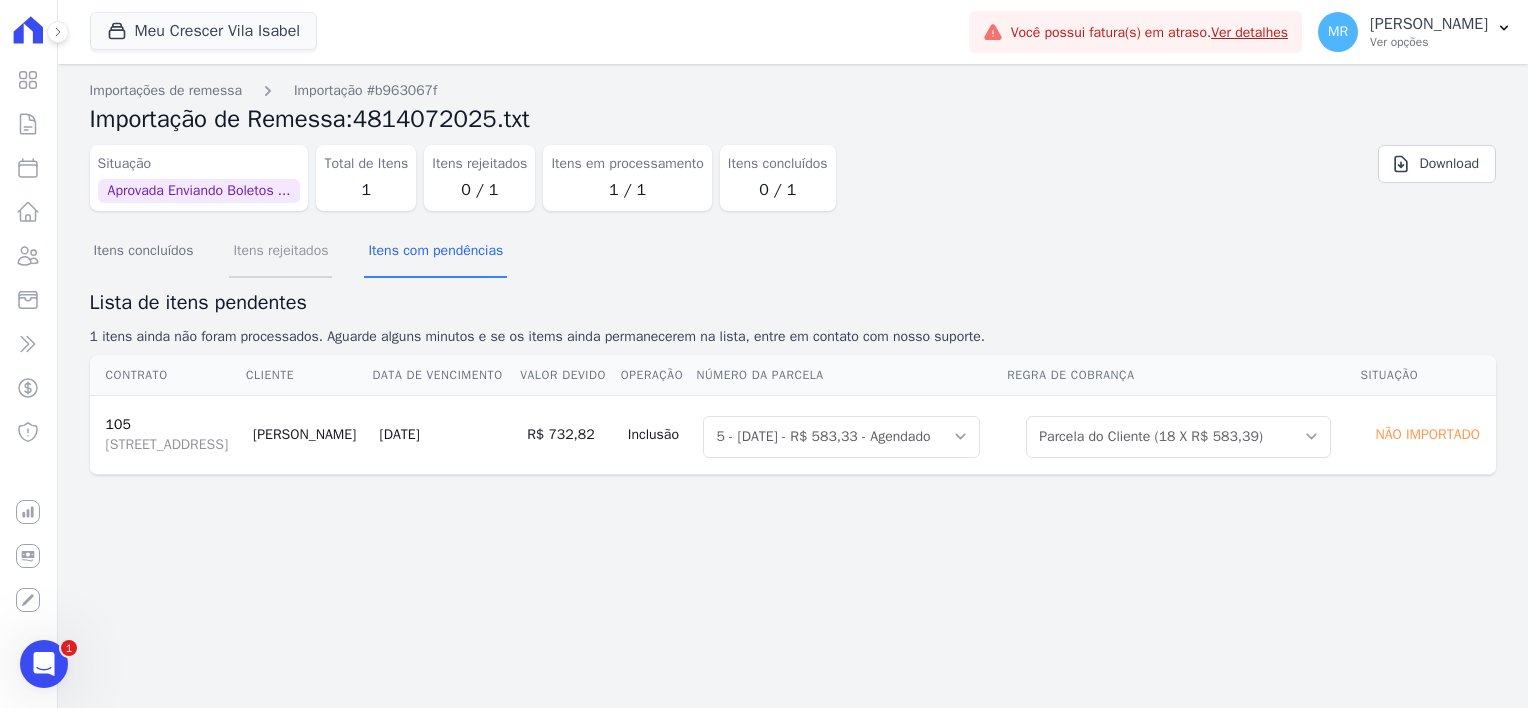 click on "Itens rejeitados" at bounding box center (280, 252) 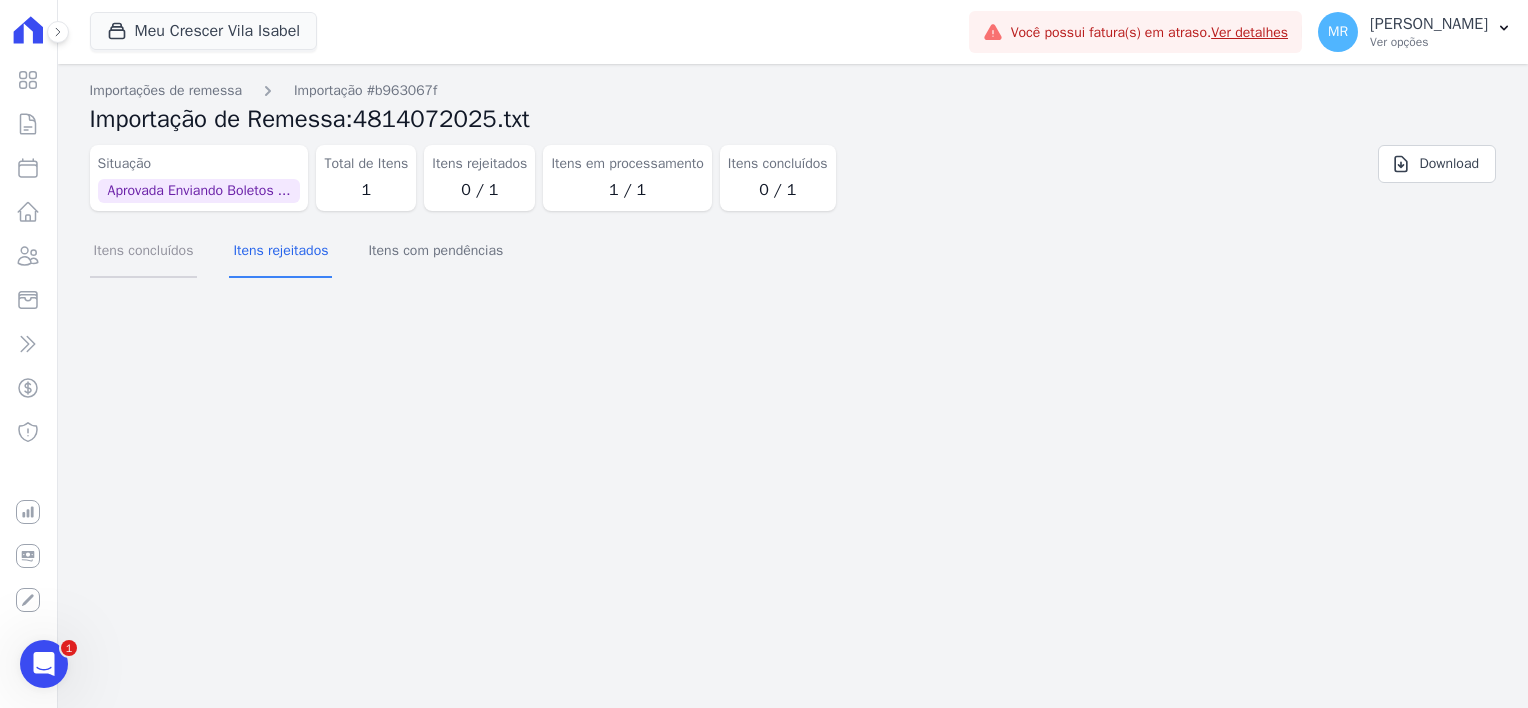 click on "Itens concluídos" at bounding box center [144, 252] 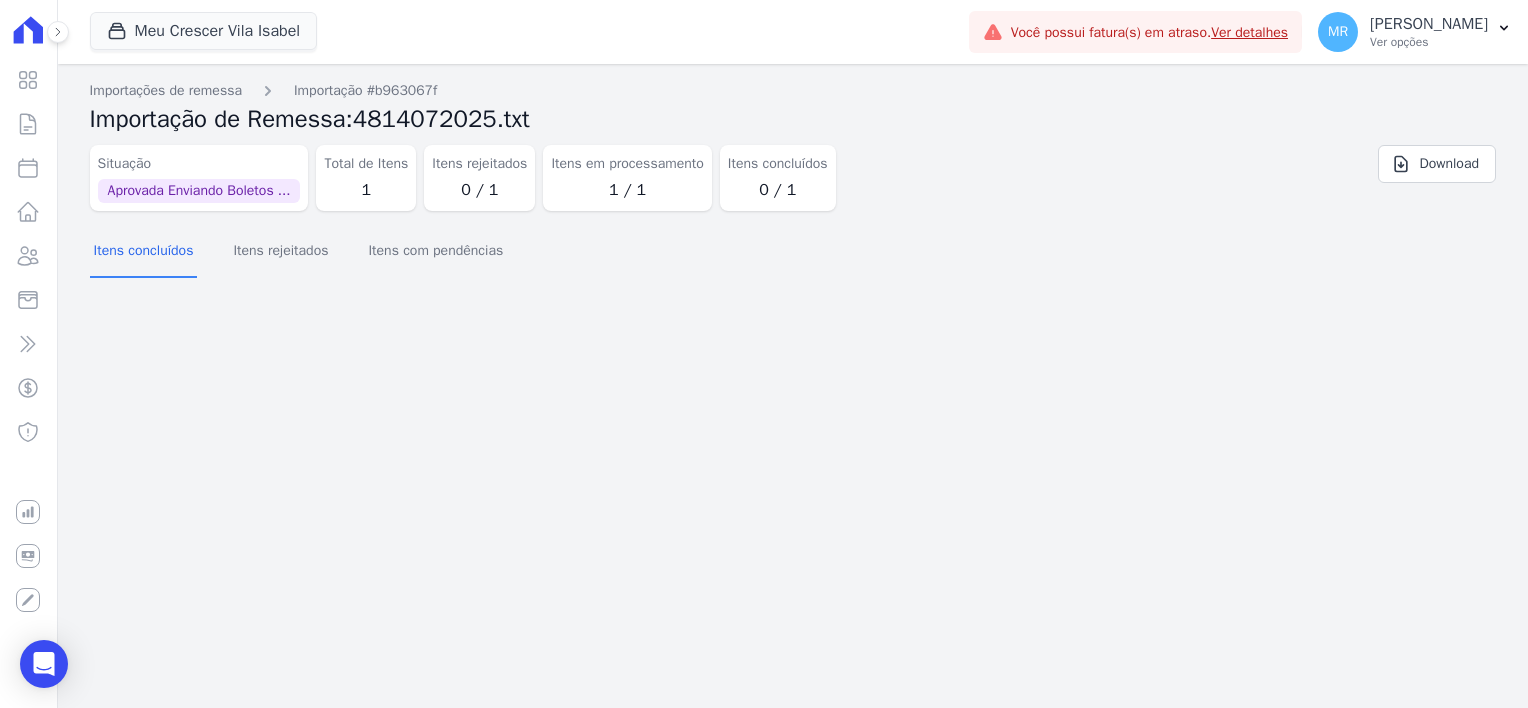 scroll, scrollTop: 0, scrollLeft: 0, axis: both 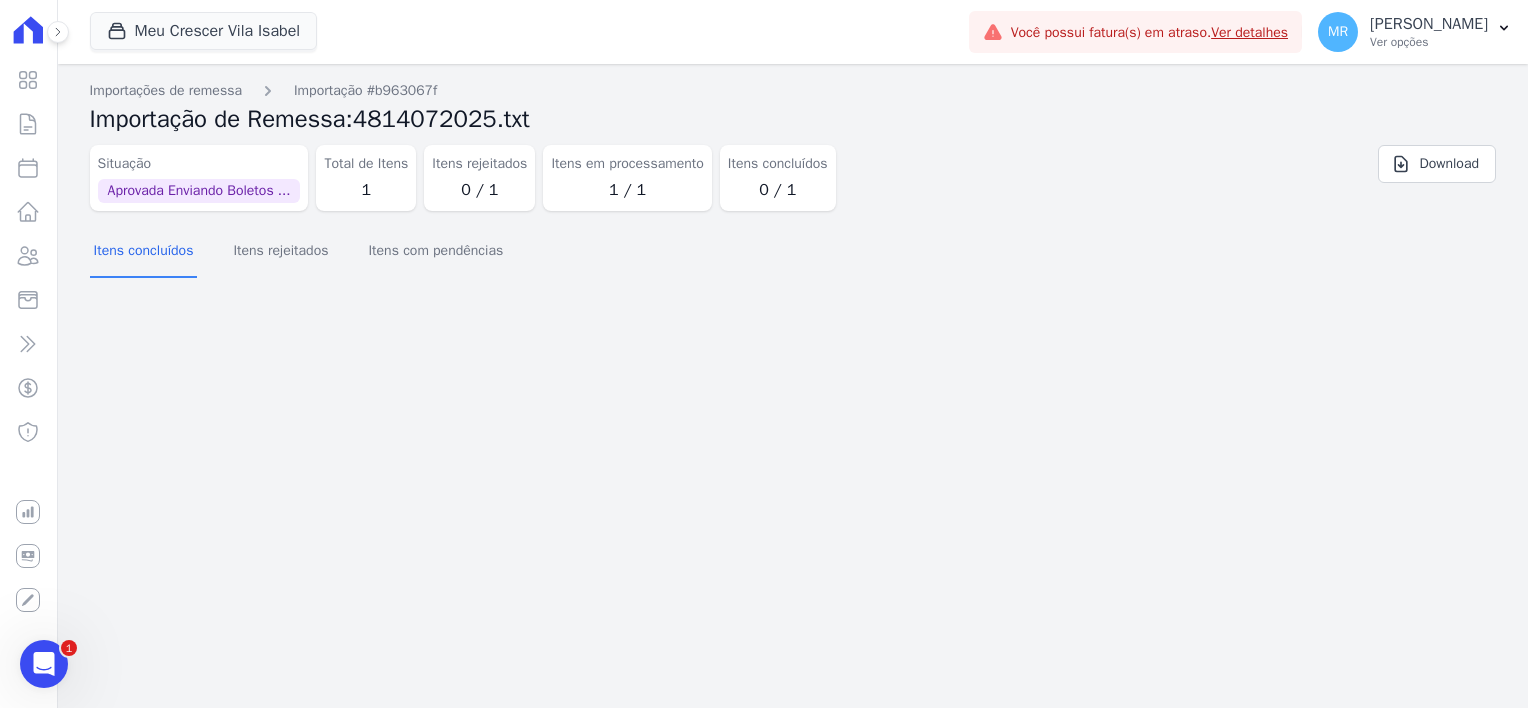 drag, startPoint x: 932, startPoint y: 610, endPoint x: 754, endPoint y: 589, distance: 179.23448 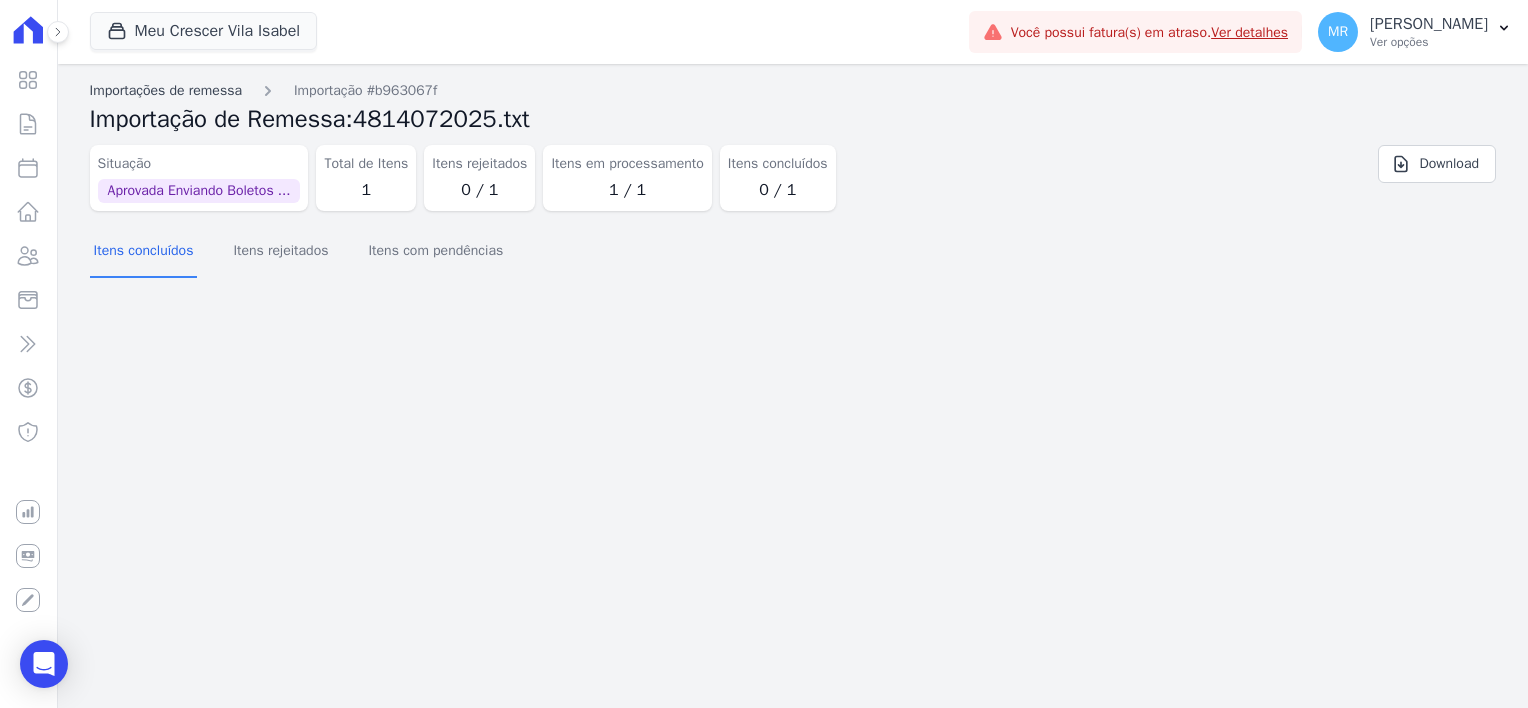 scroll, scrollTop: 0, scrollLeft: 0, axis: both 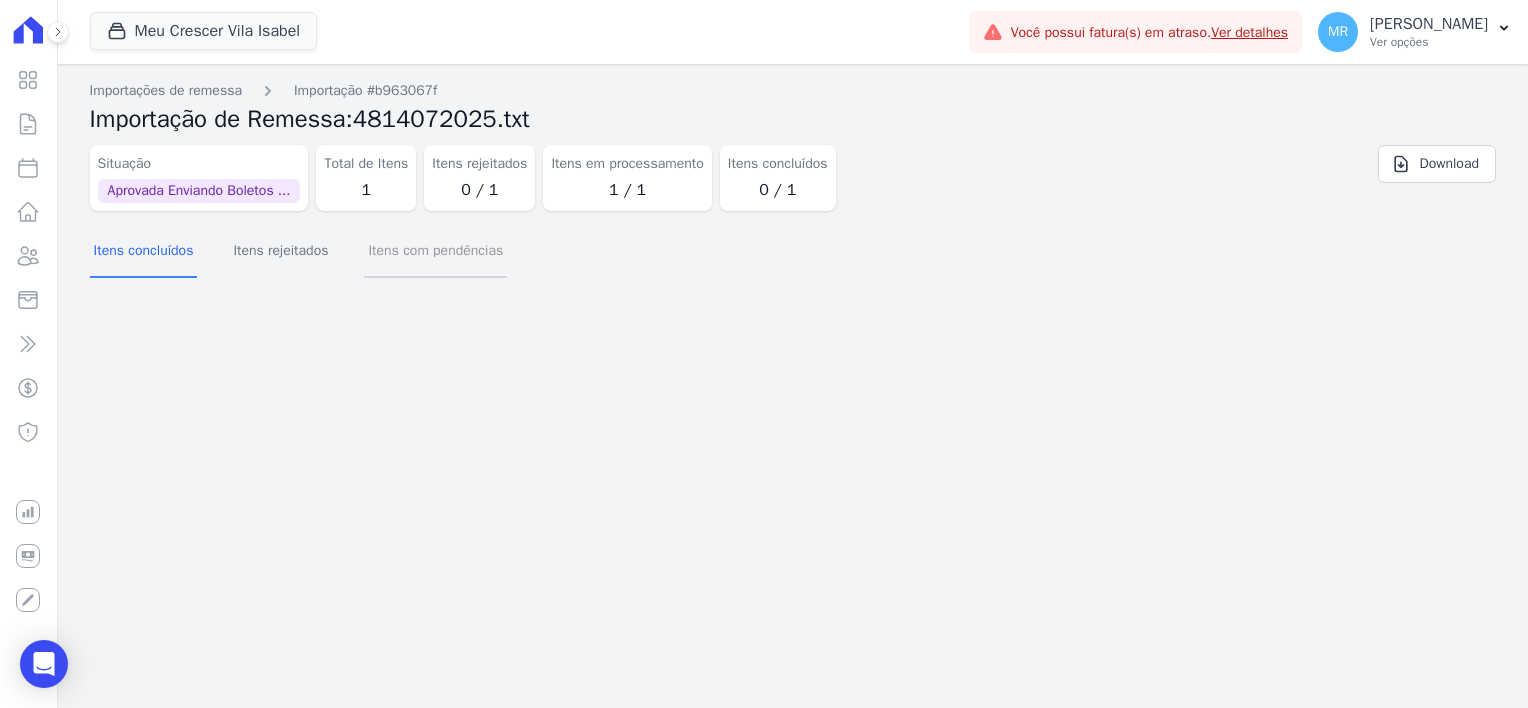 click on "Itens com pendências" at bounding box center [435, 252] 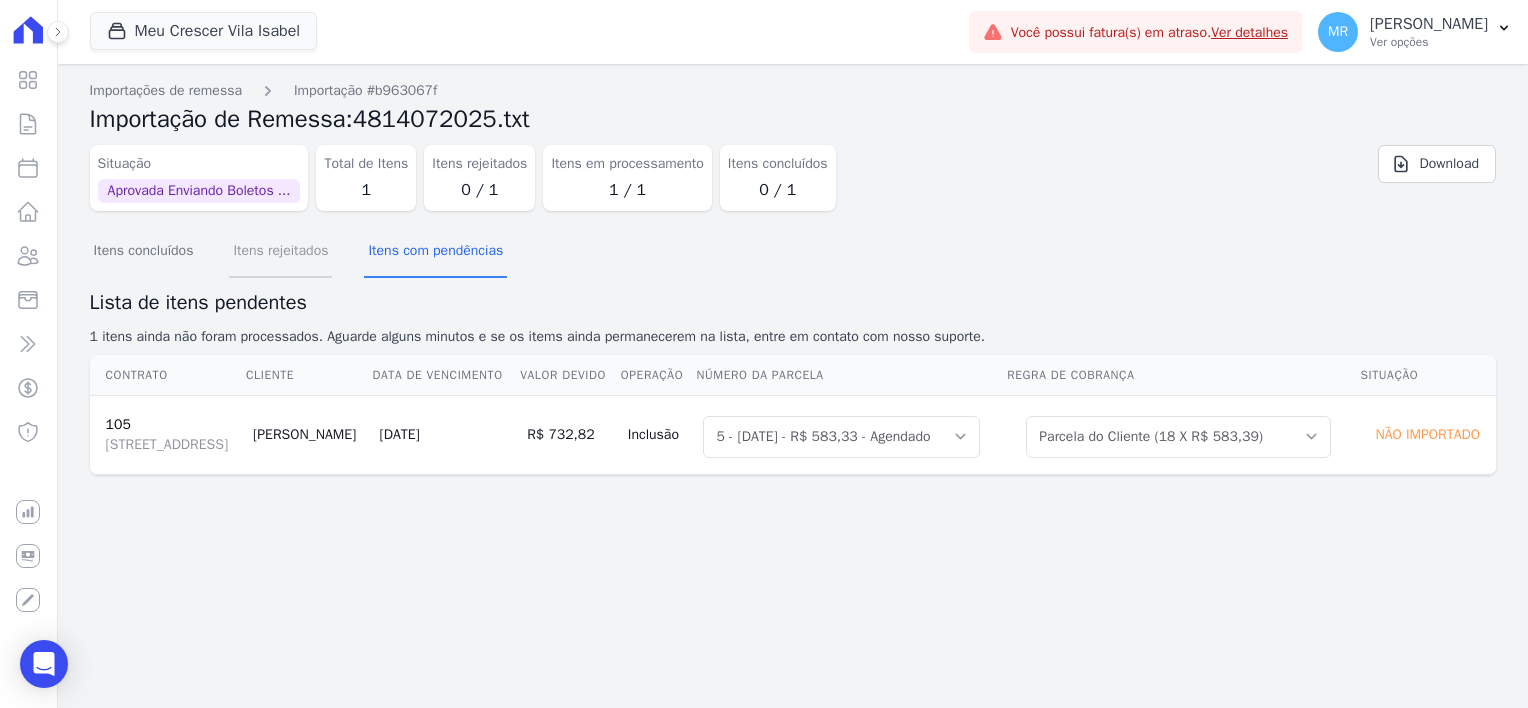 click on "Itens rejeitados" at bounding box center (280, 252) 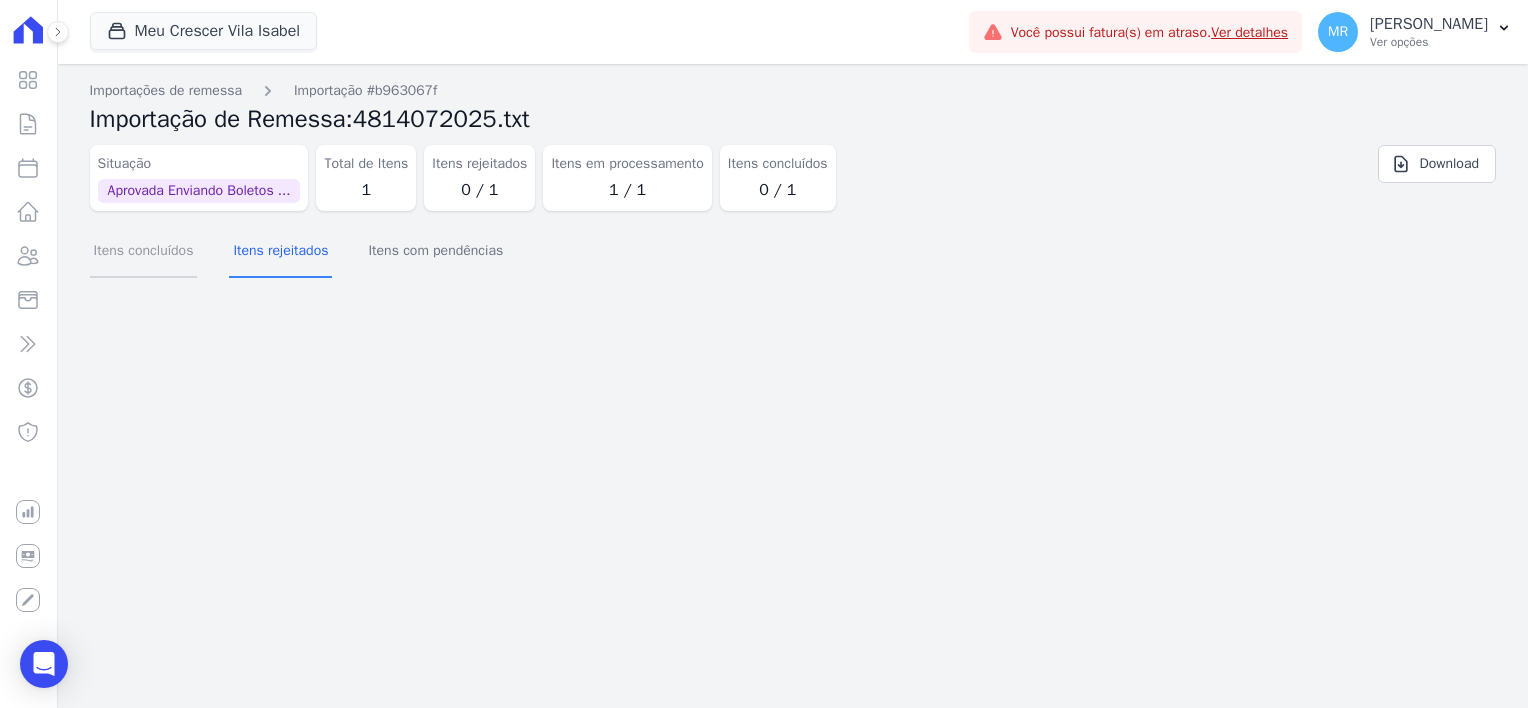 click on "Itens concluídos" at bounding box center (144, 252) 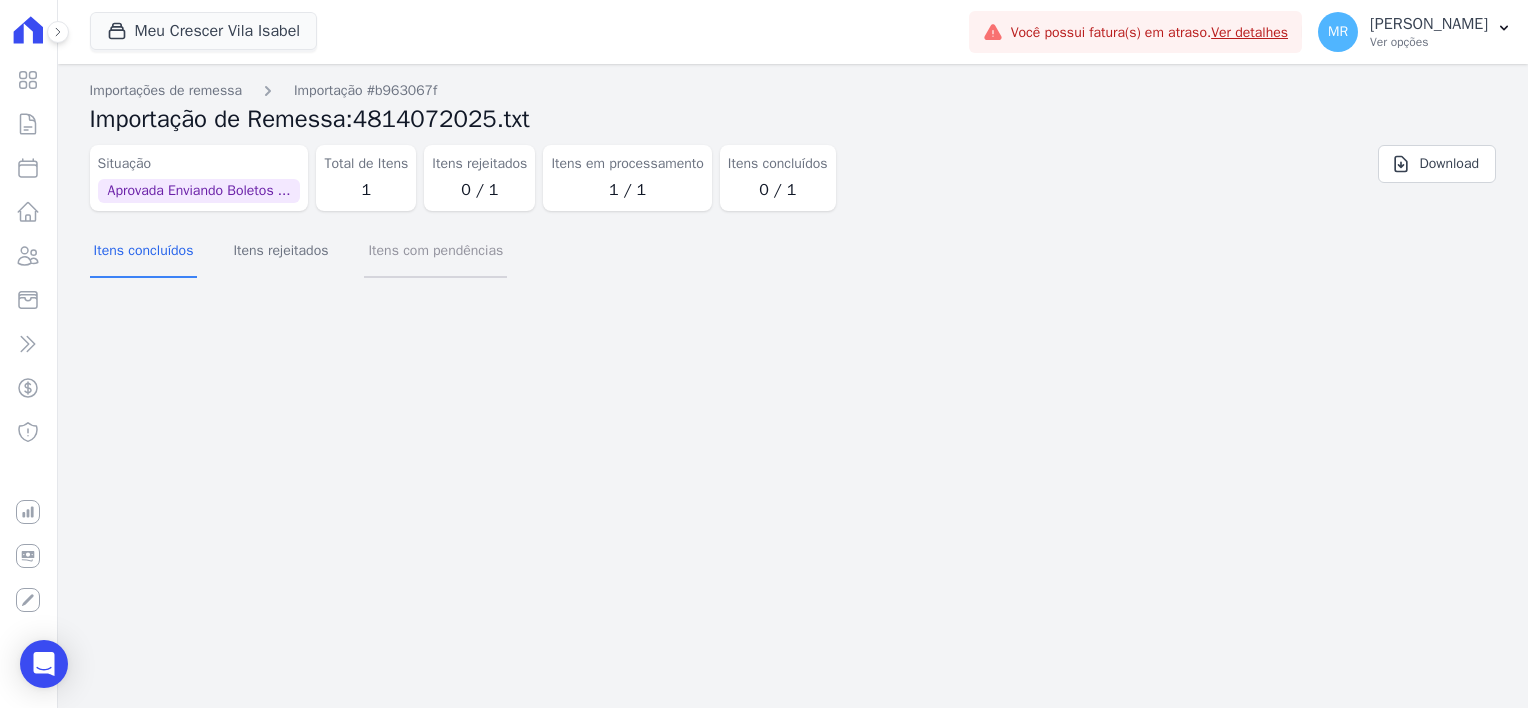 click on "Itens com pendências" at bounding box center (435, 252) 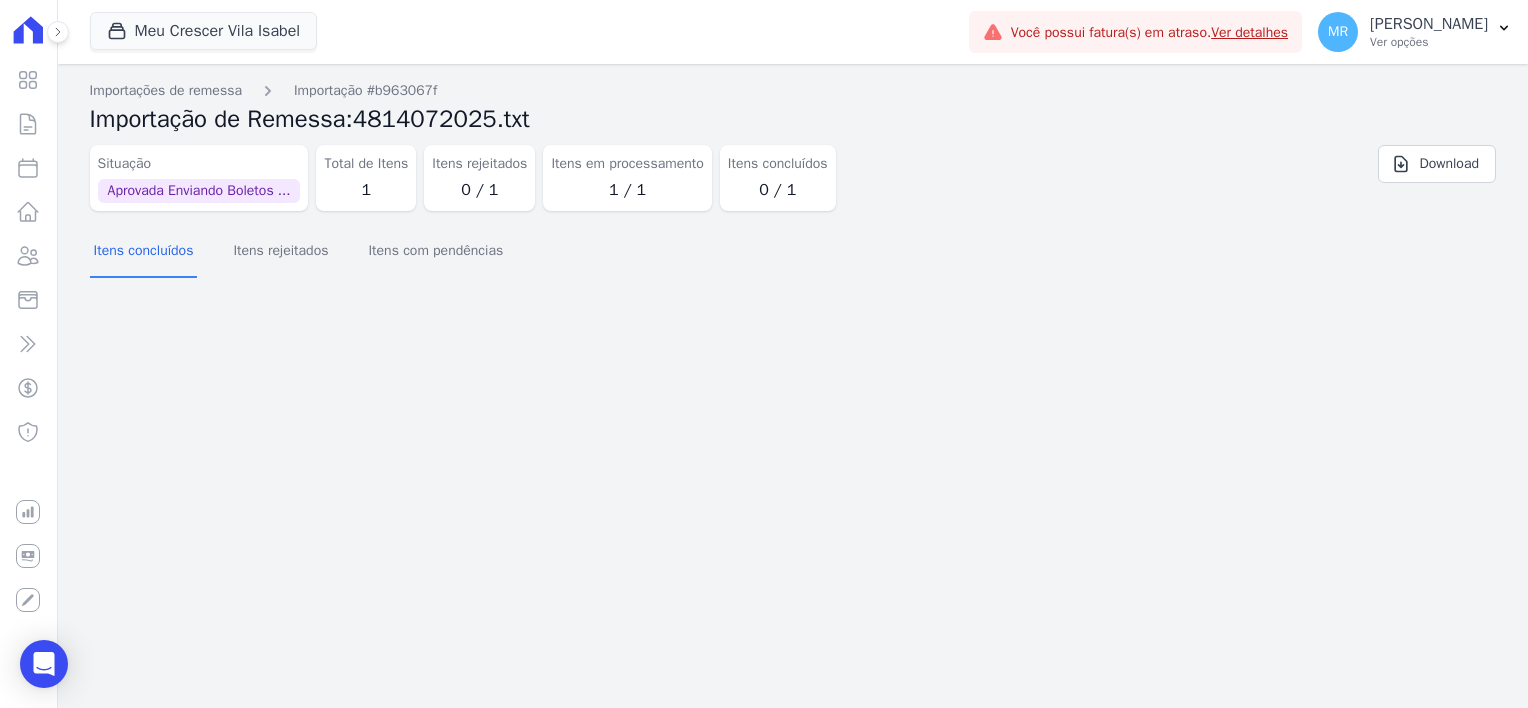 scroll, scrollTop: 0, scrollLeft: 0, axis: both 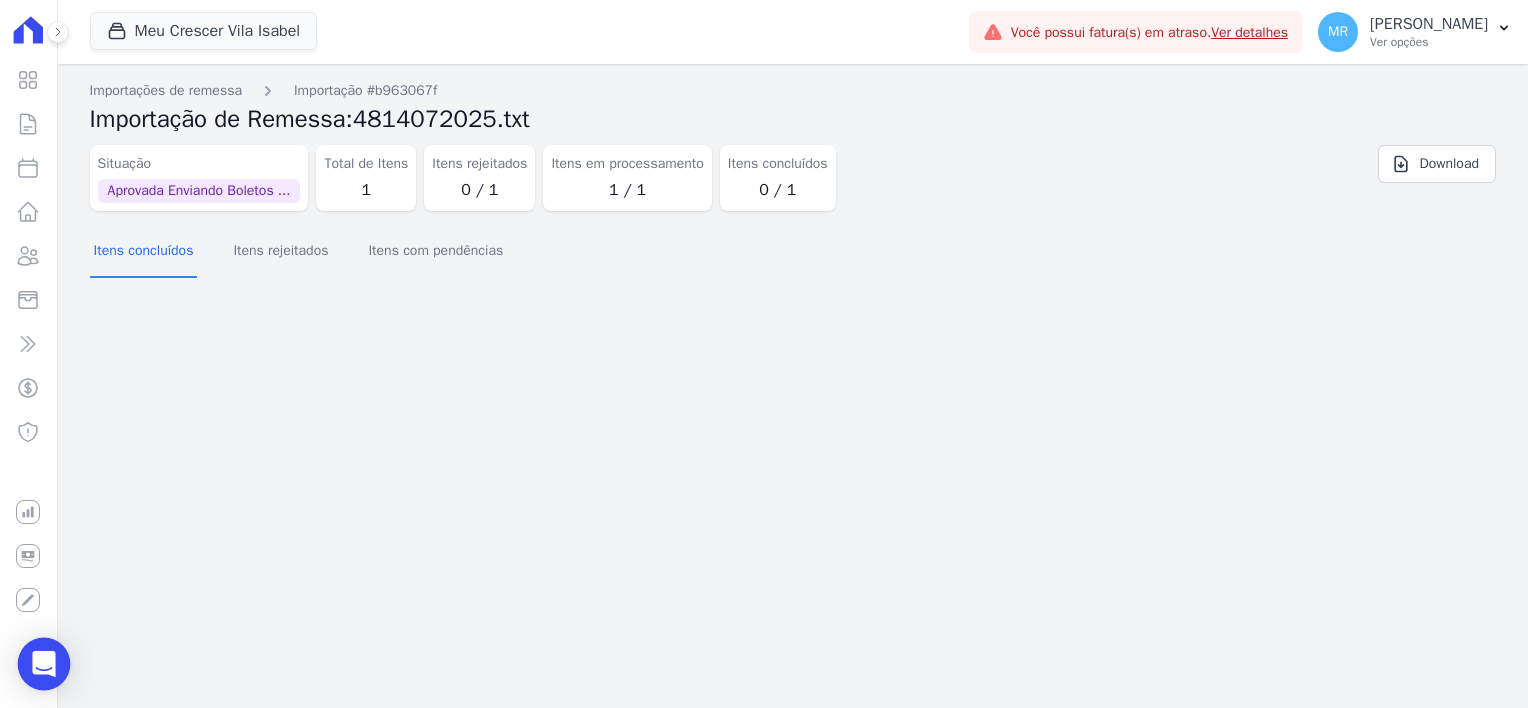 click at bounding box center (44, 664) 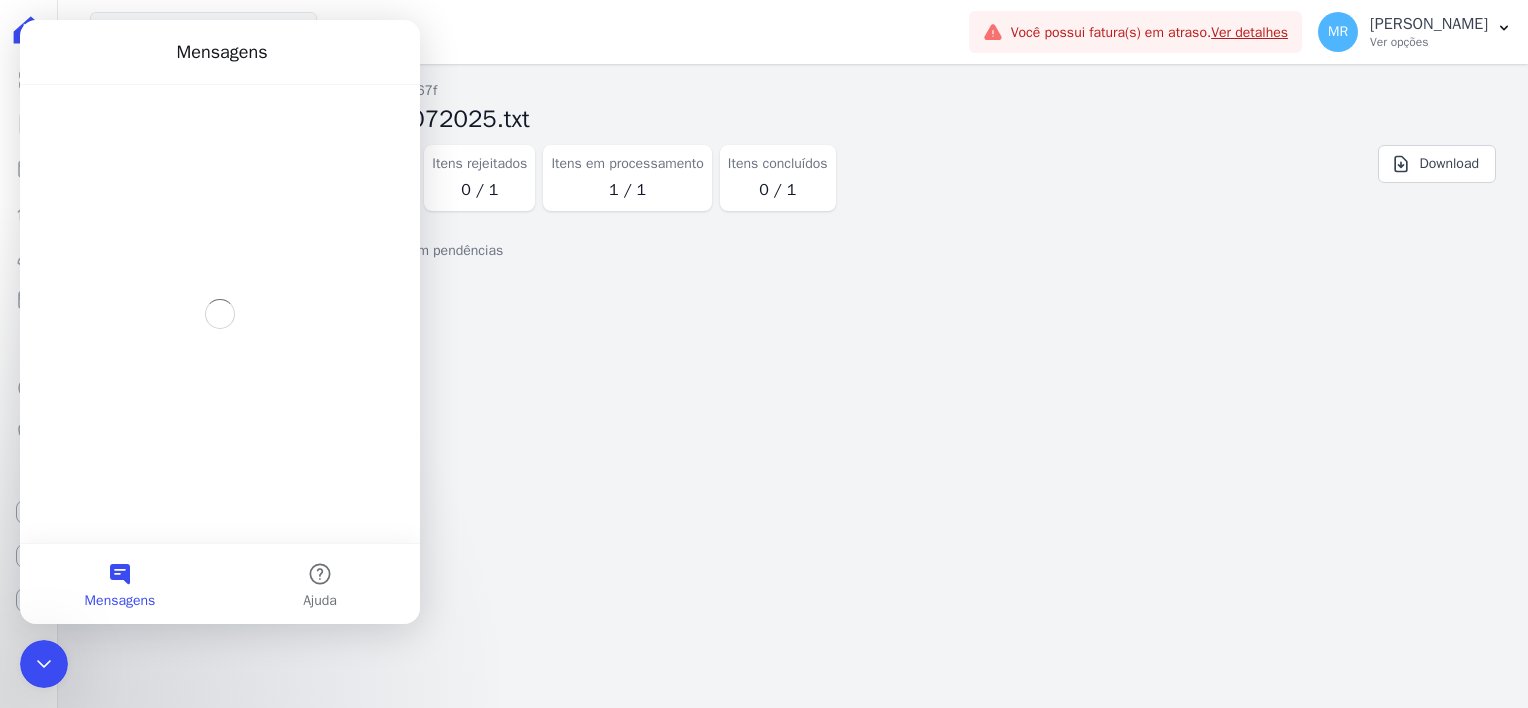 scroll, scrollTop: 0, scrollLeft: 0, axis: both 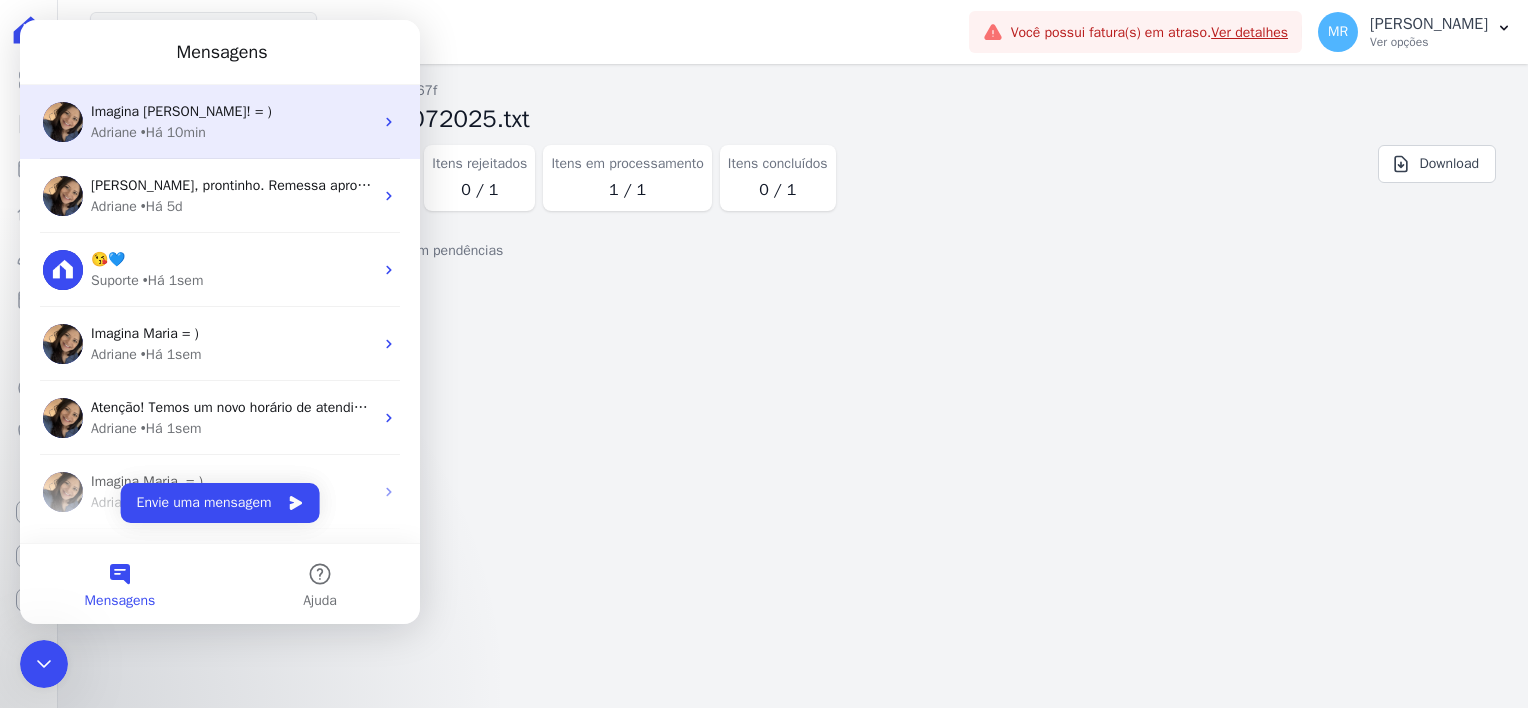click on "•  Há 10min" at bounding box center [173, 132] 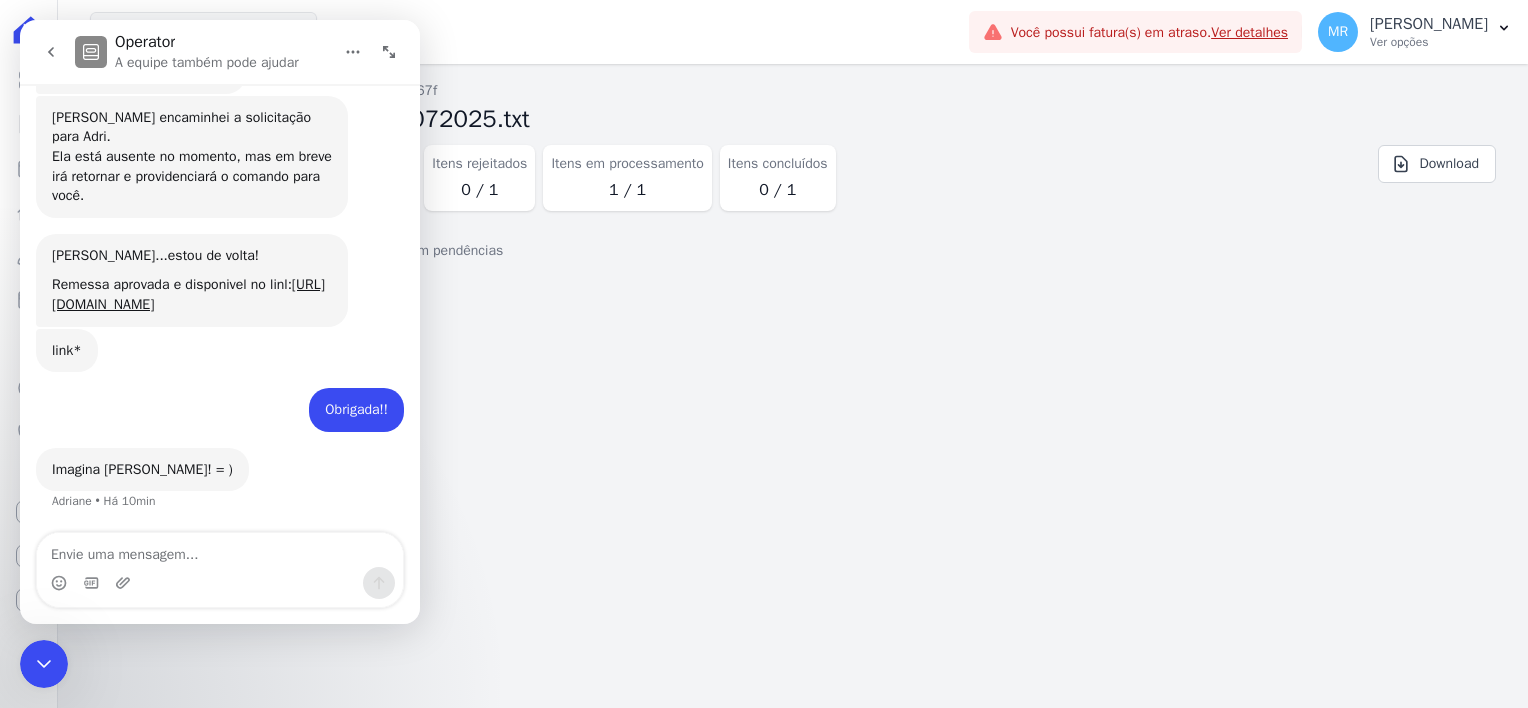 scroll, scrollTop: 1208, scrollLeft: 0, axis: vertical 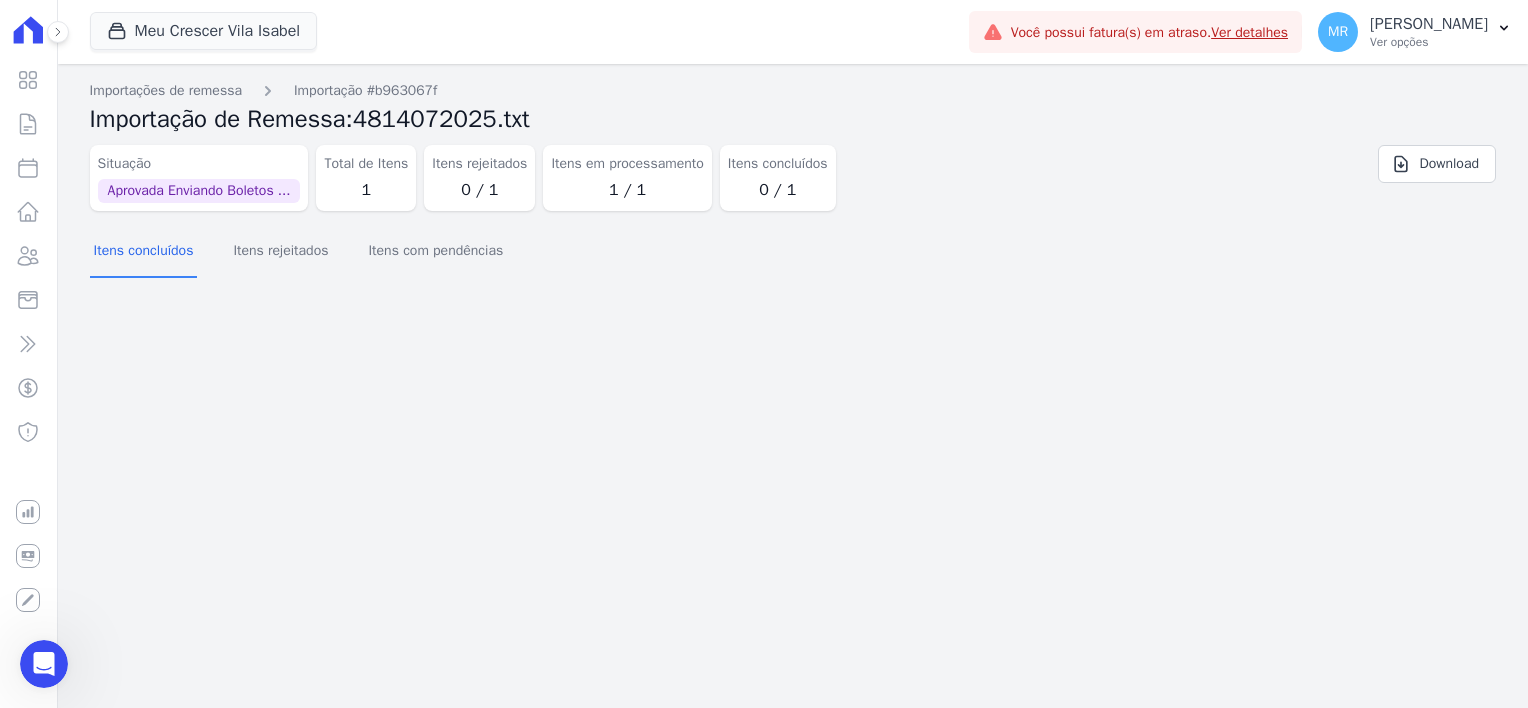 click at bounding box center [44, 664] 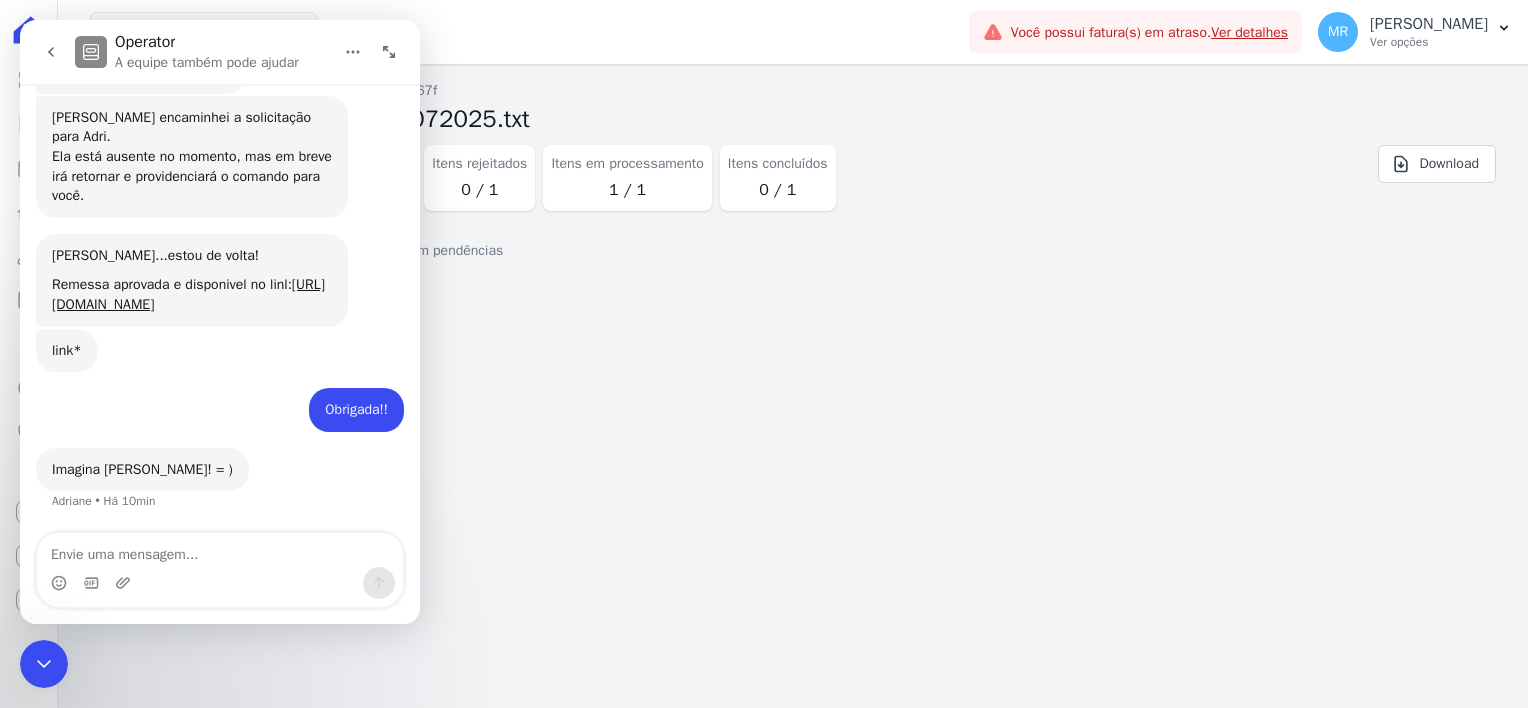 scroll, scrollTop: 1208, scrollLeft: 0, axis: vertical 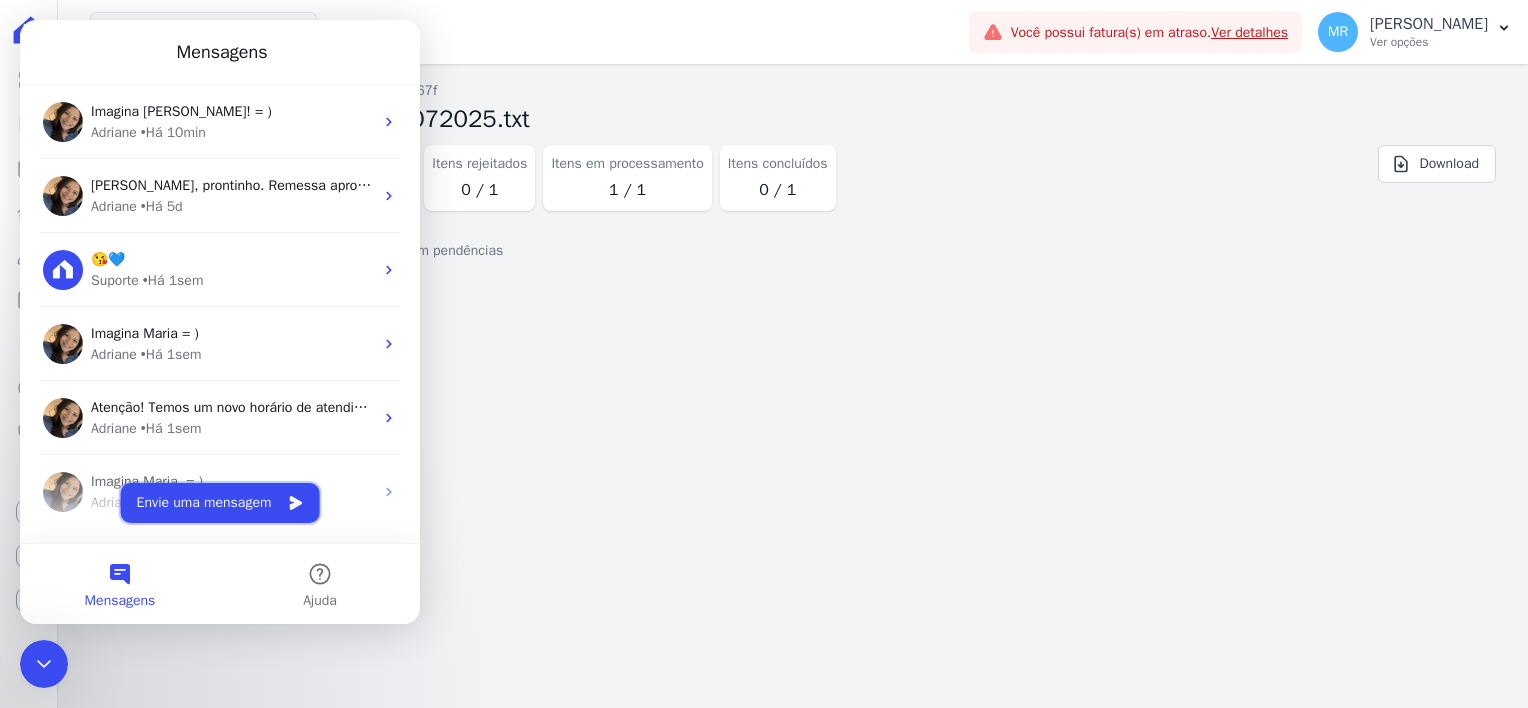 click on "Envie uma mensagem" at bounding box center (220, 503) 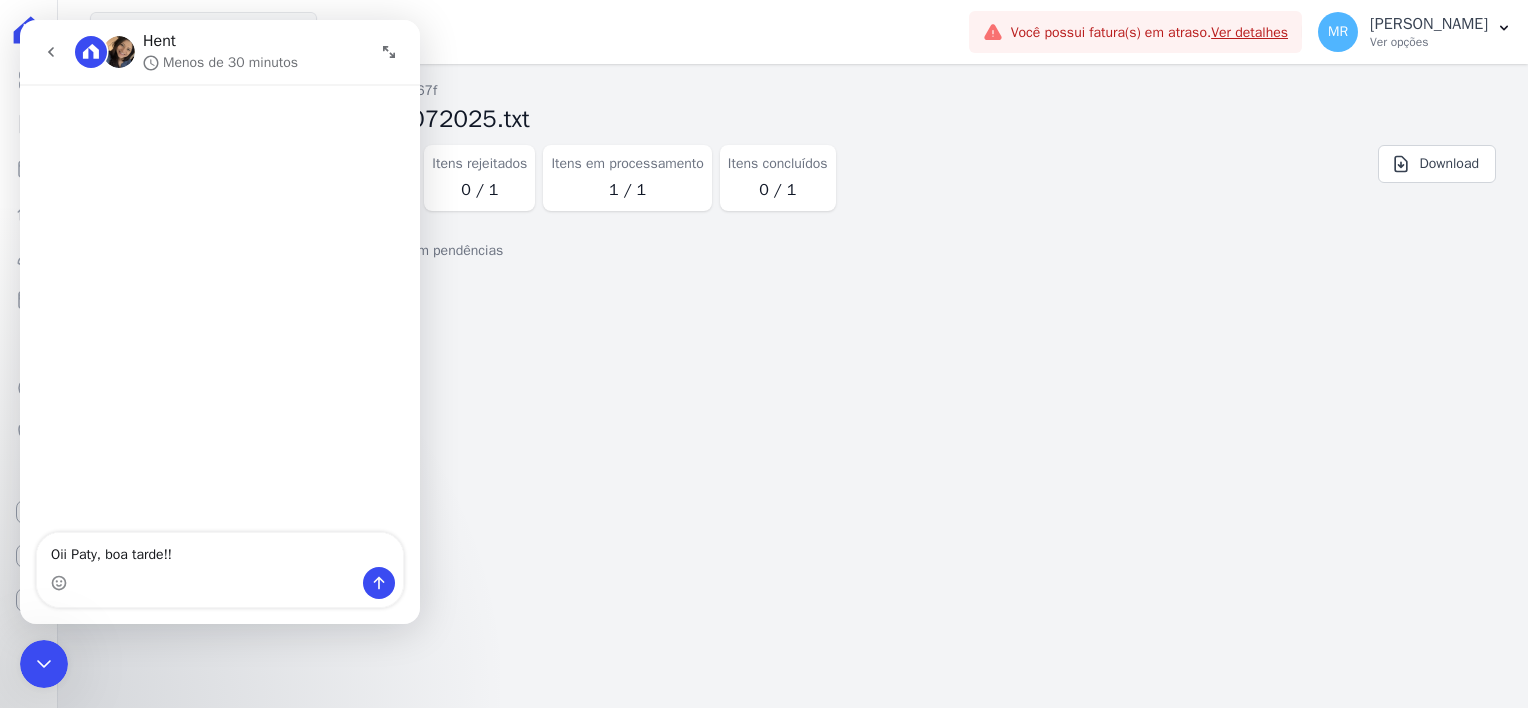 type on "Oii Paty, boa tarde!!" 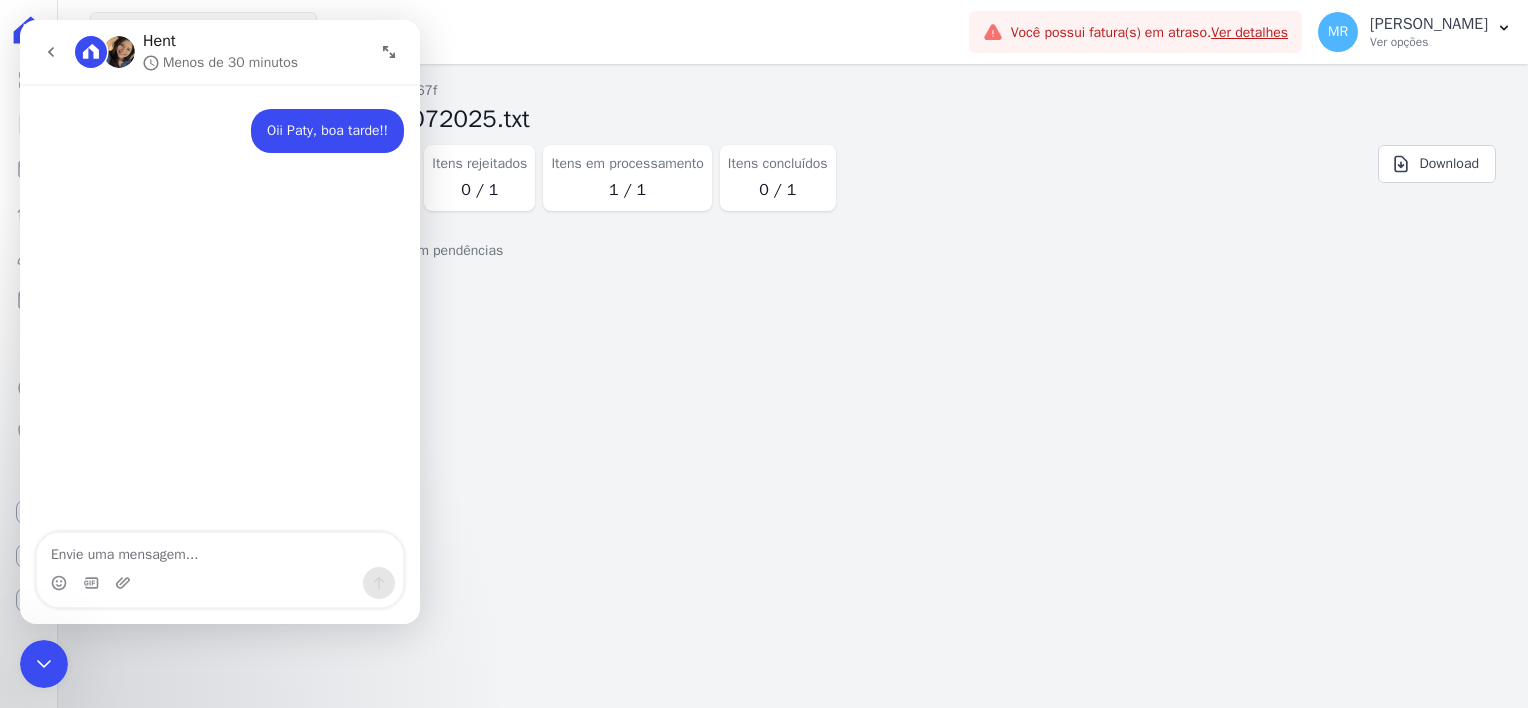 type on "[URL][DOMAIN_NAME]" 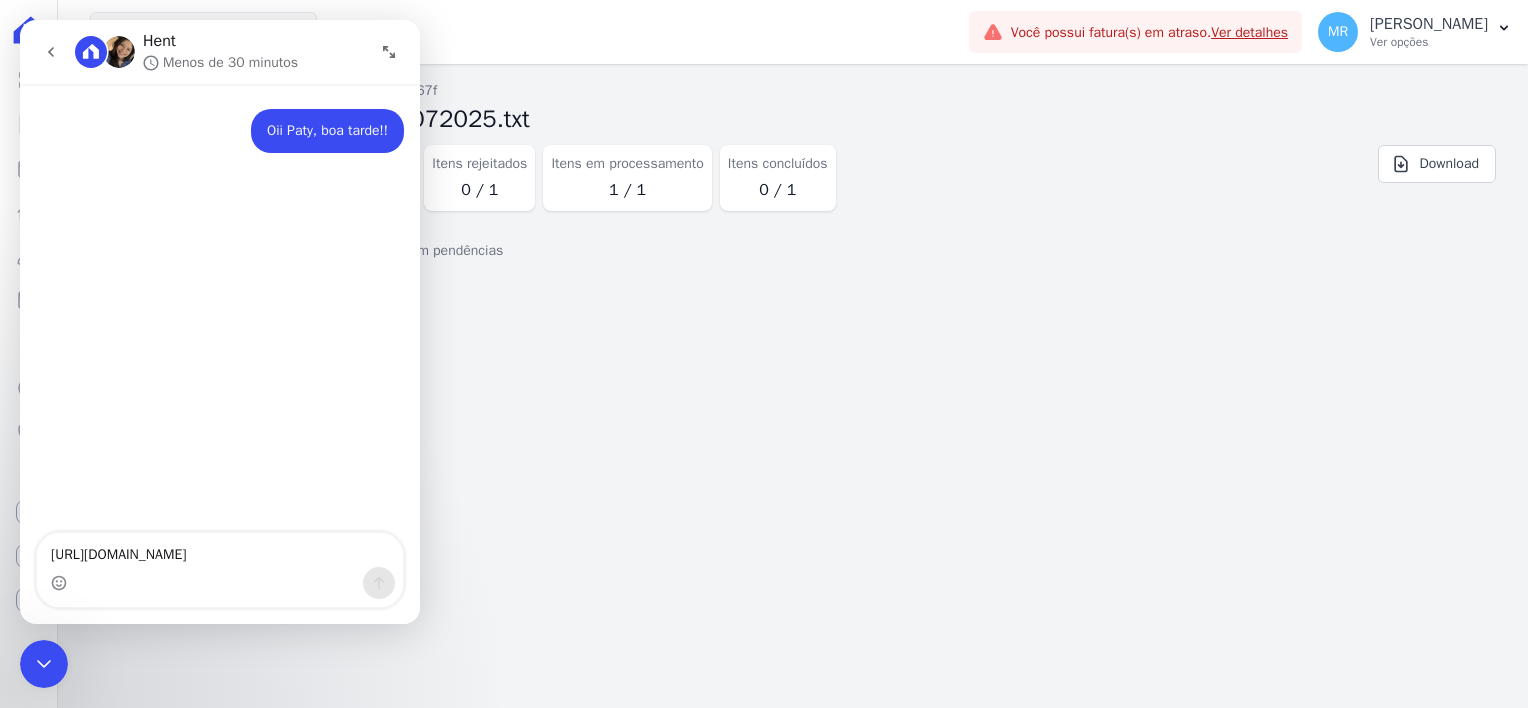 scroll, scrollTop: 17, scrollLeft: 0, axis: vertical 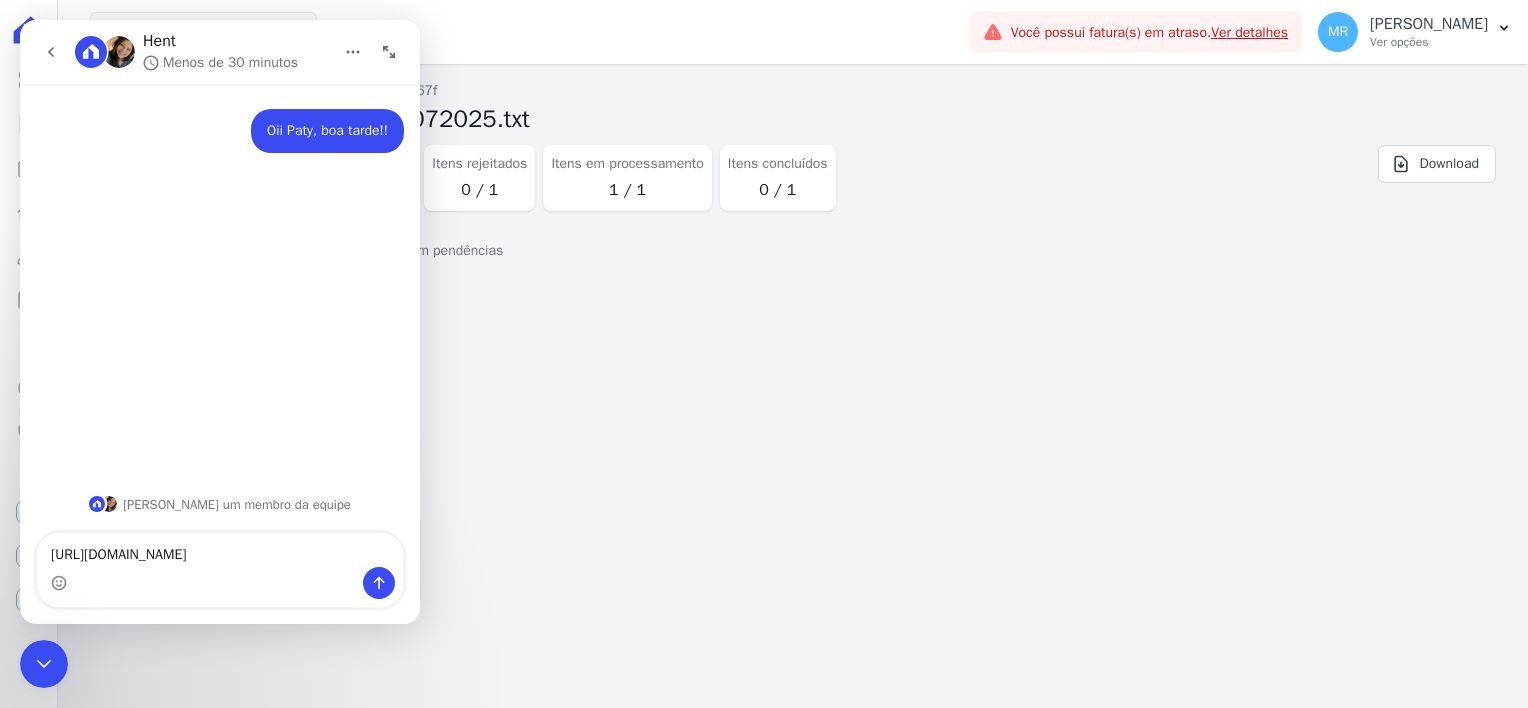 type on "[URL][DOMAIN_NAME]" 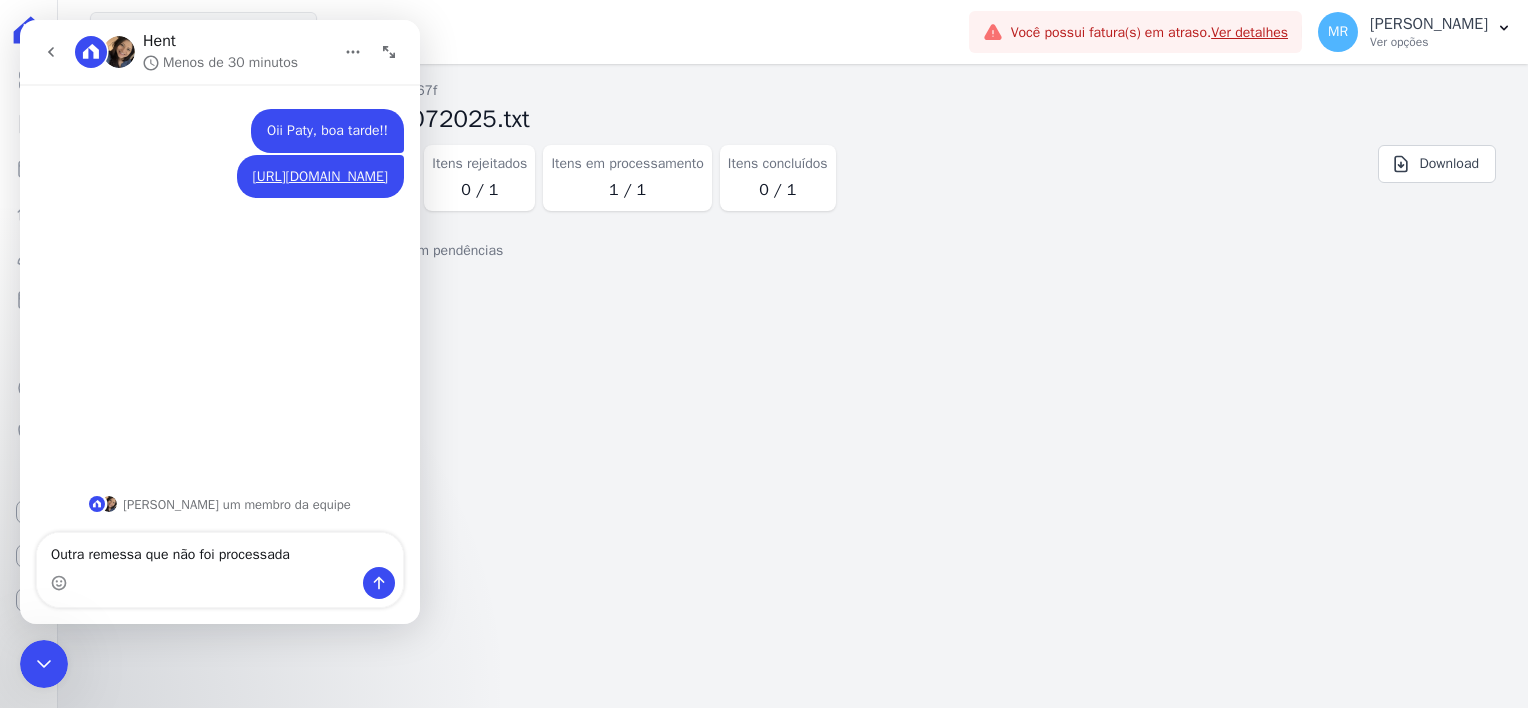 type on "Outra remessa que não foi processada" 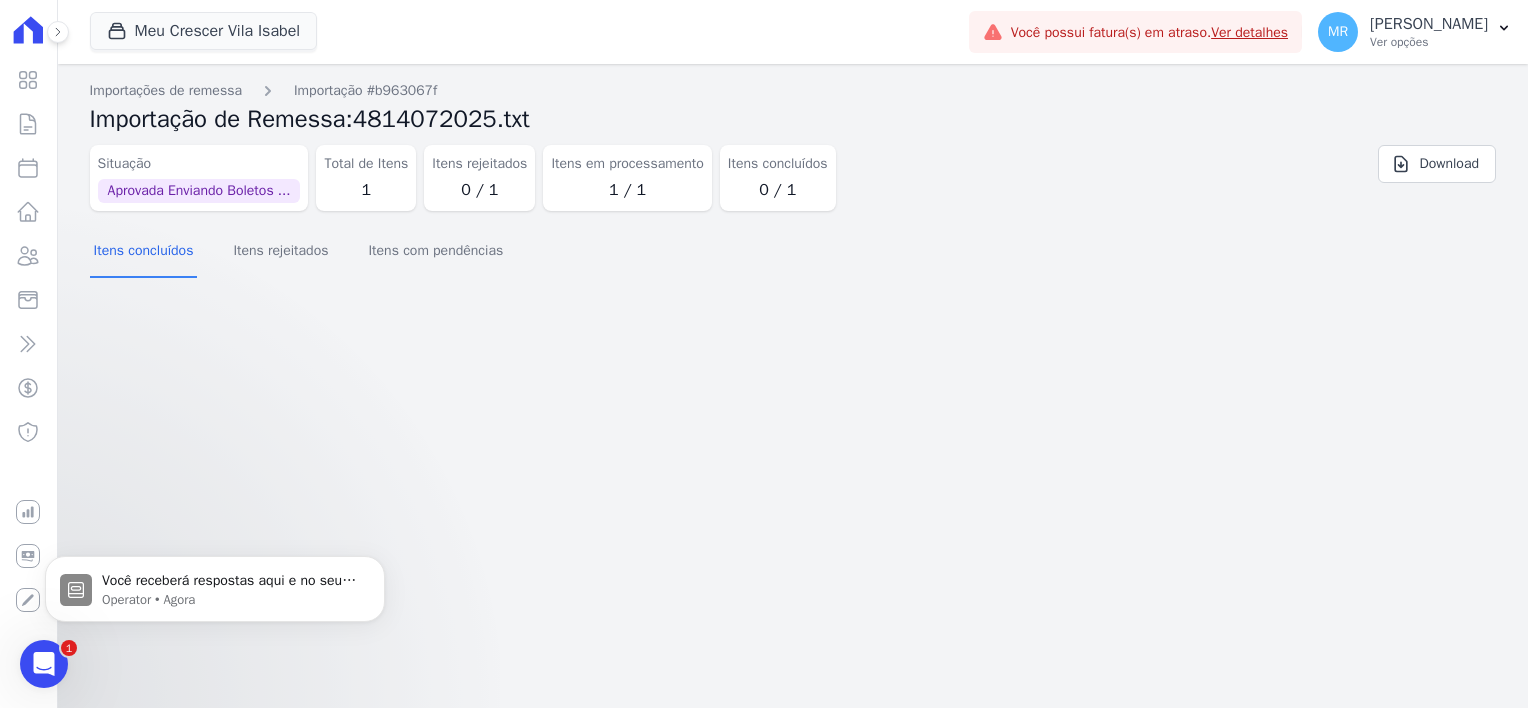 scroll, scrollTop: 0, scrollLeft: 0, axis: both 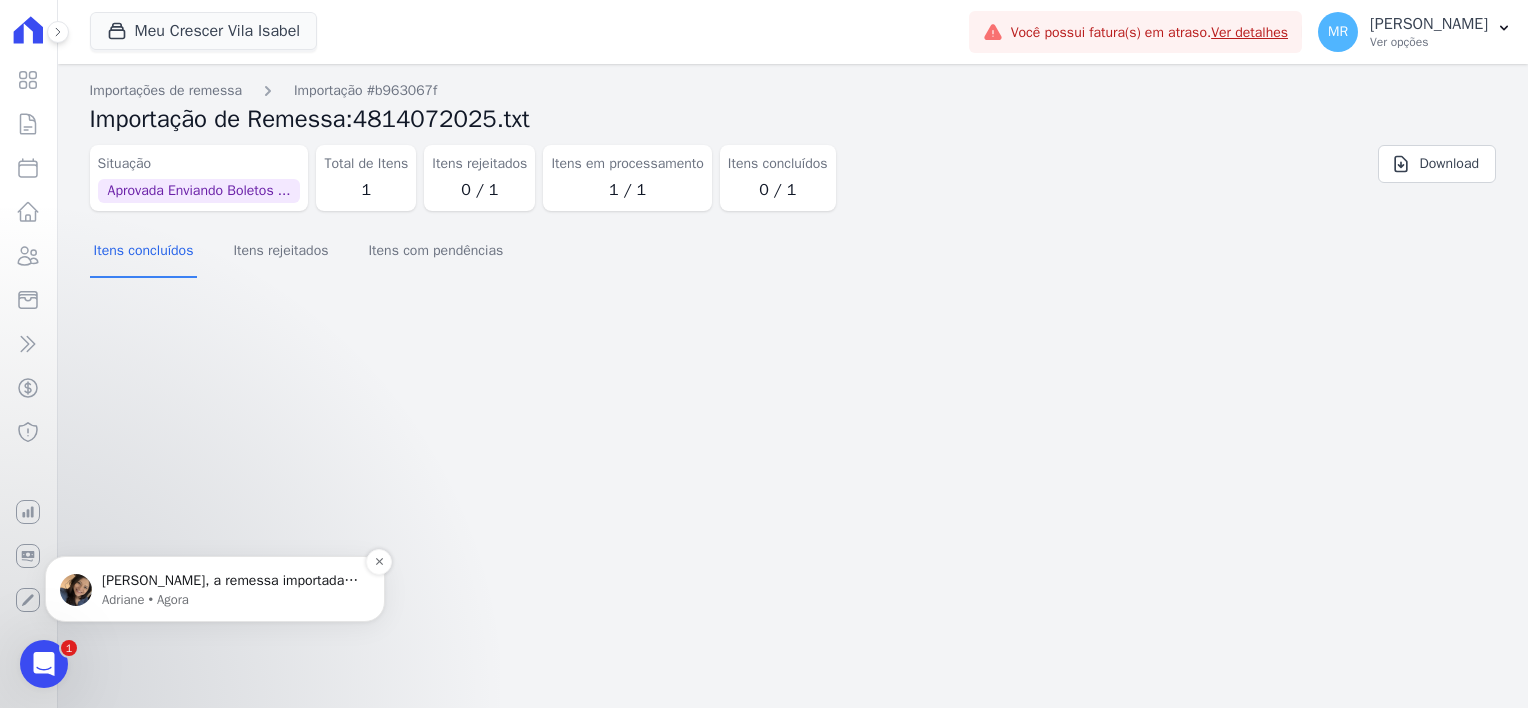 click on "Adriane • Agora" at bounding box center (231, 600) 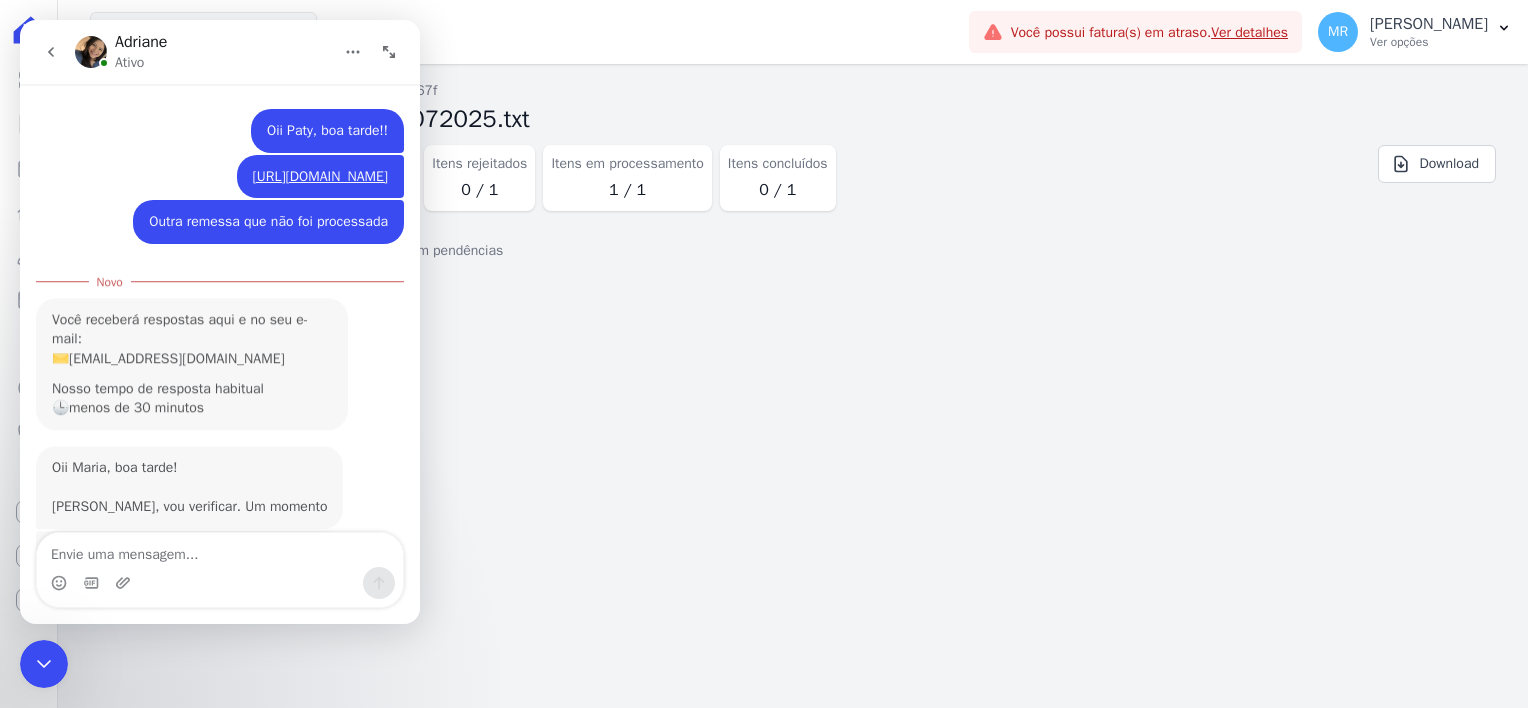 scroll, scrollTop: 100, scrollLeft: 0, axis: vertical 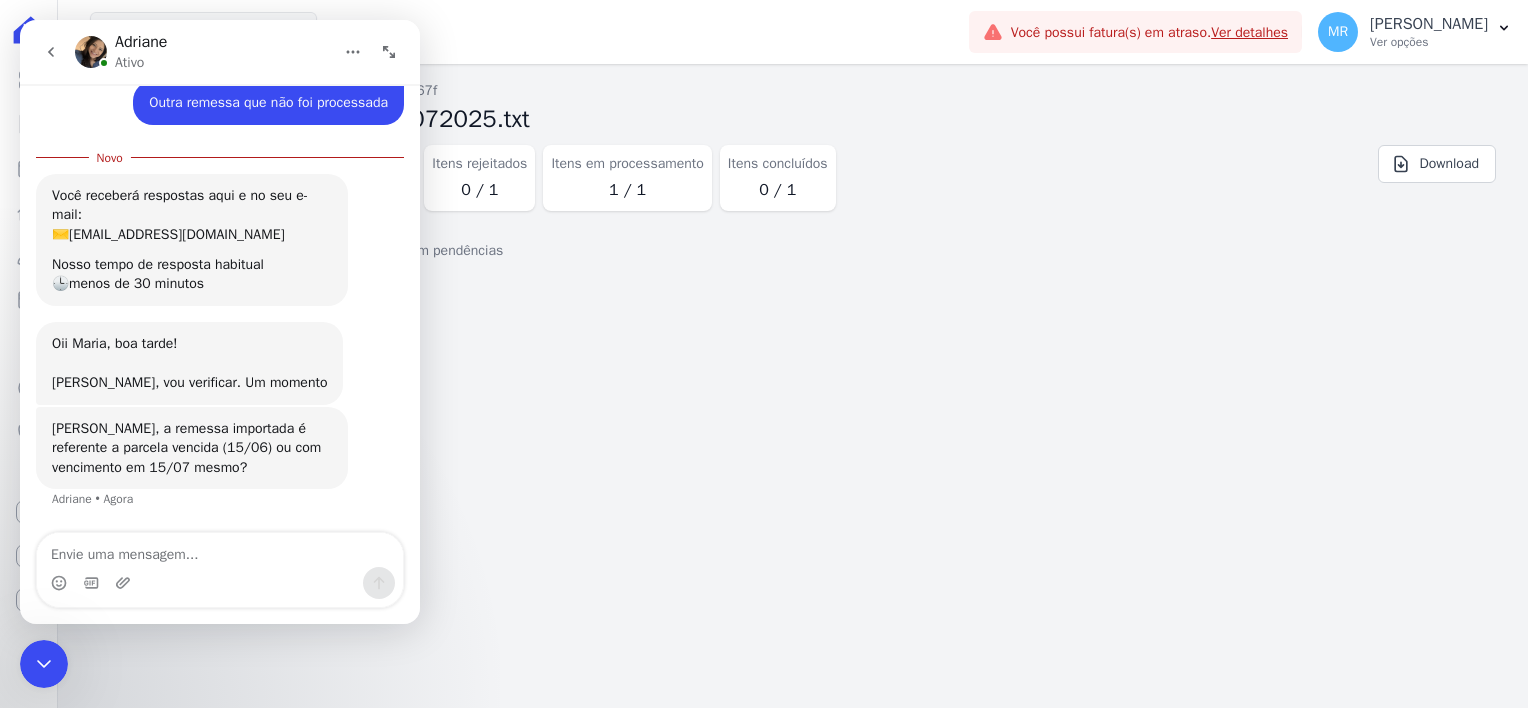 click at bounding box center [220, 550] 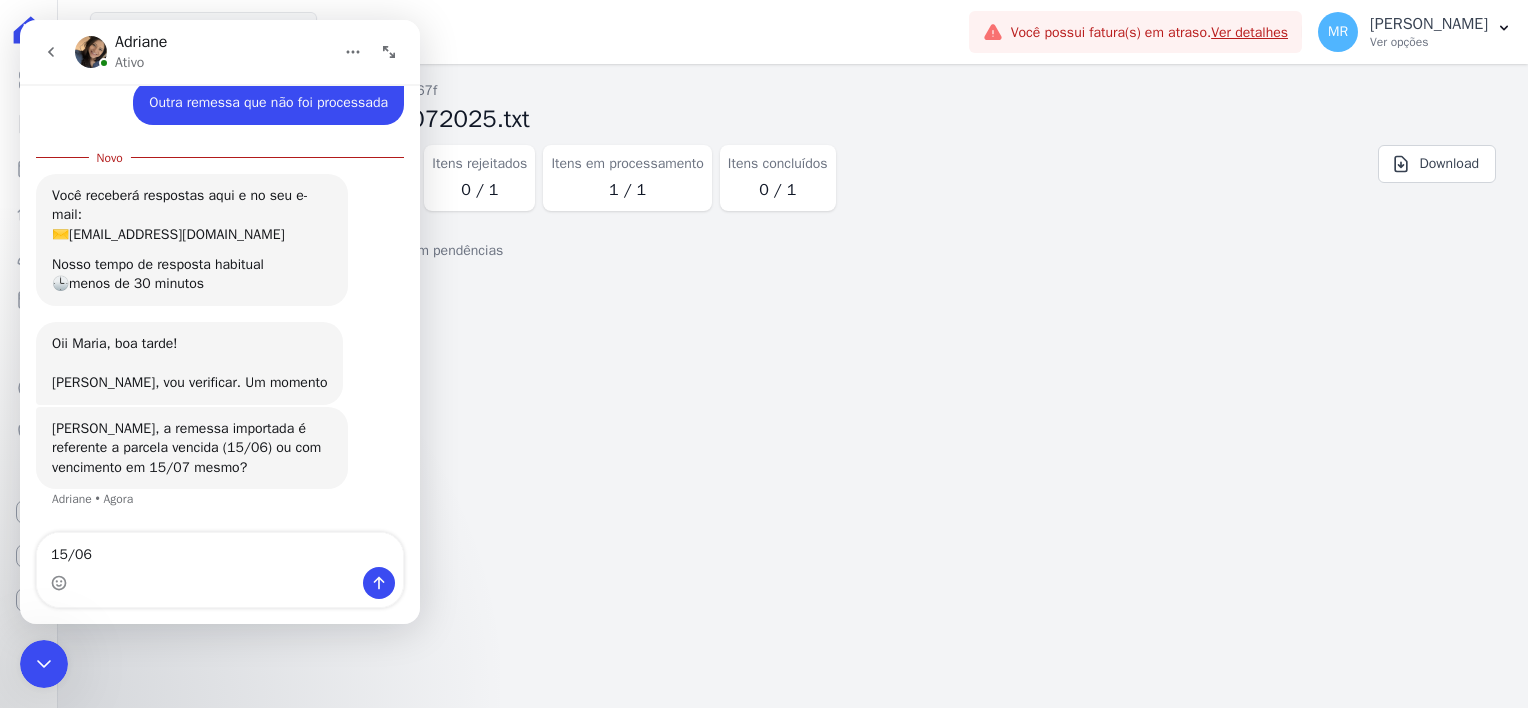 type on "15/06" 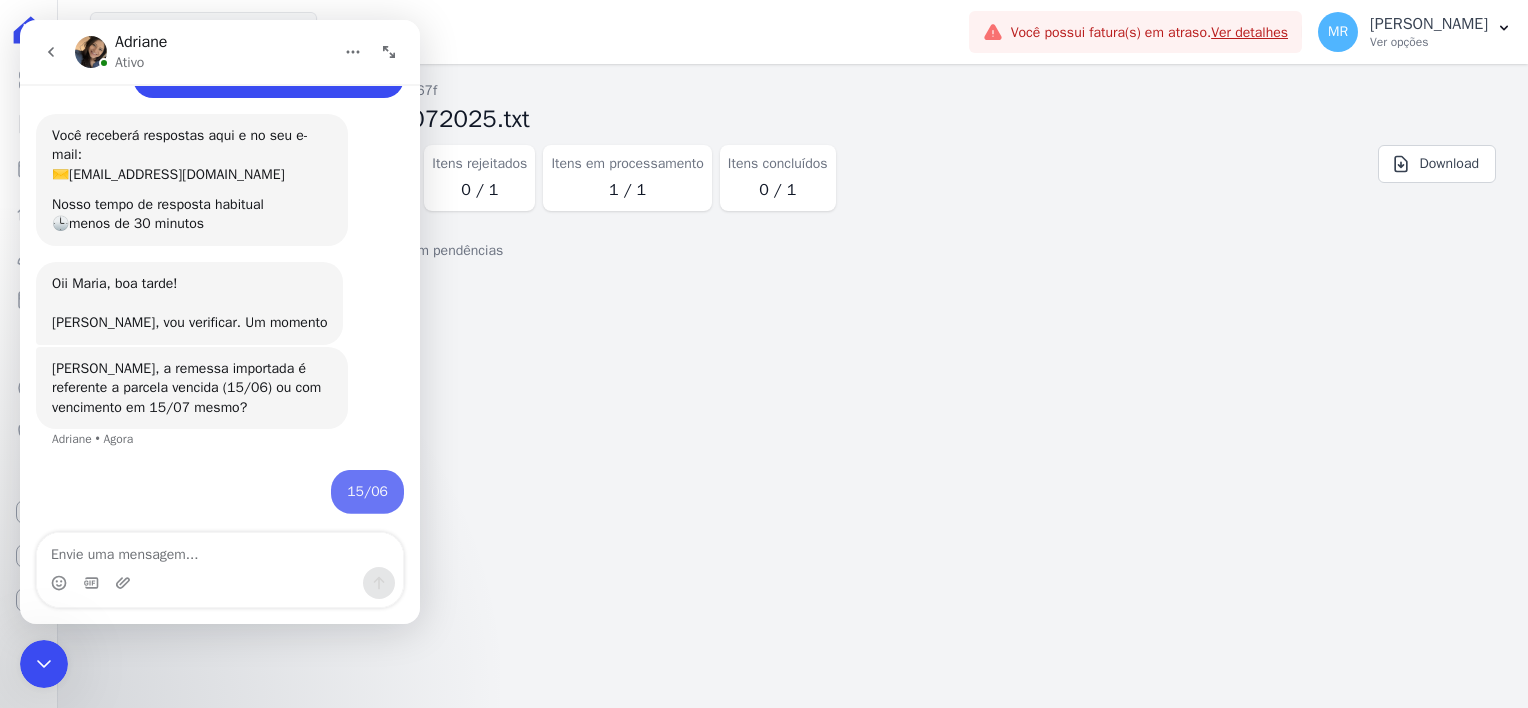 scroll, scrollTop: 182, scrollLeft: 0, axis: vertical 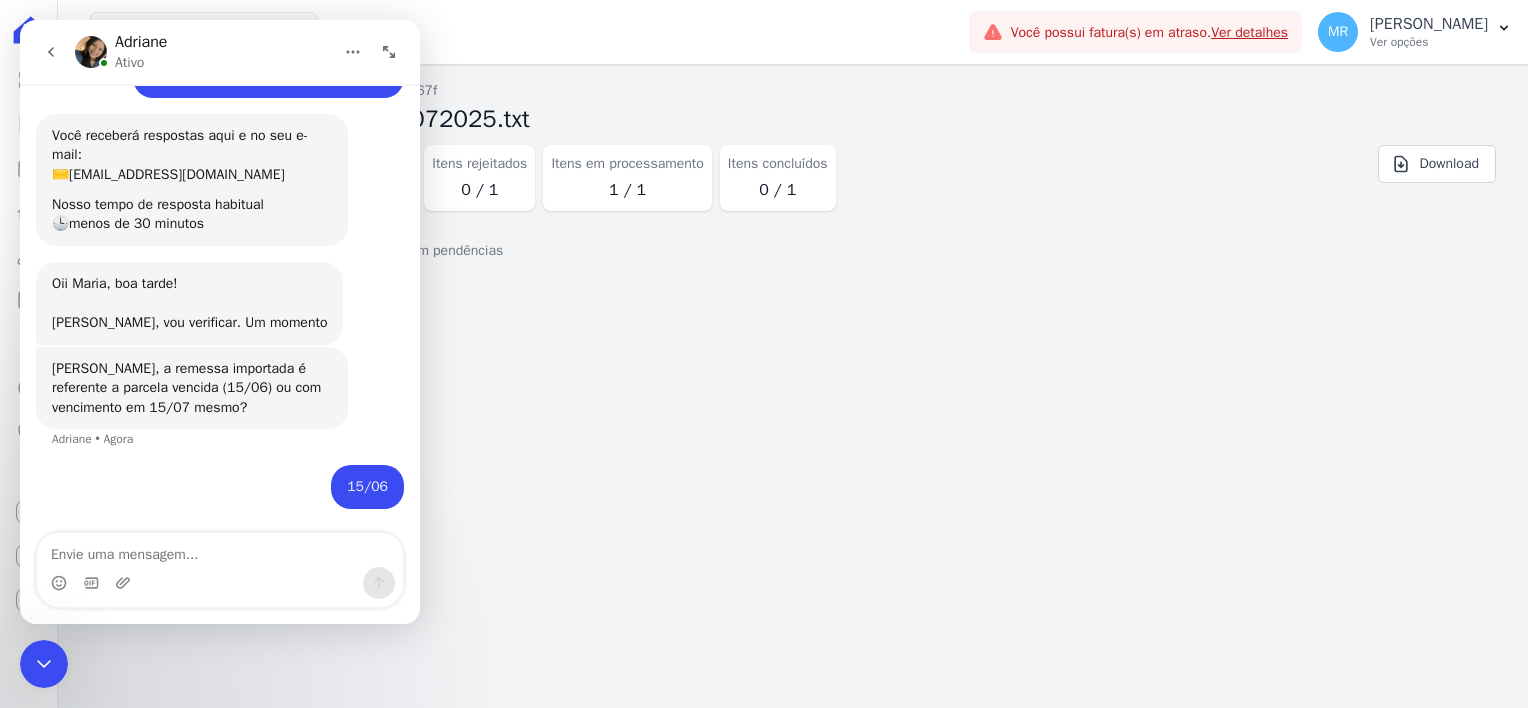 click at bounding box center (44, 664) 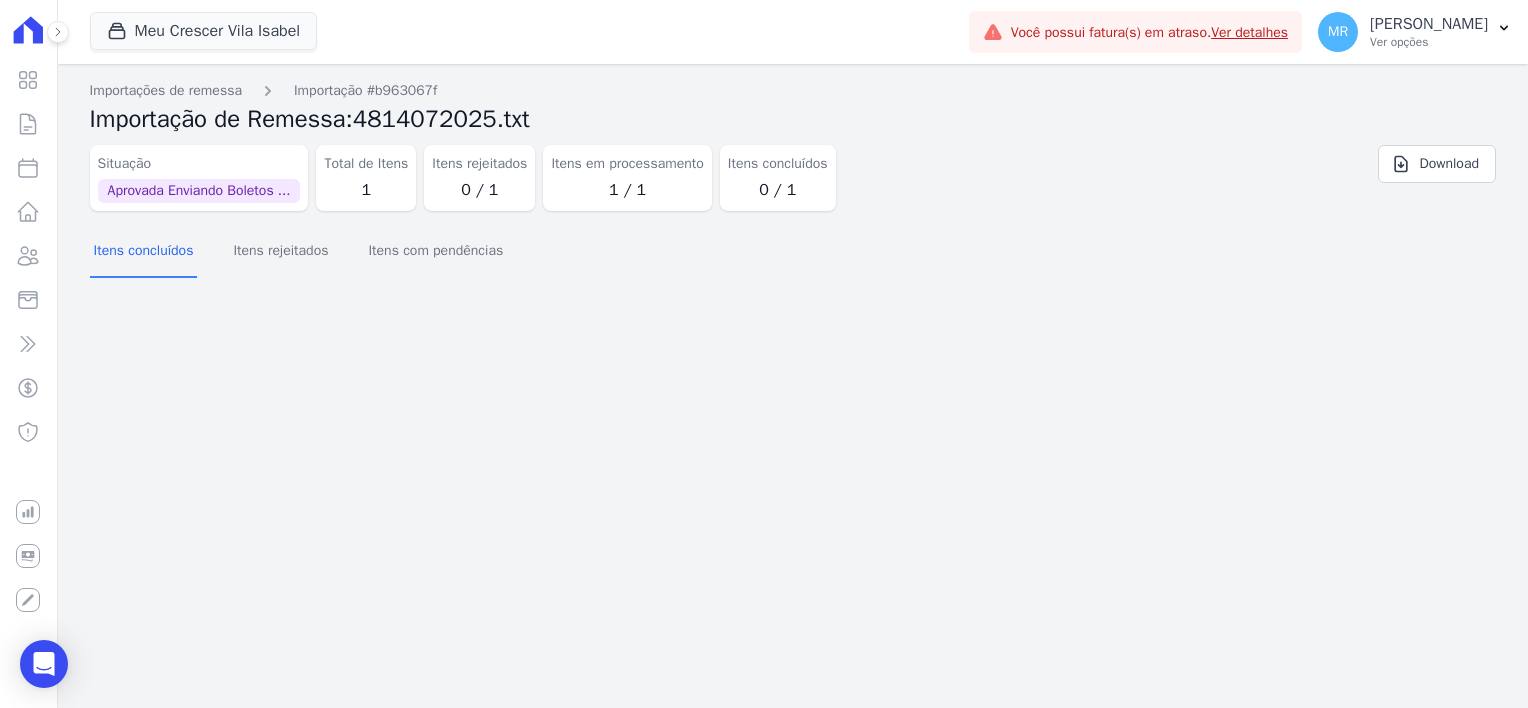 scroll, scrollTop: 0, scrollLeft: 0, axis: both 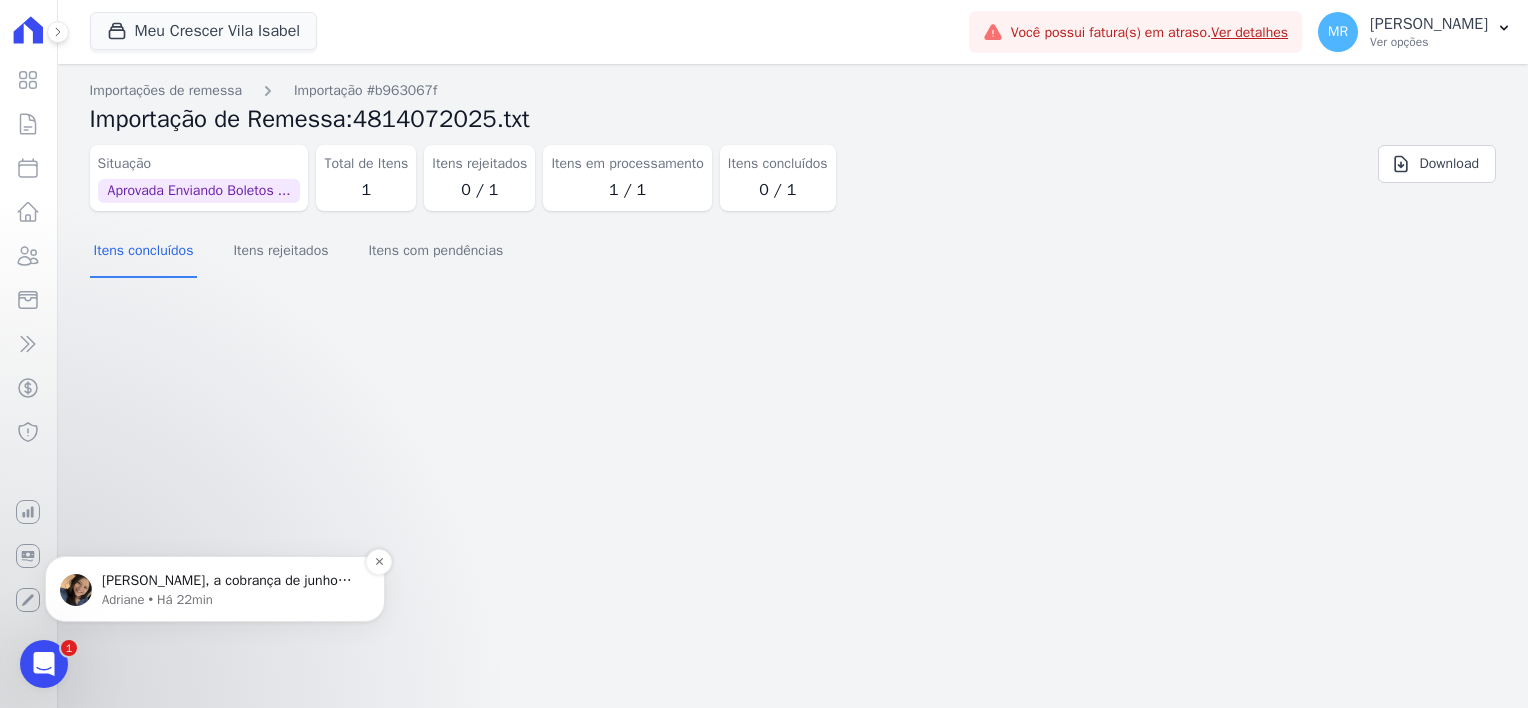 click on "[PERSON_NAME], a cobrança de junho estava ativa. Prossegui com o cancelamento e reimportei a remessa: [URL][DOMAIN_NAME]" at bounding box center (231, 581) 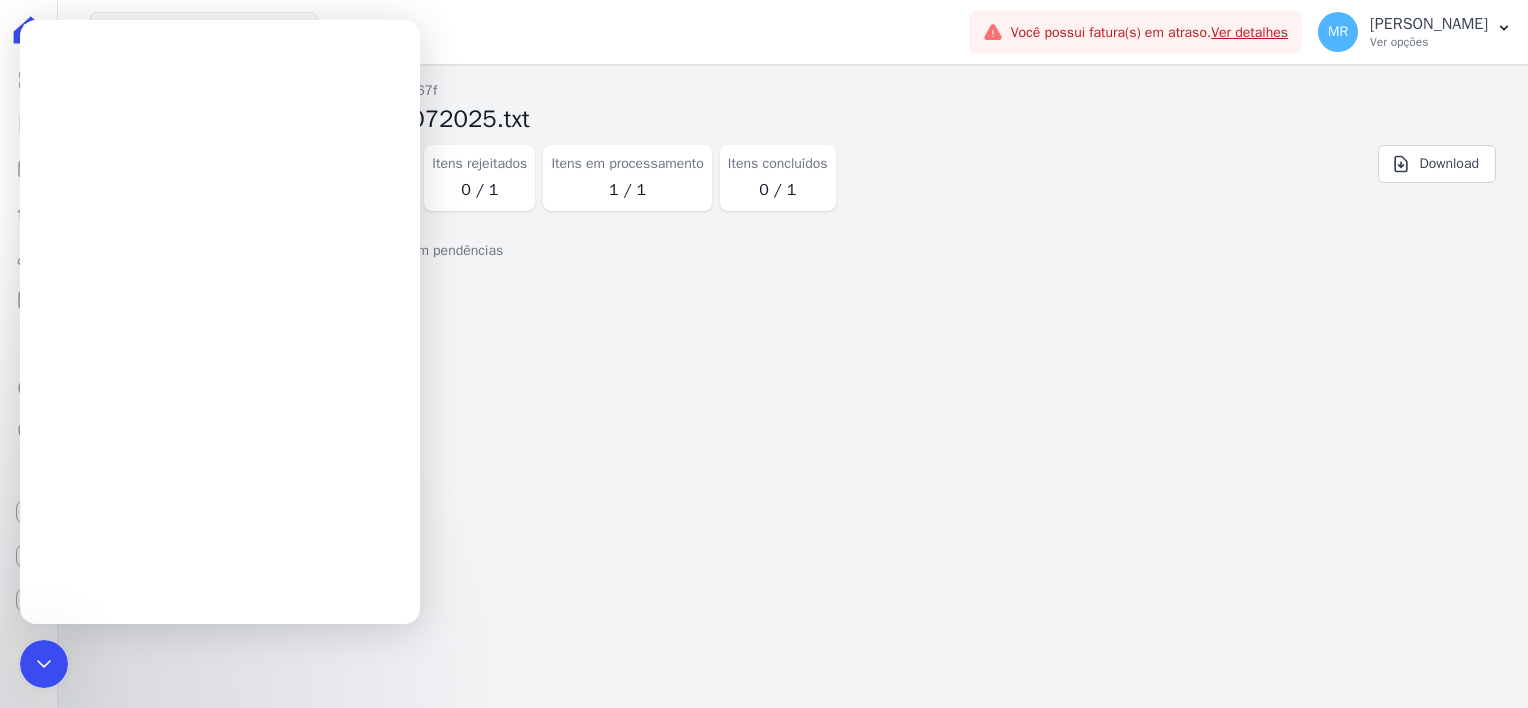 scroll, scrollTop: 0, scrollLeft: 0, axis: both 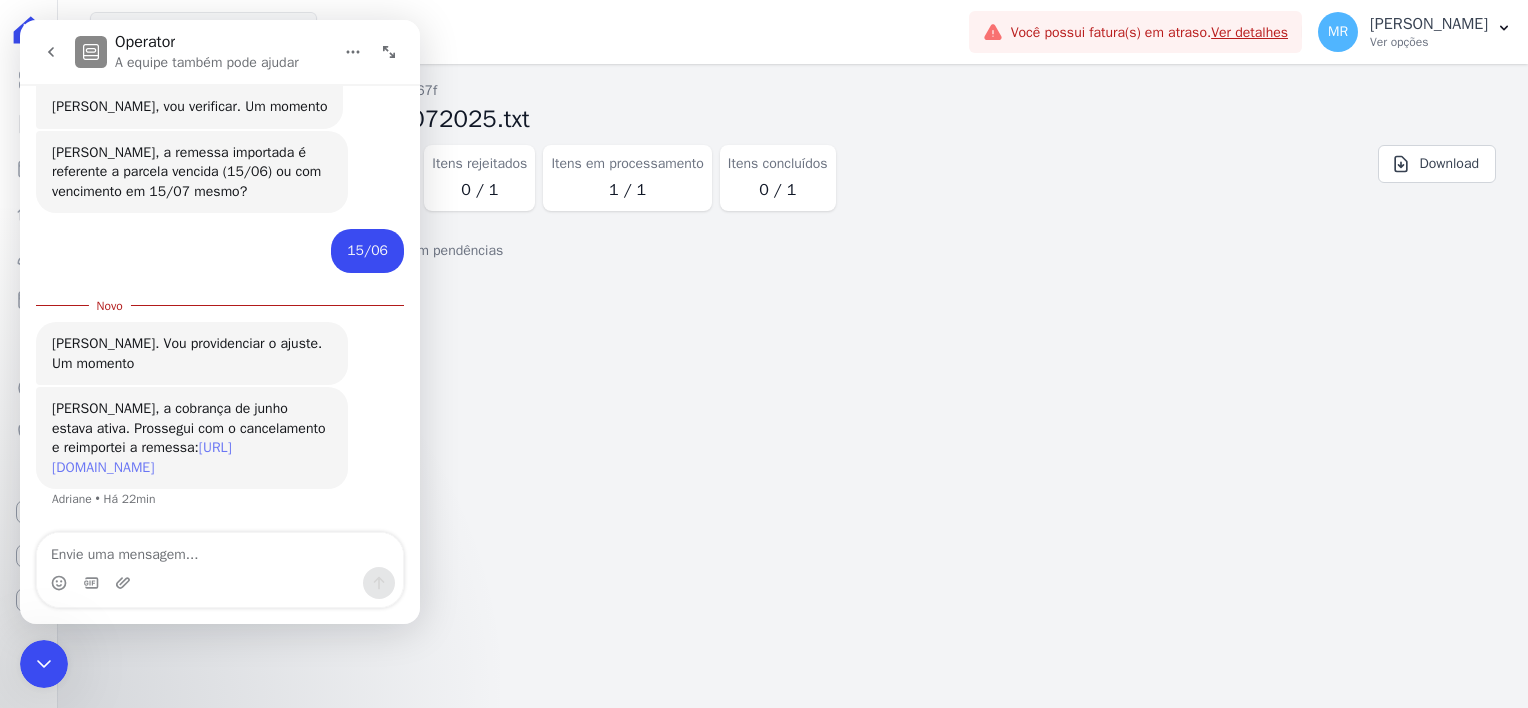 click on "[URL][DOMAIN_NAME]" at bounding box center [142, 457] 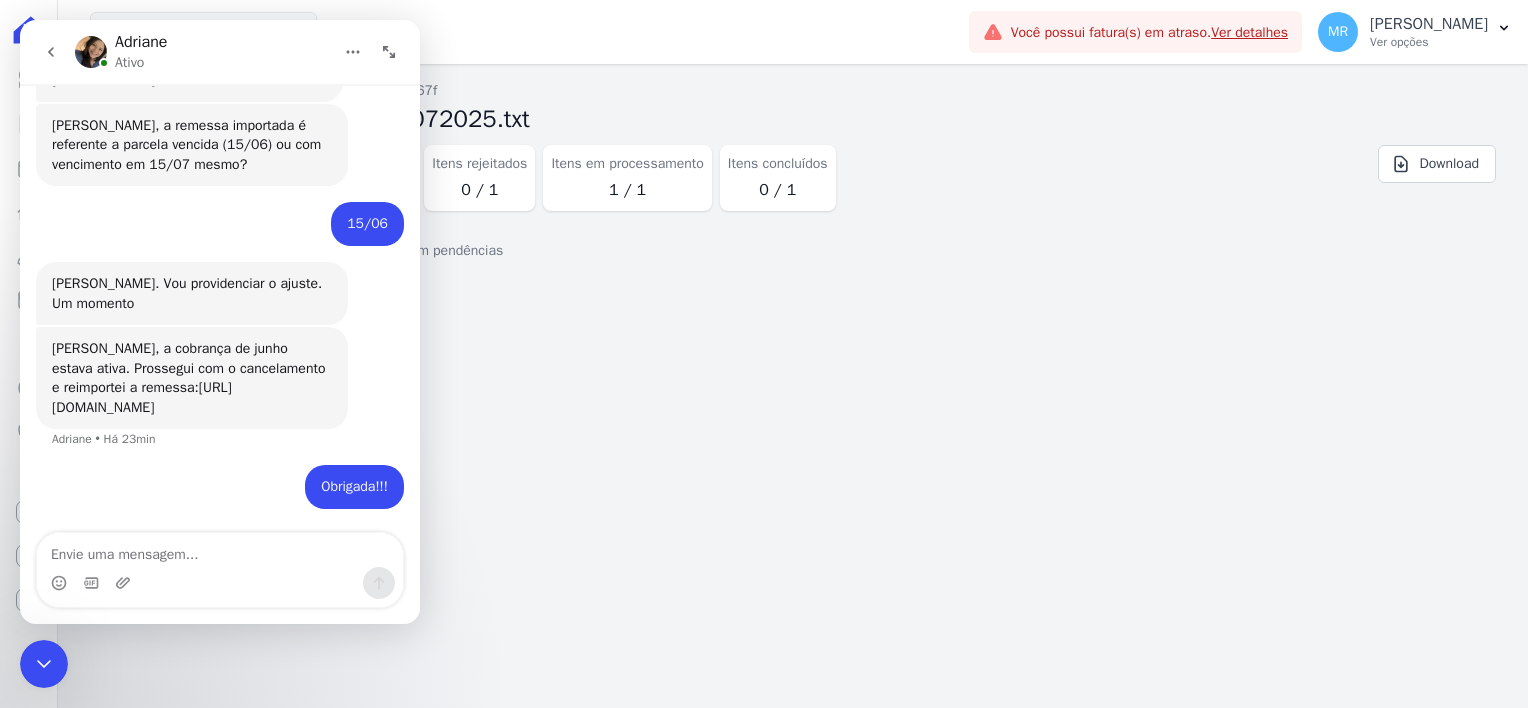 scroll, scrollTop: 464, scrollLeft: 0, axis: vertical 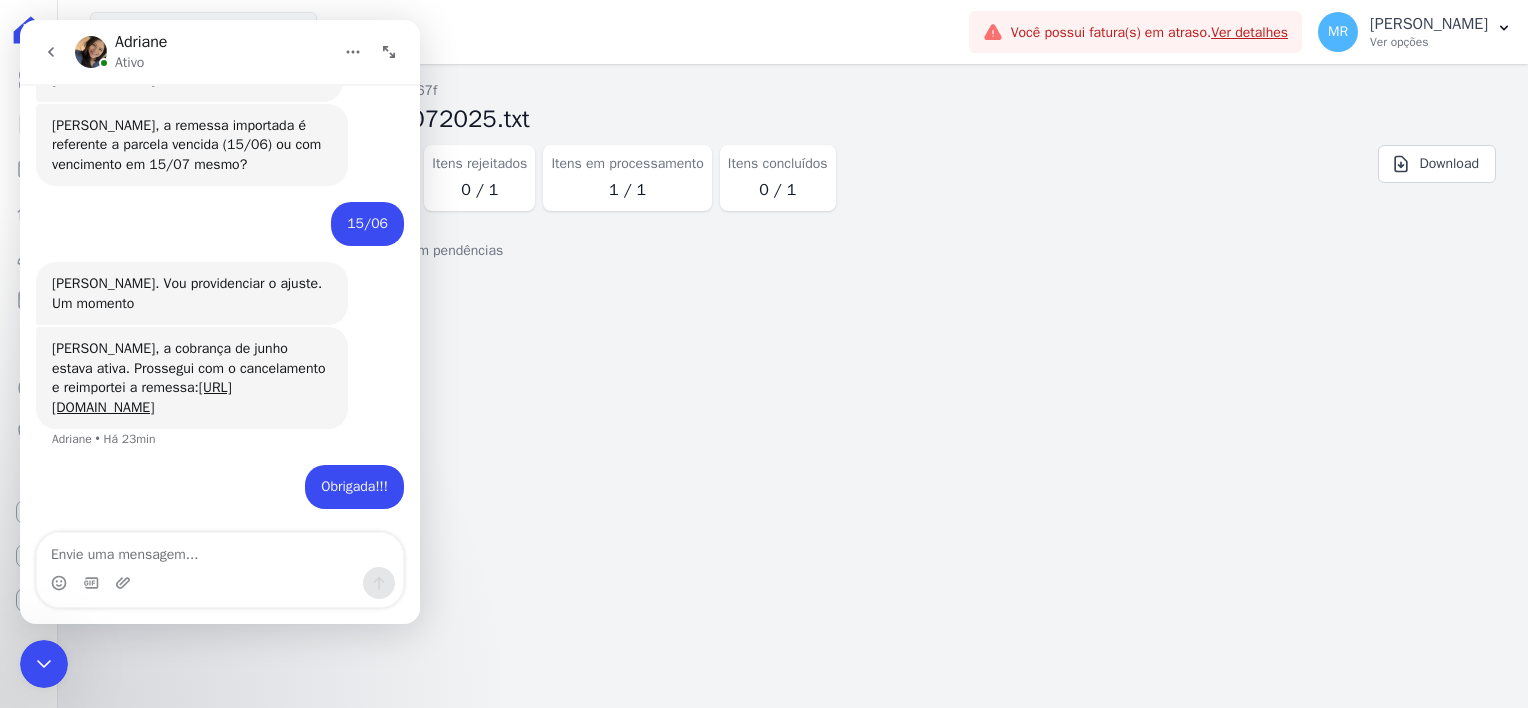 click at bounding box center [44, 664] 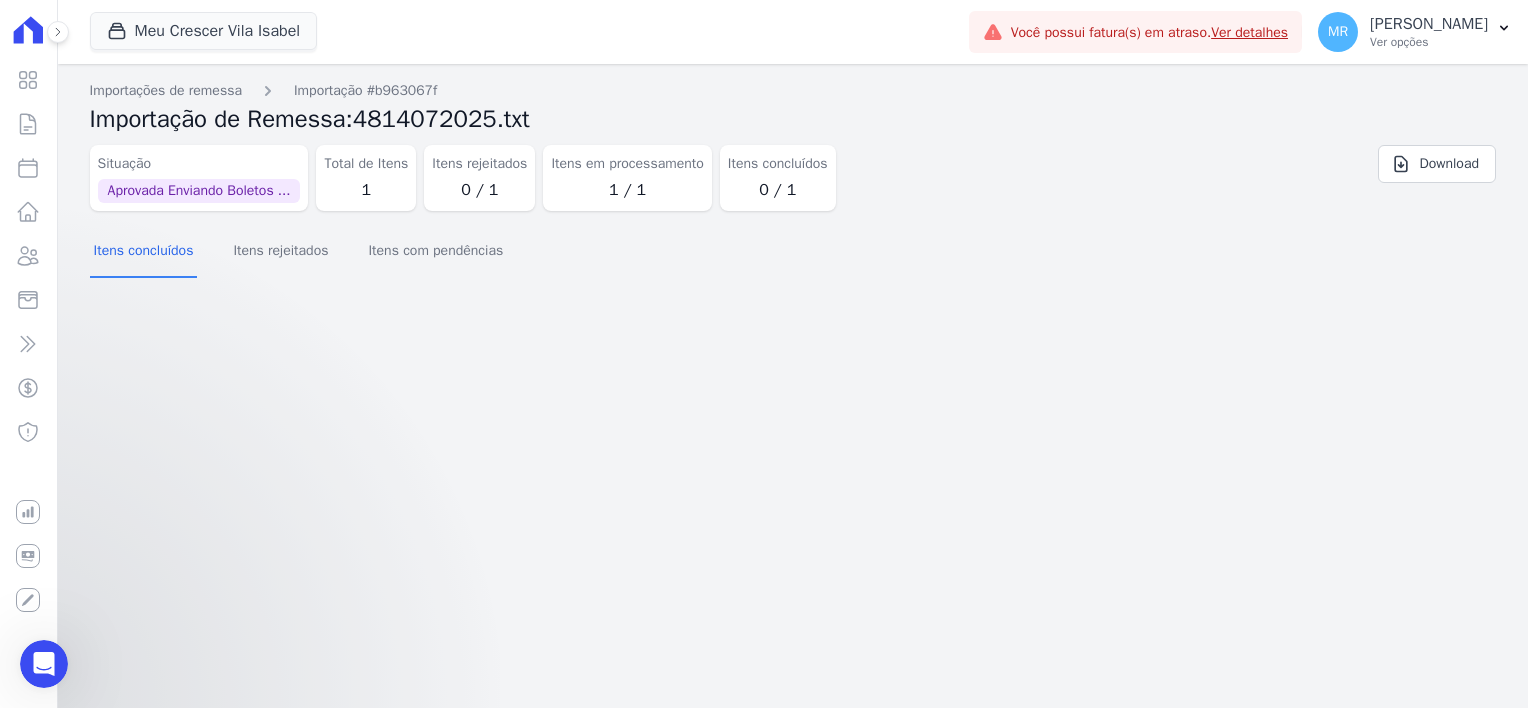 scroll, scrollTop: 0, scrollLeft: 0, axis: both 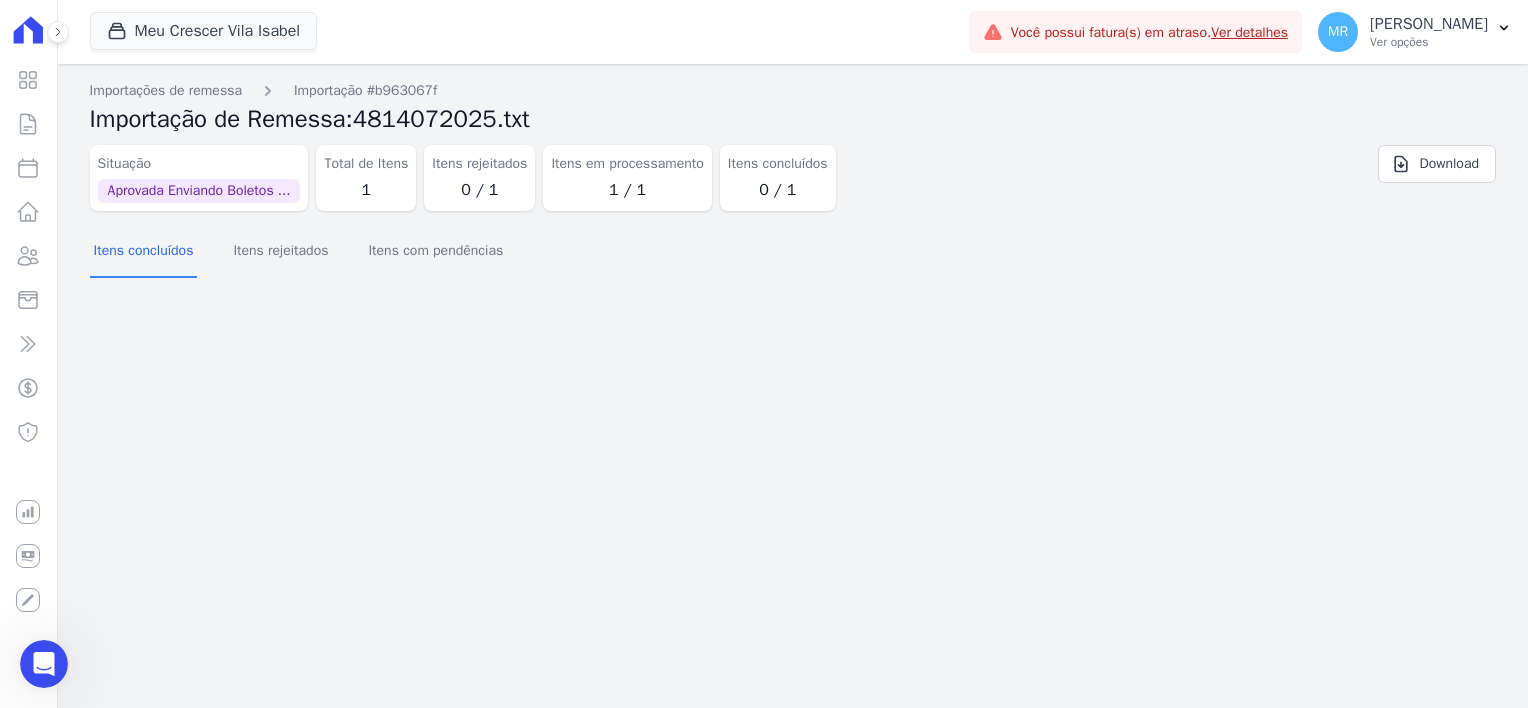 click on "Importações de remessa
Importação
#b963067f
Importação de Remessa:  4814072025.txt
Situação
Aprovada
Enviando Boletos ...
Total de Itens
1
Itens rejeitados
0 / 1
Itens em processamento
1 / 1
Itens concluídos
0 / 1
Download
Itens concluídos" at bounding box center (793, 386) 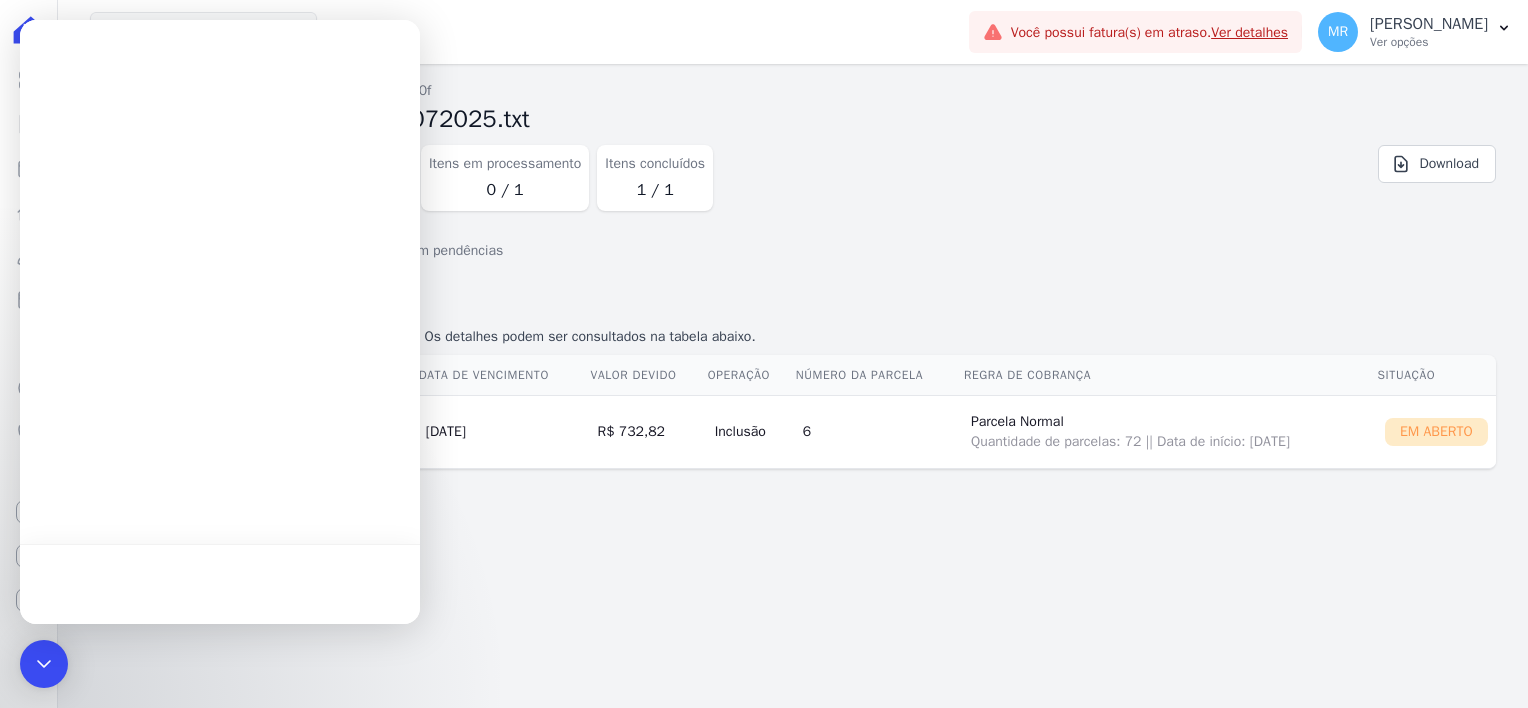 scroll, scrollTop: 0, scrollLeft: 0, axis: both 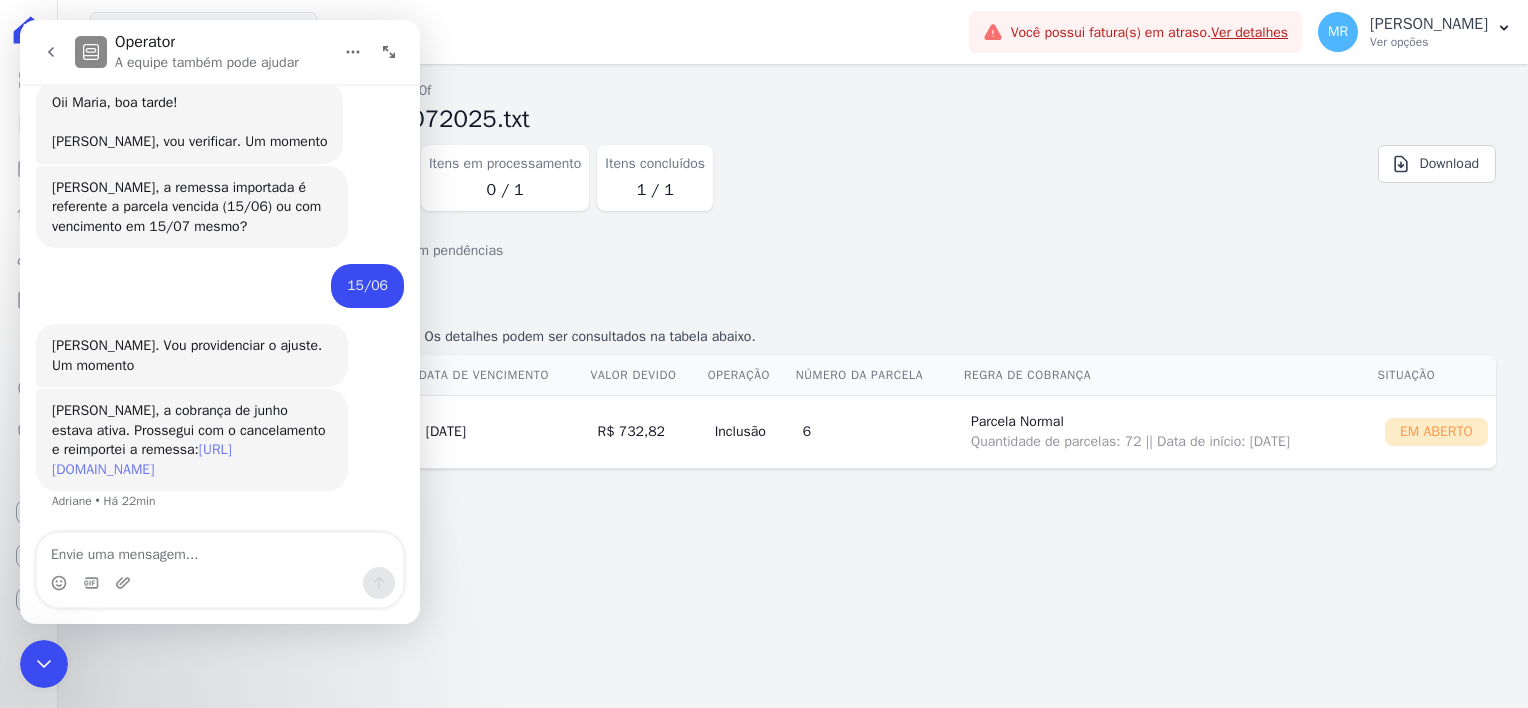 click on "[URL][DOMAIN_NAME]" at bounding box center [142, 459] 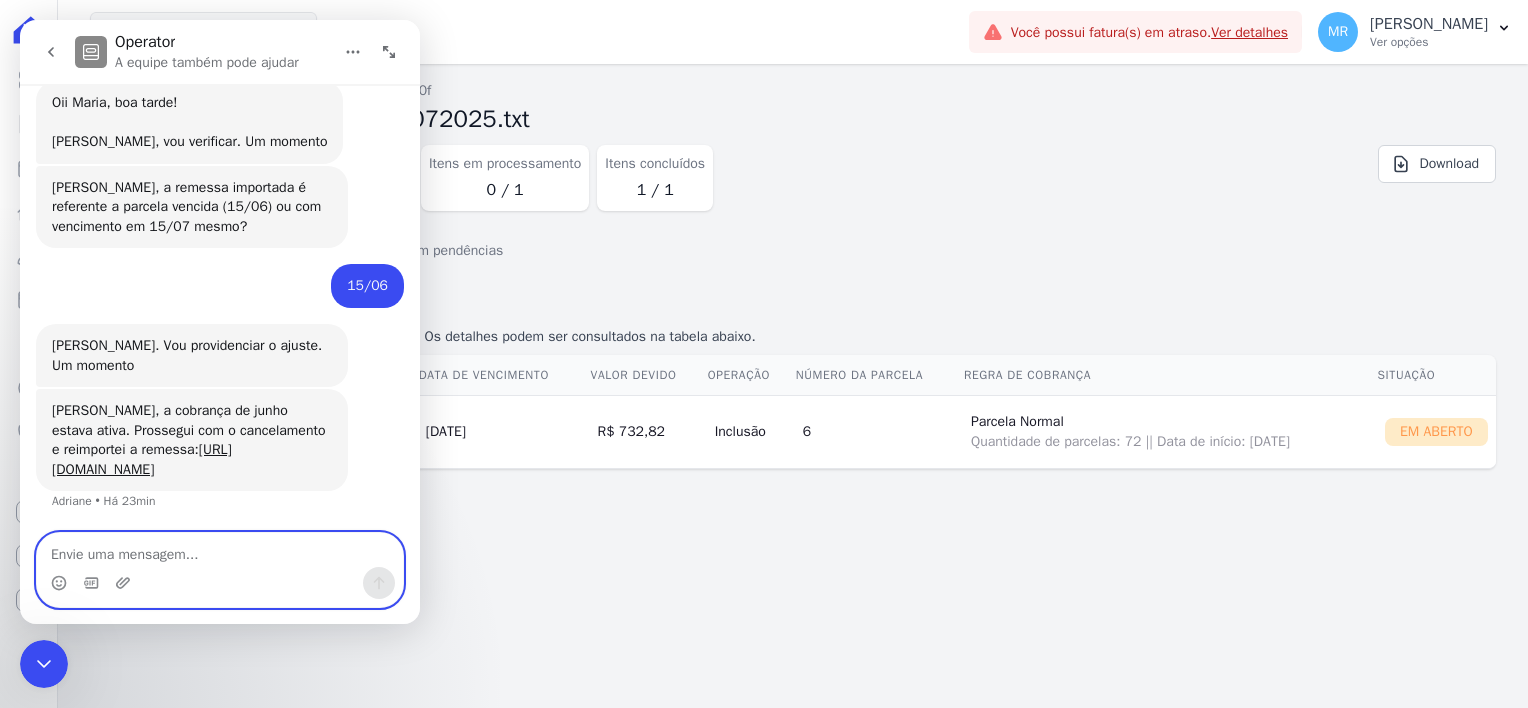 click at bounding box center [220, 550] 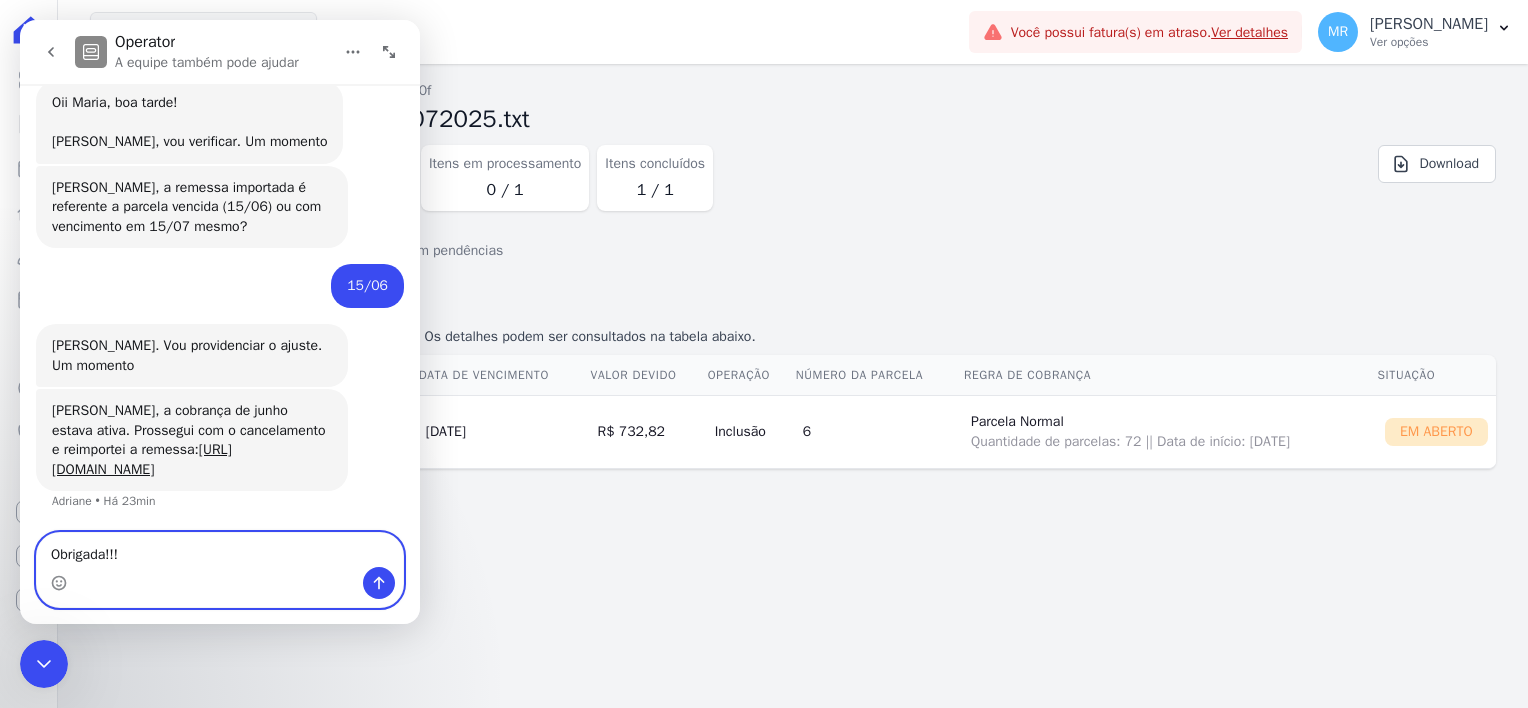 type on "Obrigada!!!" 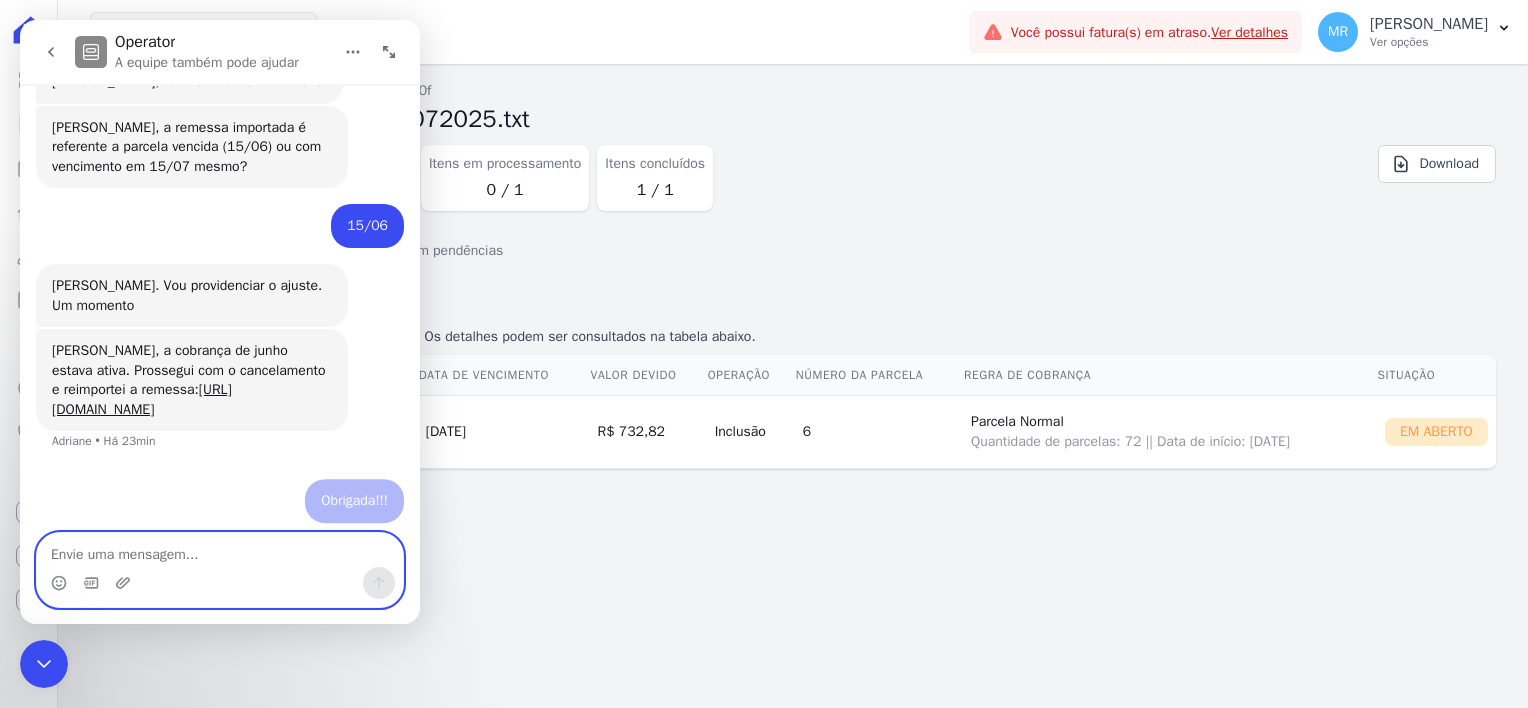 scroll, scrollTop: 464, scrollLeft: 0, axis: vertical 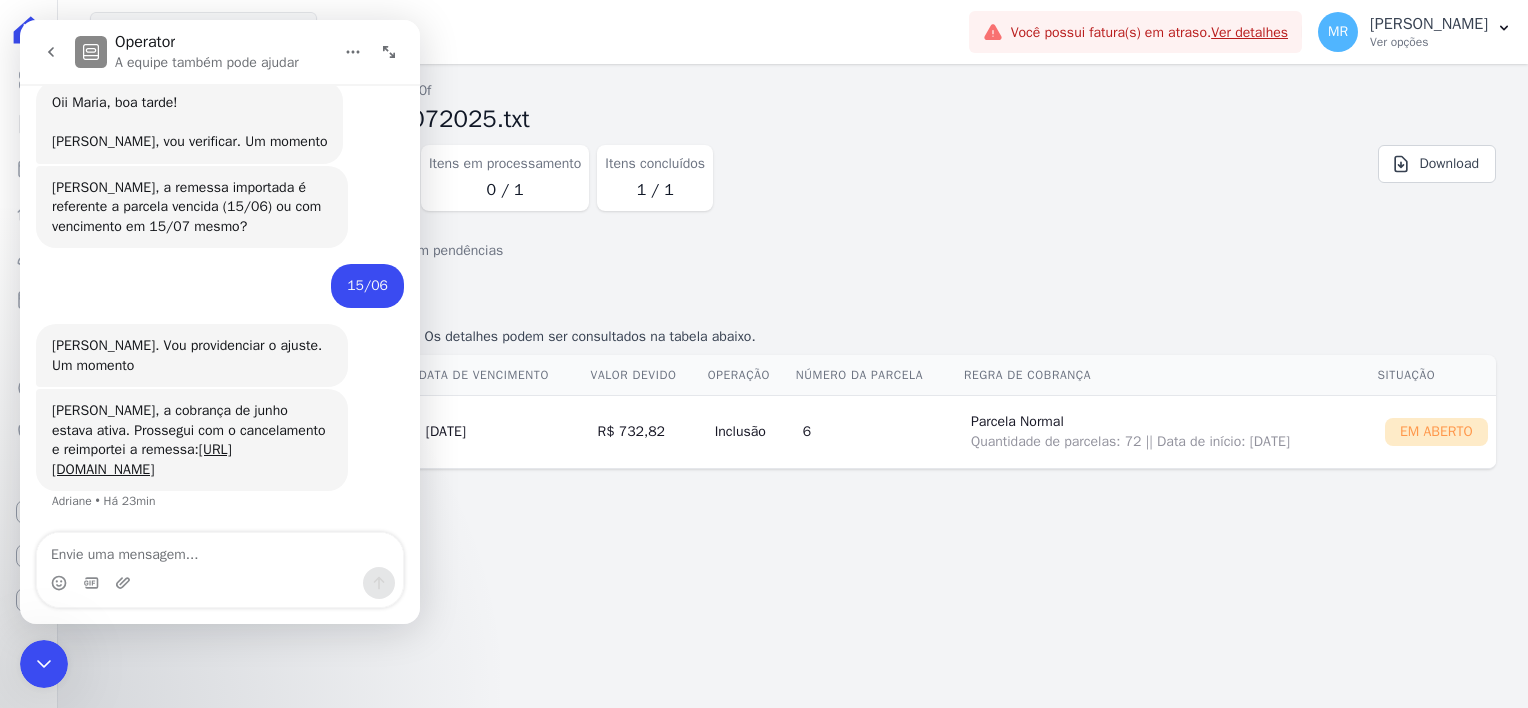 click on "Importações de remessa
Importação
#d6e3fe0f
Importação de Remessa:  4814072025.txt
Situação
Finalizada
Total de Itens
1
Itens rejeitados
0 / 1
Itens em processamento
0 / 1
Itens concluídos
1 / 1
Download
Itens concluídos" at bounding box center [793, 386] 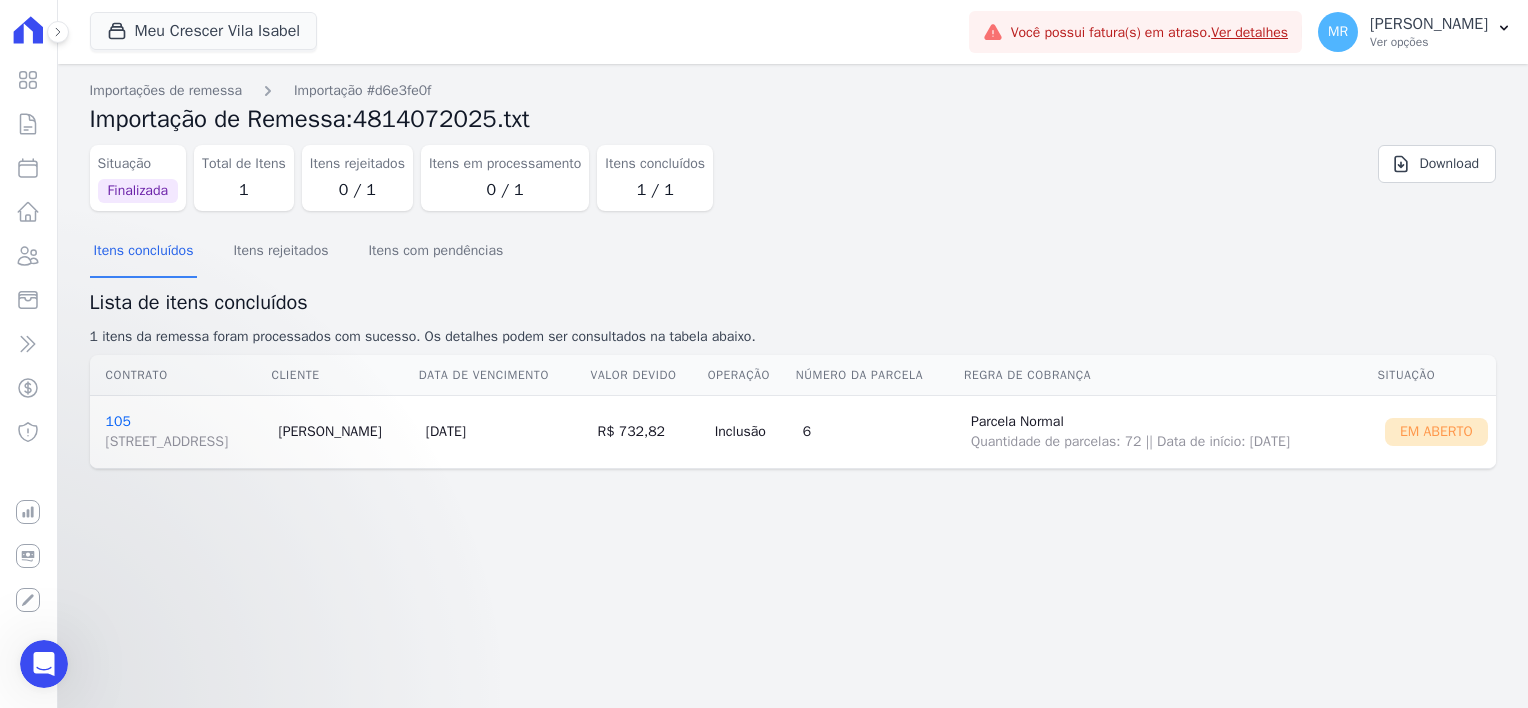 scroll, scrollTop: 0, scrollLeft: 0, axis: both 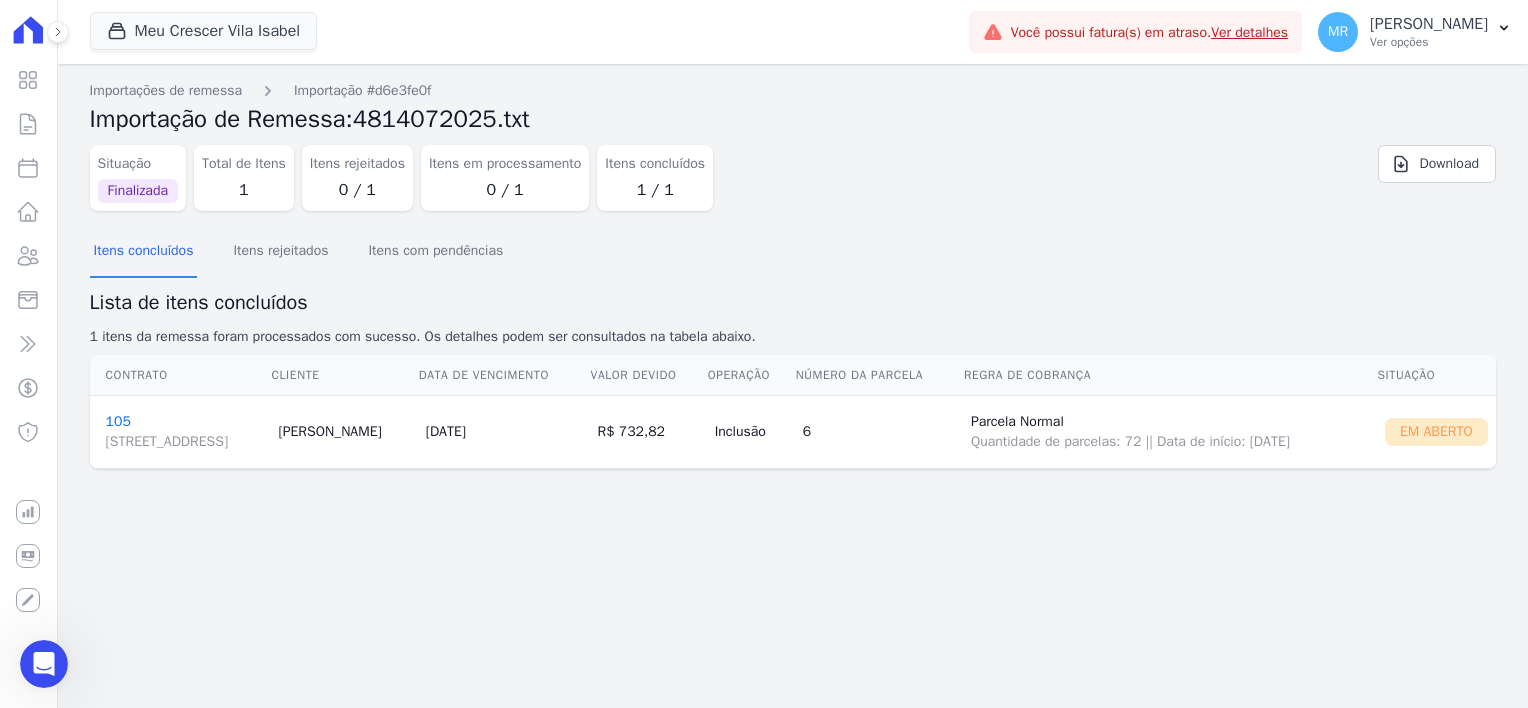 click on "105
Rua Senador Nabuco, 105, Vila Isabel" at bounding box center (184, 432) 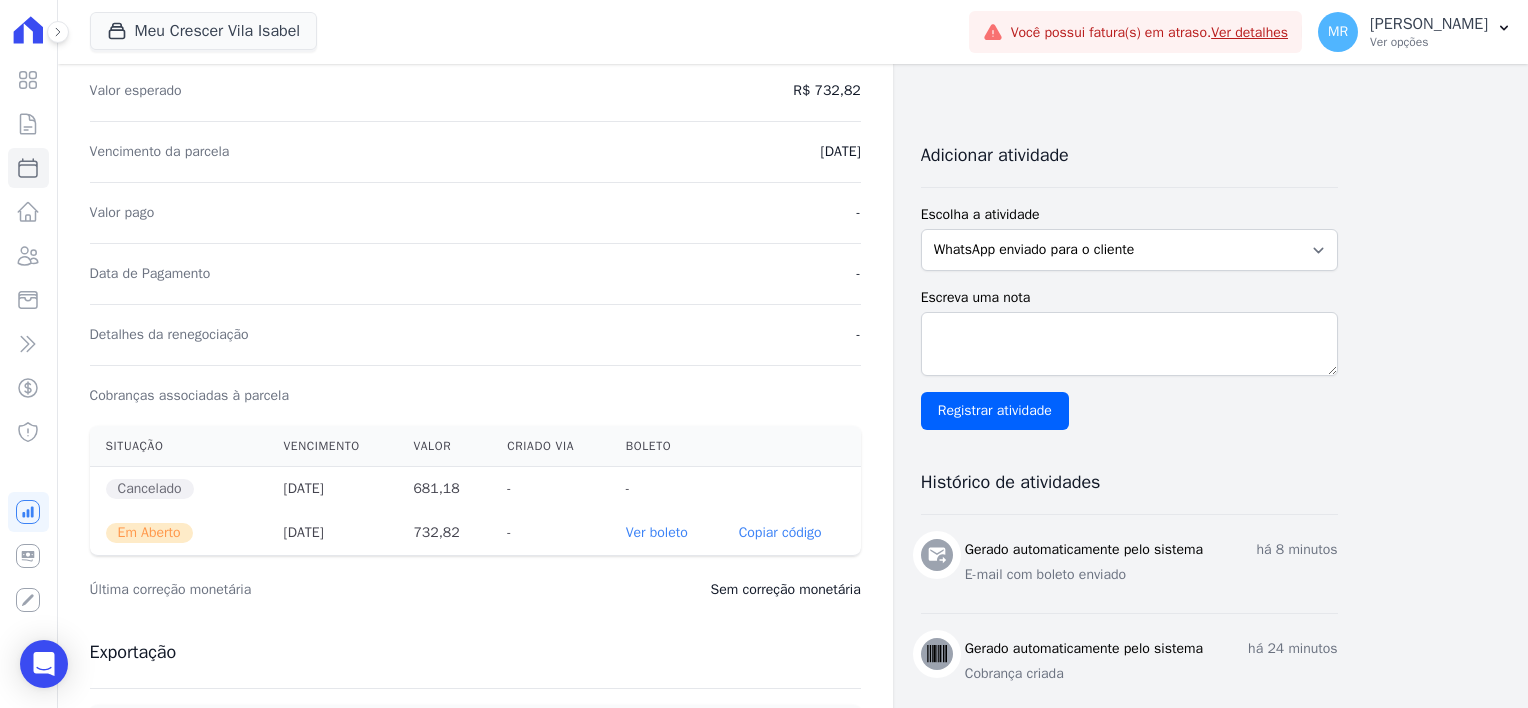 scroll, scrollTop: 500, scrollLeft: 0, axis: vertical 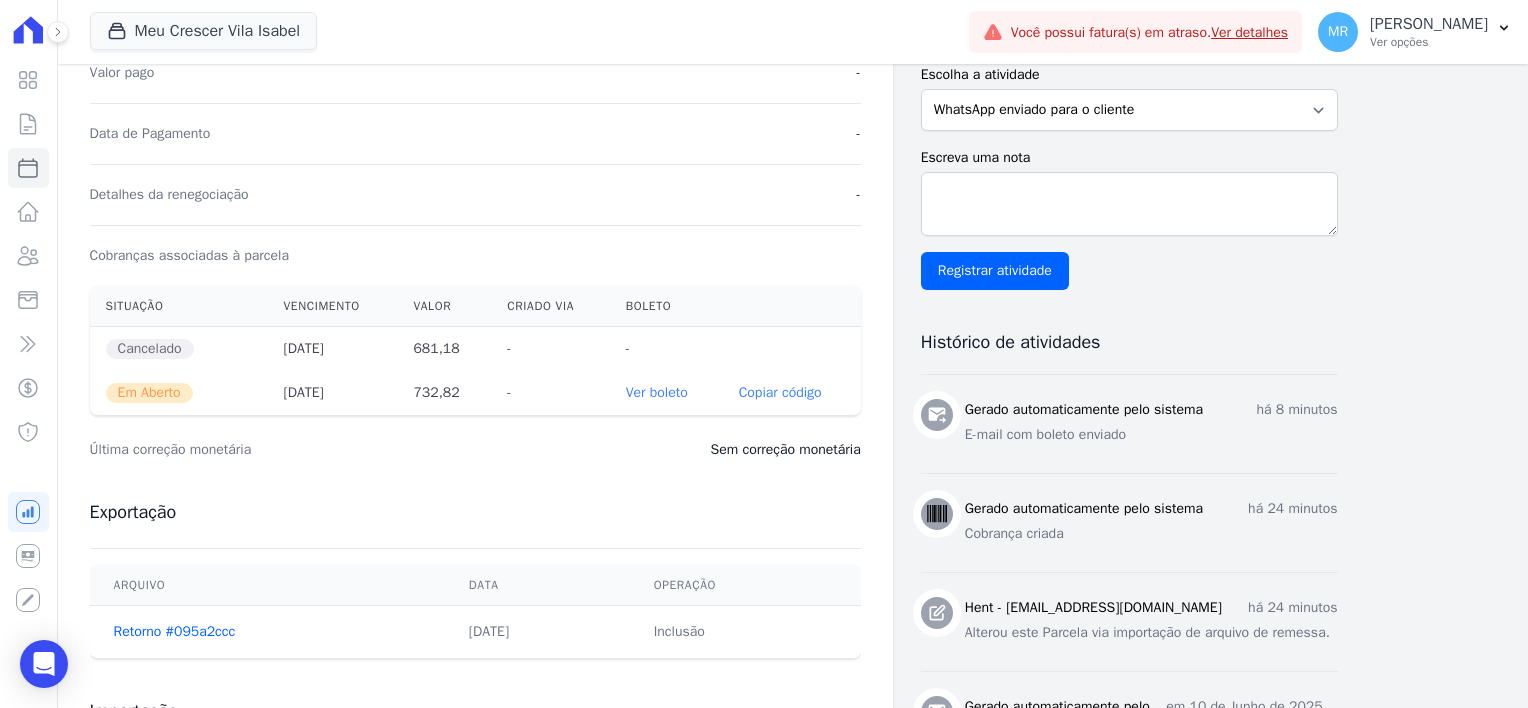 click on "00190.00009 03351.033000 00633.944178 2 11430000073282
Copiar código" at bounding box center (792, 393) 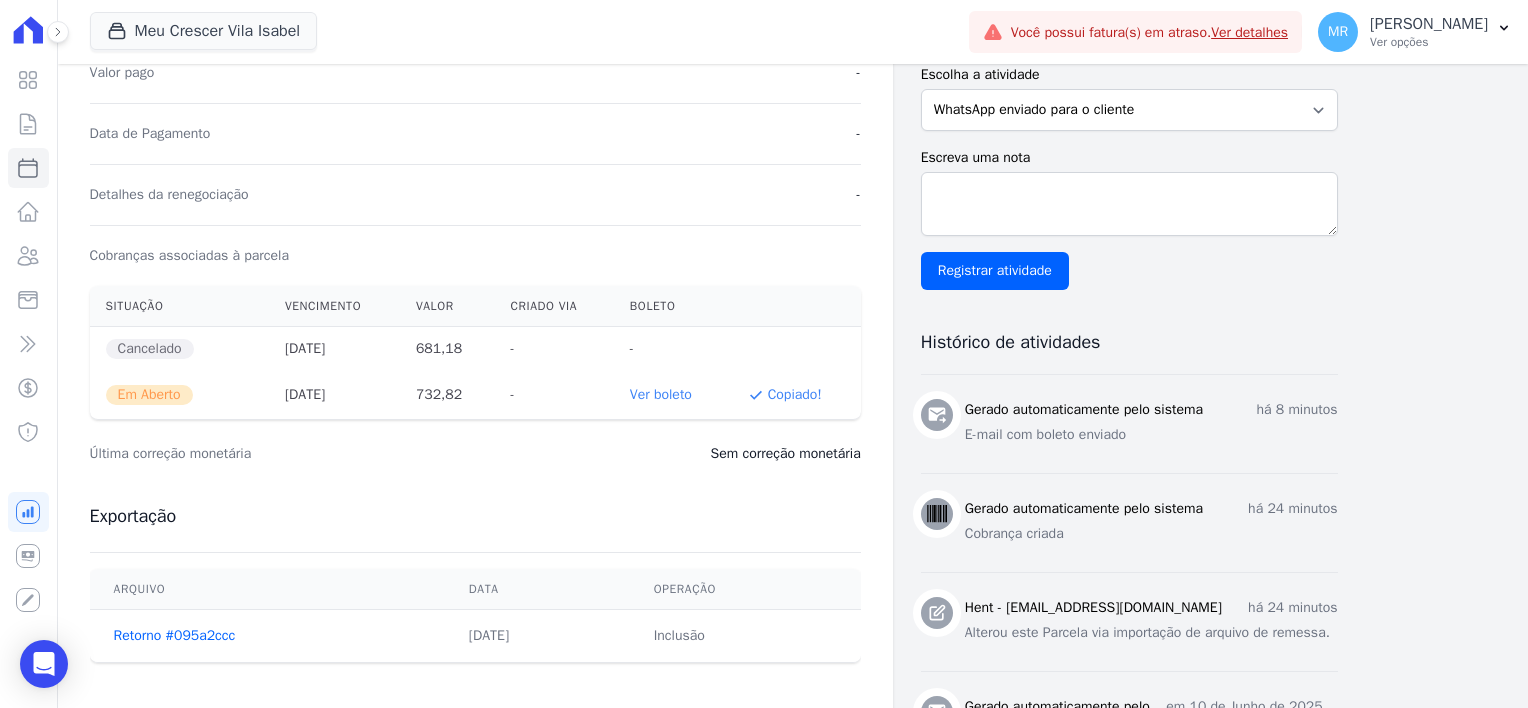 click on "Ver boleto" at bounding box center (661, 394) 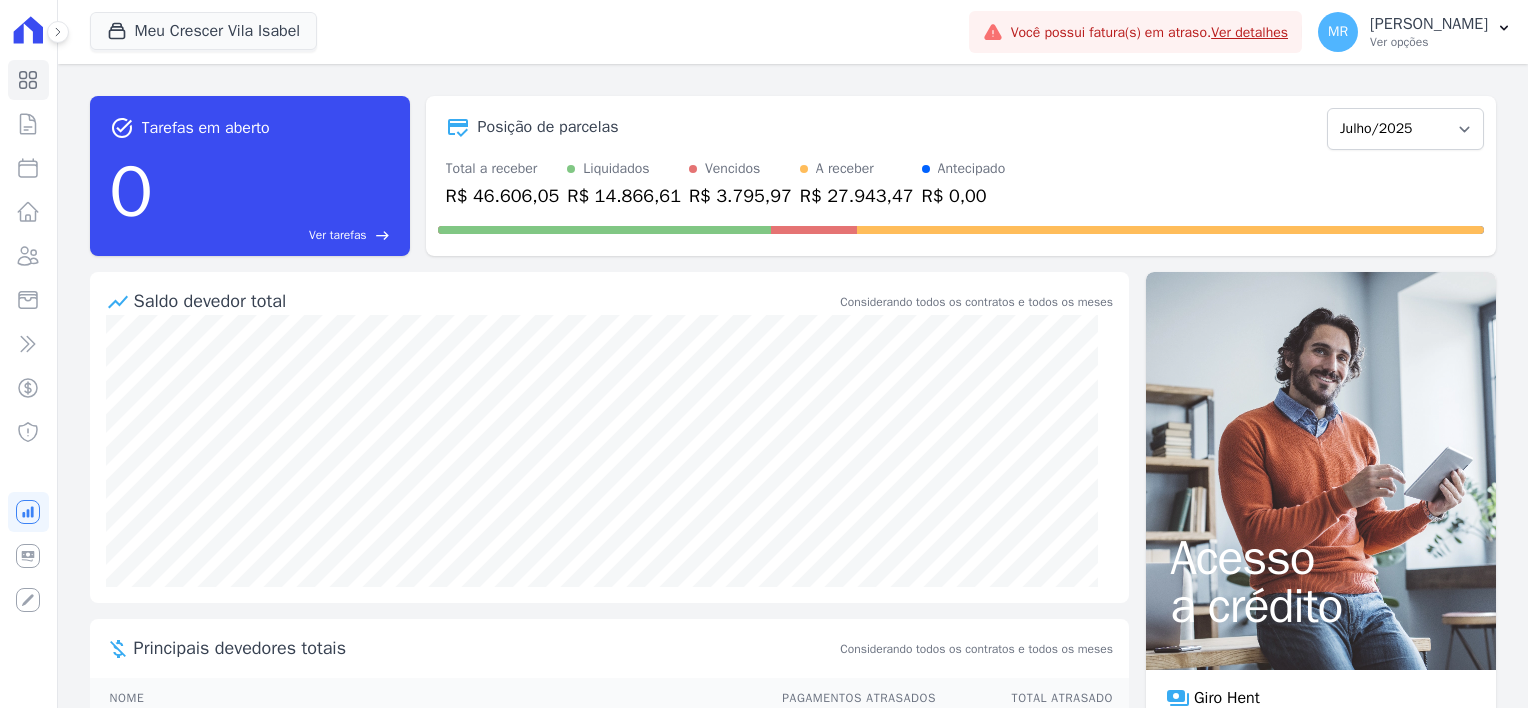 scroll, scrollTop: 0, scrollLeft: 0, axis: both 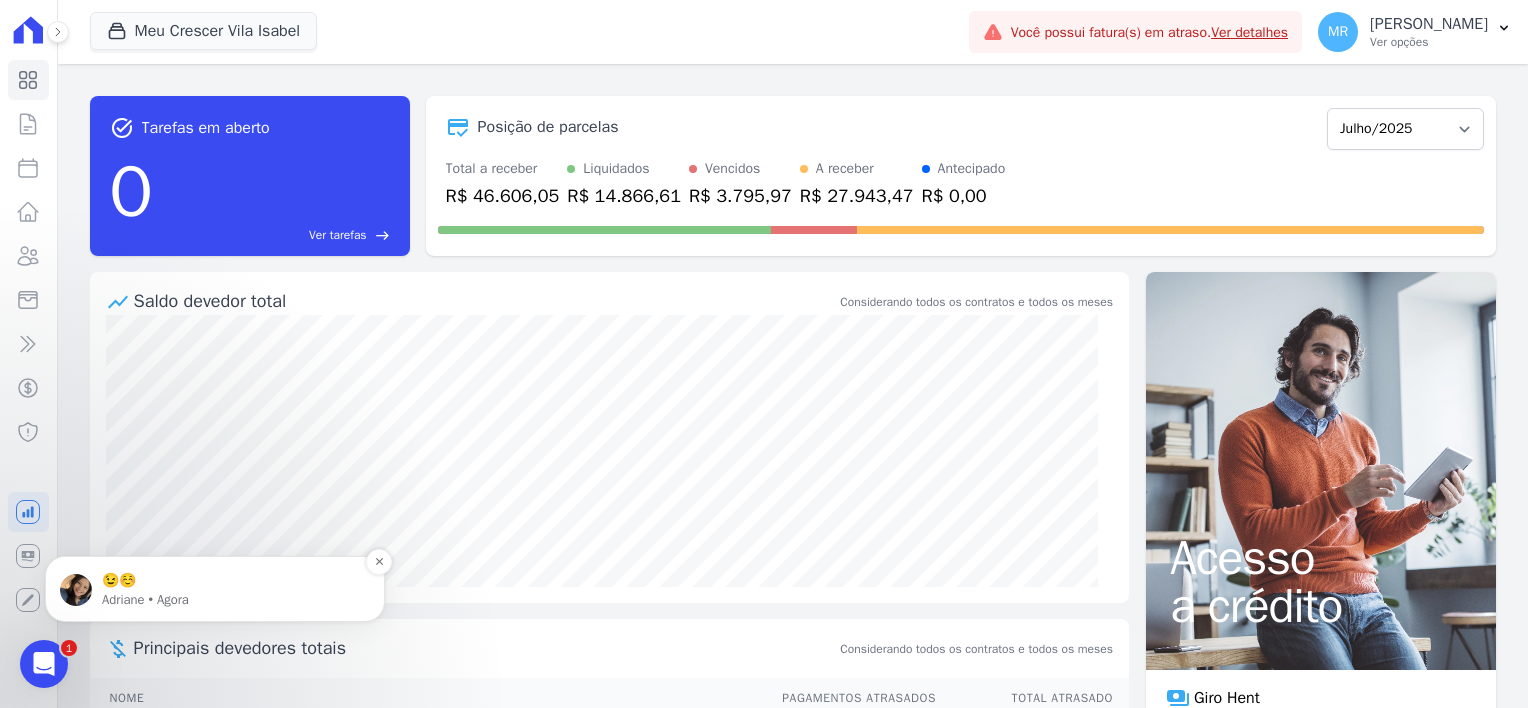 click on "Adriane • Agora" at bounding box center [231, 600] 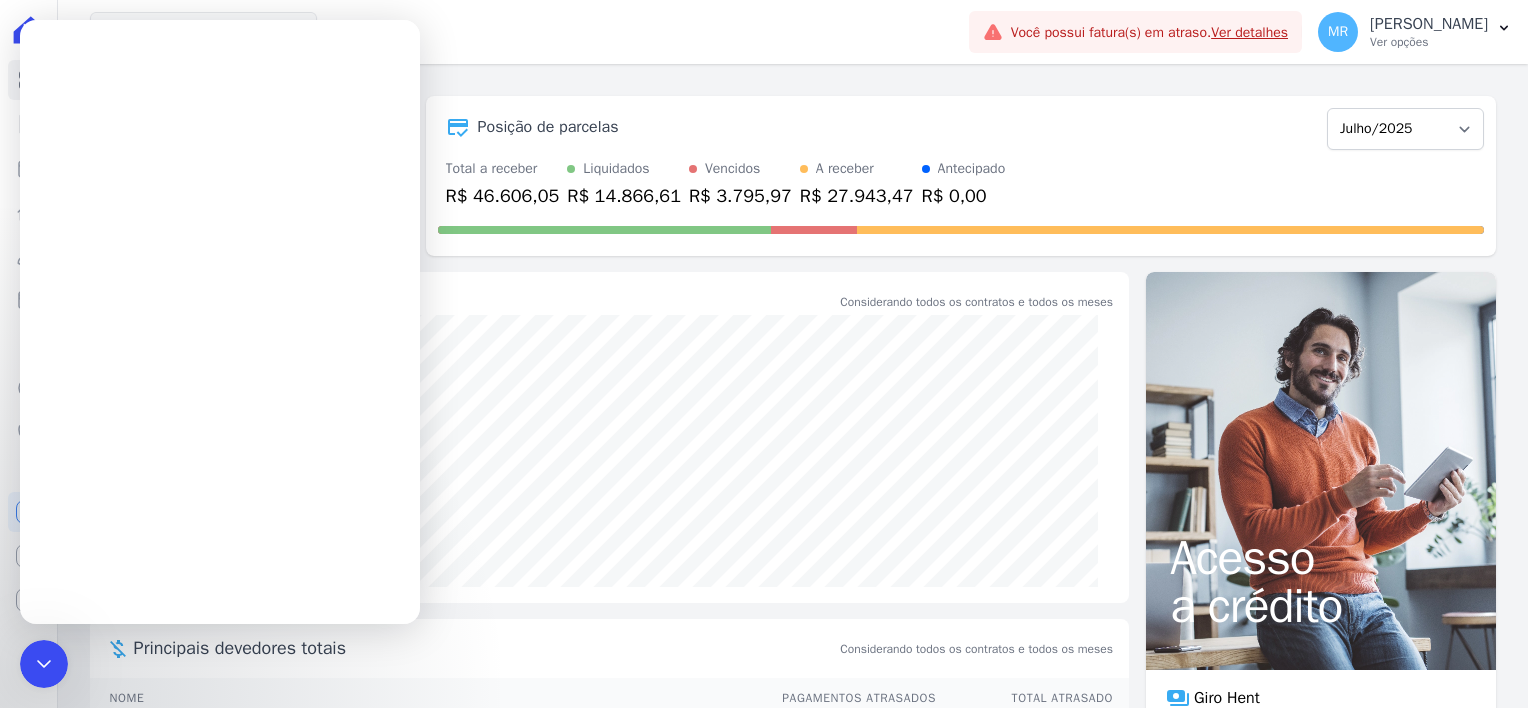 scroll, scrollTop: 0, scrollLeft: 0, axis: both 